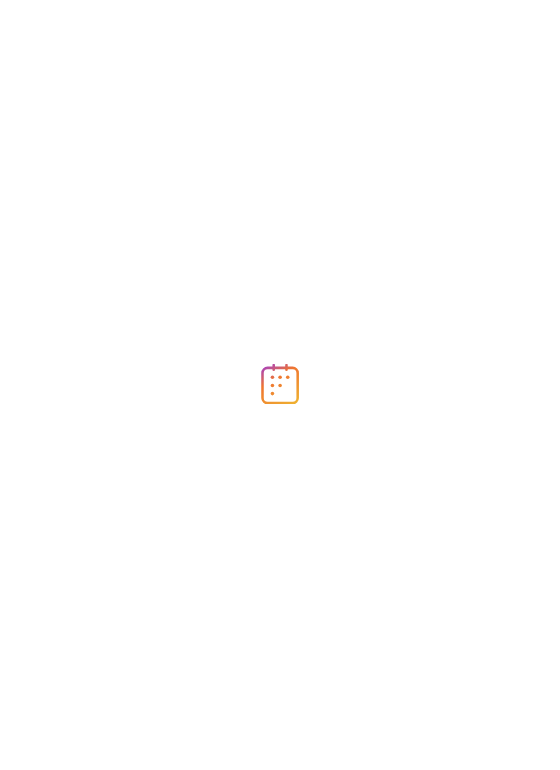 scroll, scrollTop: 0, scrollLeft: 0, axis: both 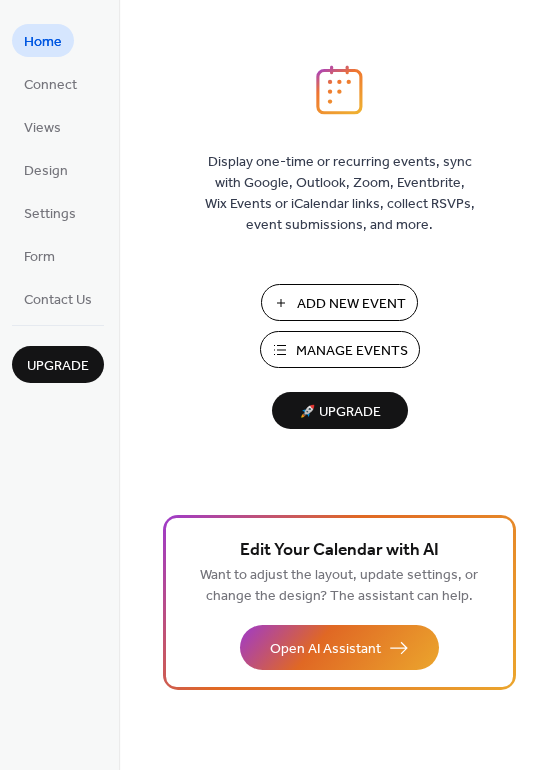 click on "Add New Event" at bounding box center [339, 302] 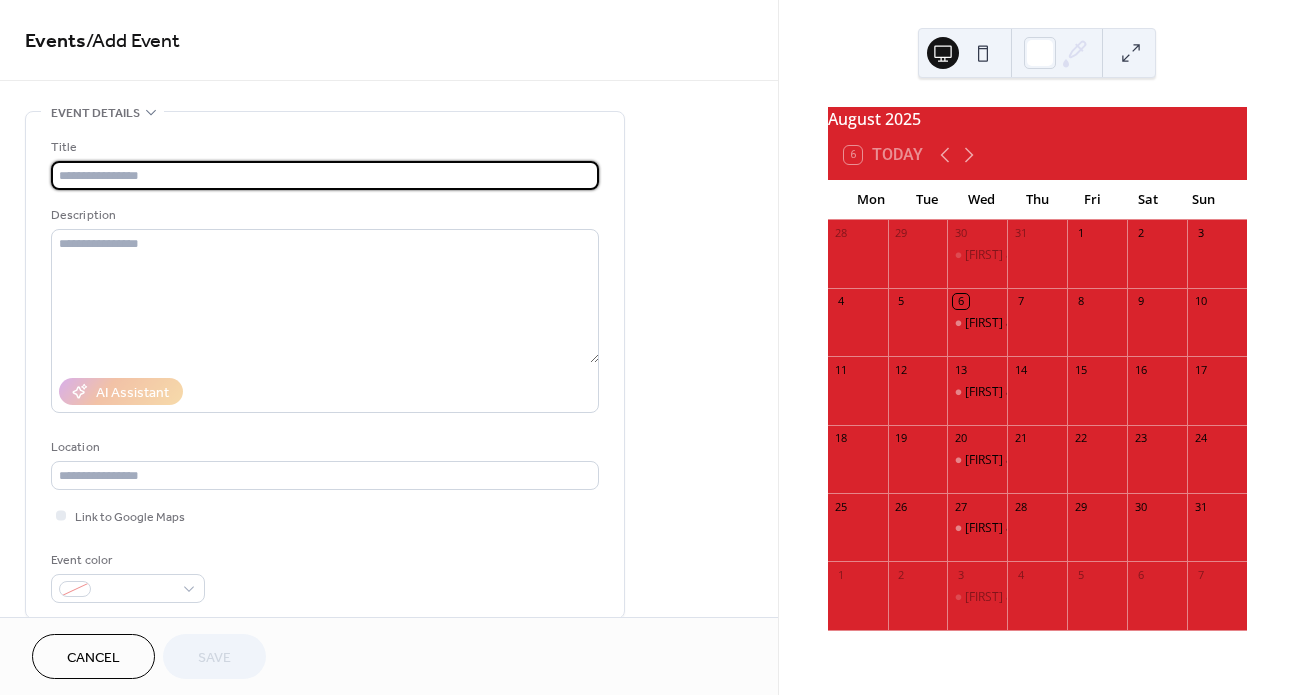 scroll, scrollTop: 0, scrollLeft: 0, axis: both 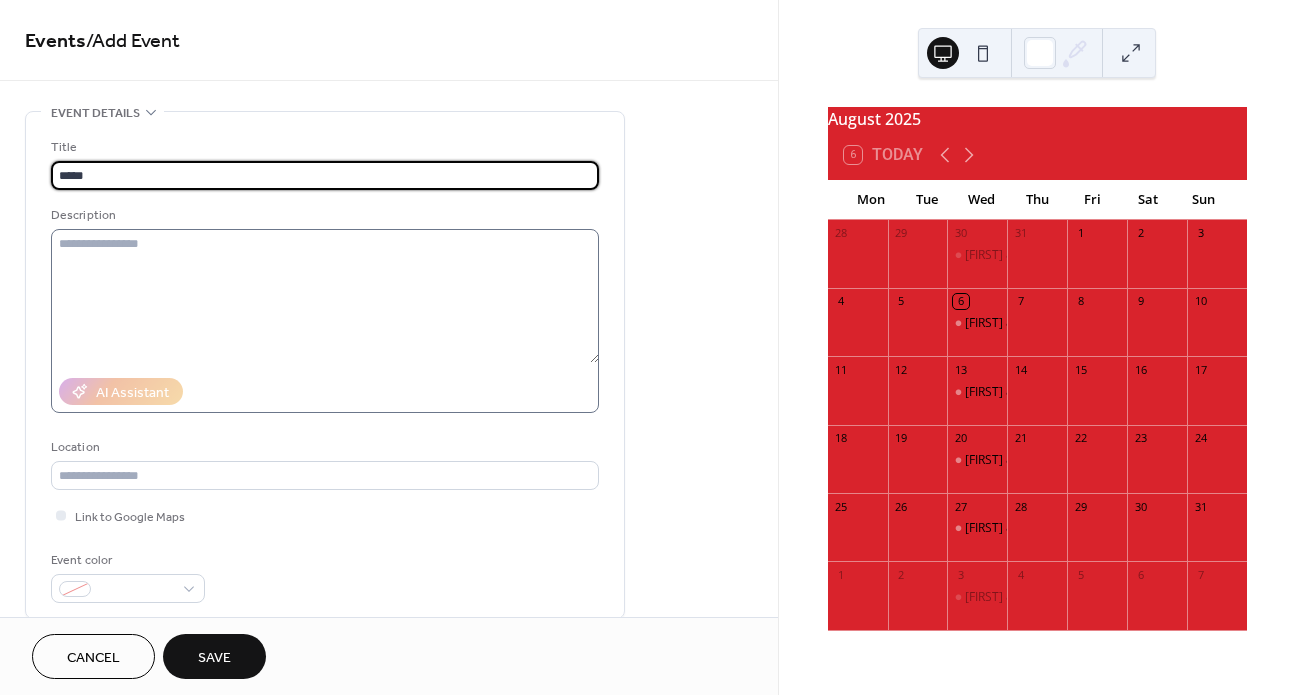 type on "*****" 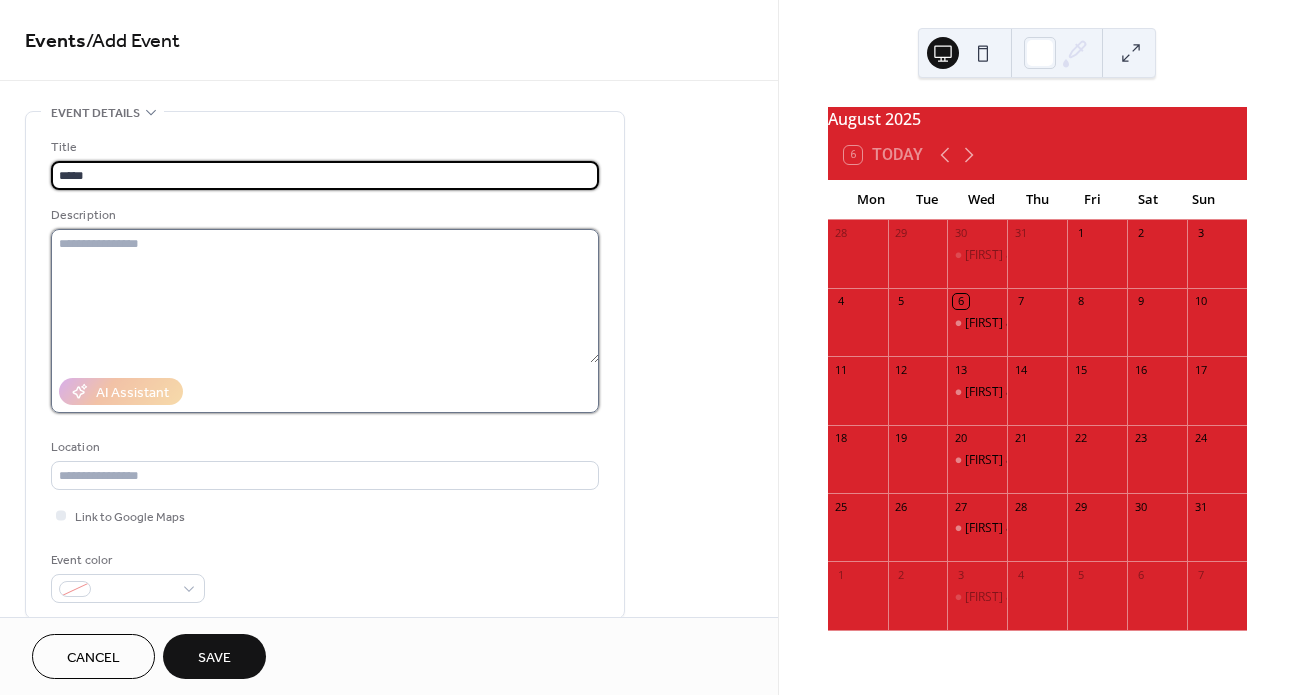 click at bounding box center (325, 296) 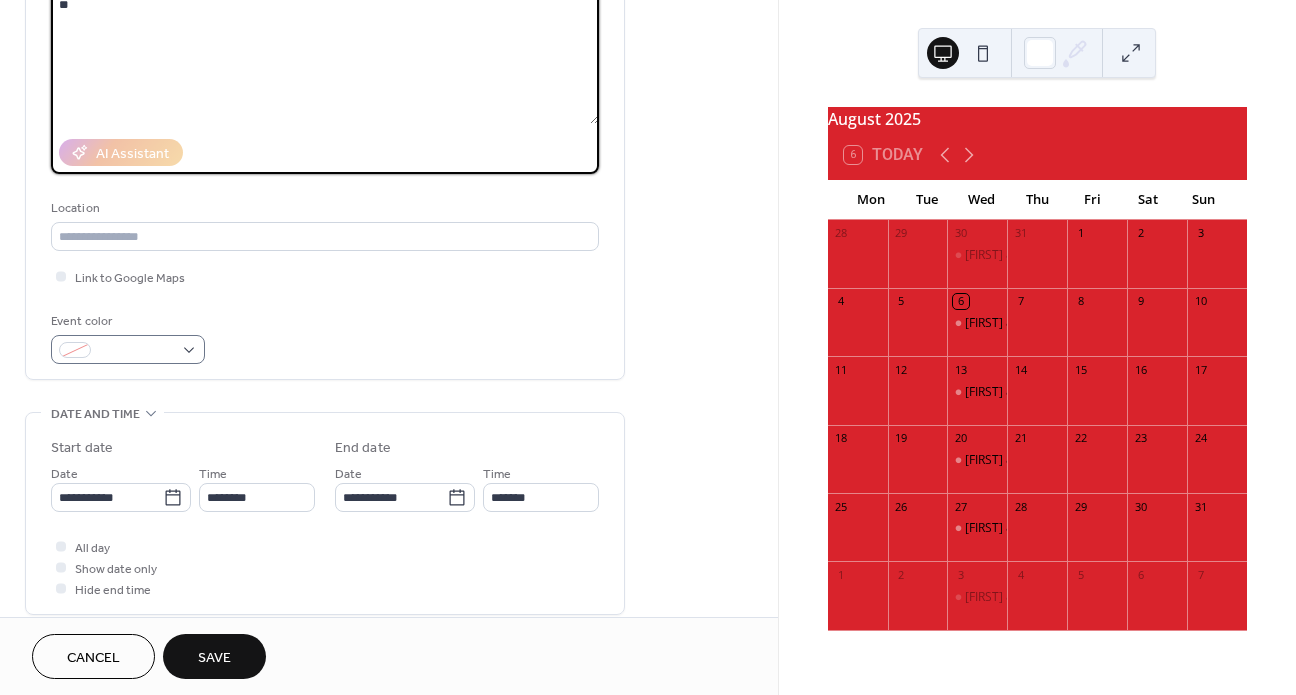 scroll, scrollTop: 367, scrollLeft: 0, axis: vertical 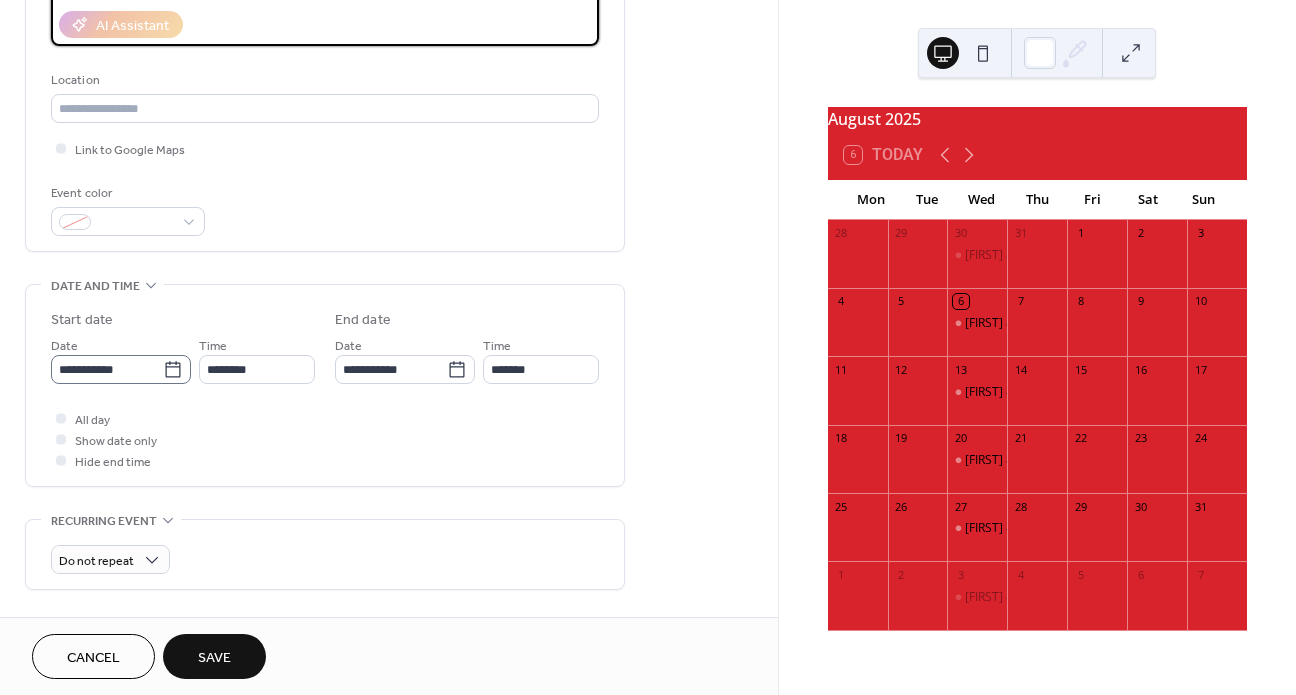 type on "**" 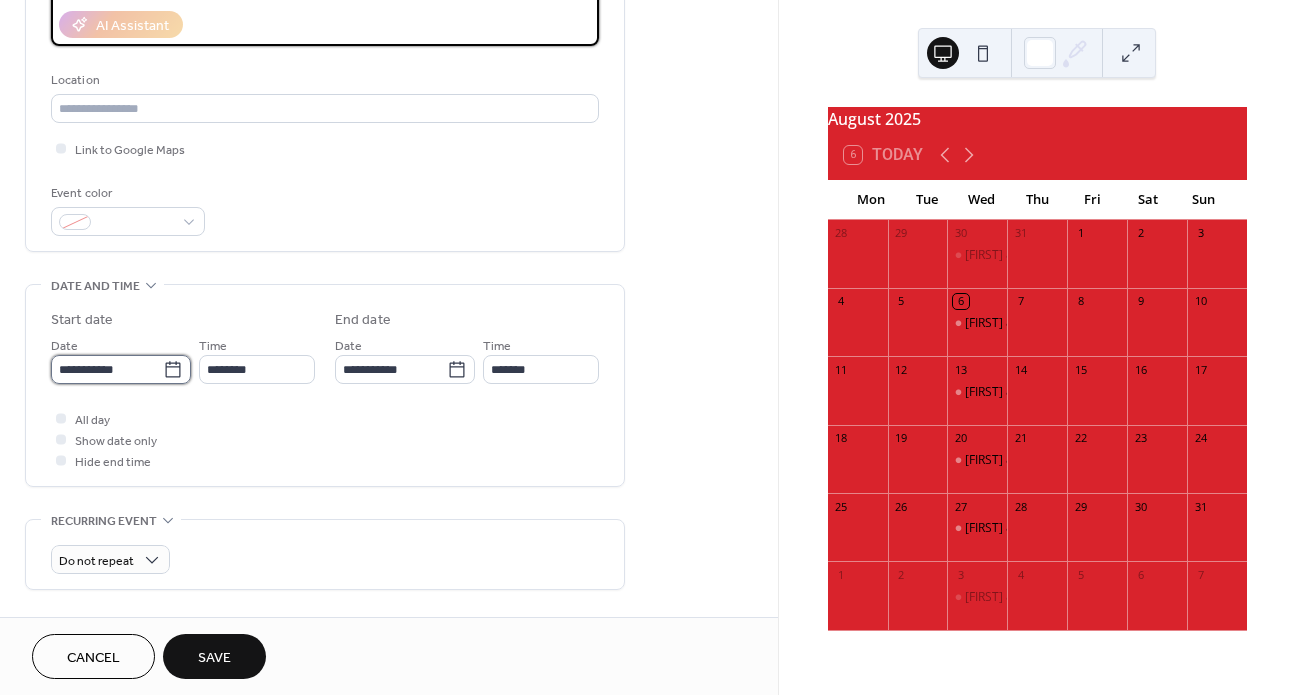 click on "**********" at bounding box center [107, 369] 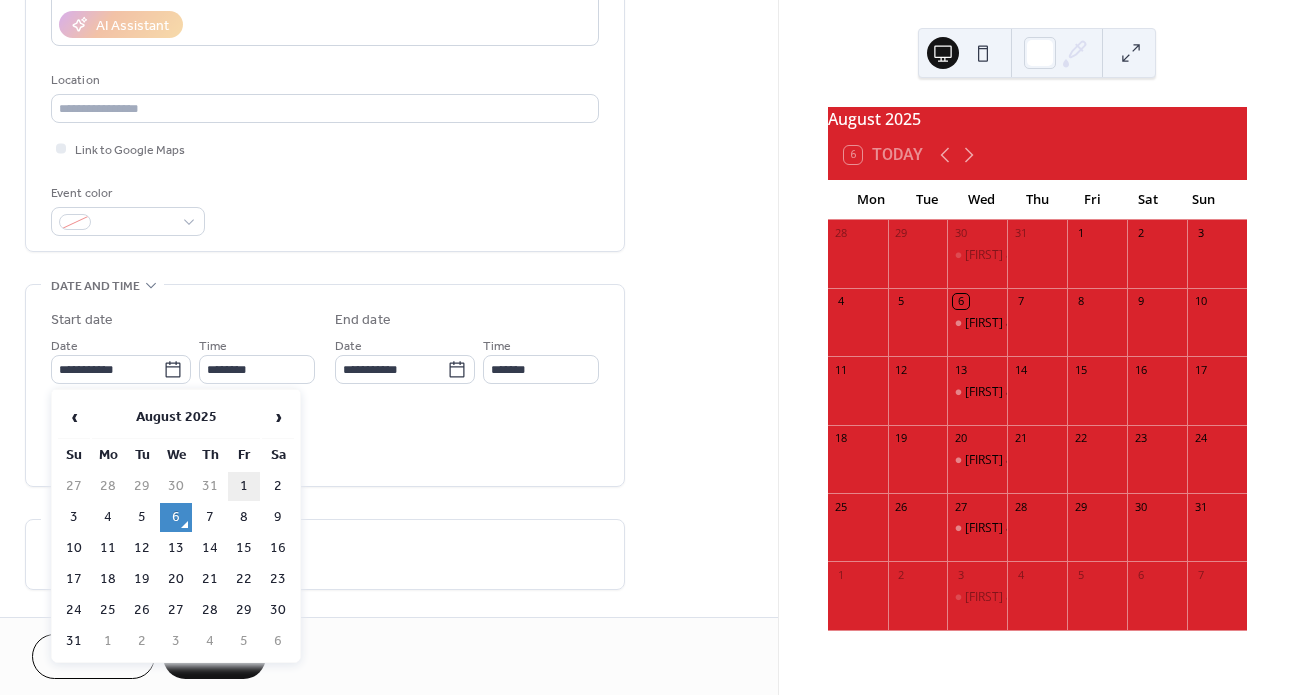 click on "1" at bounding box center (244, 486) 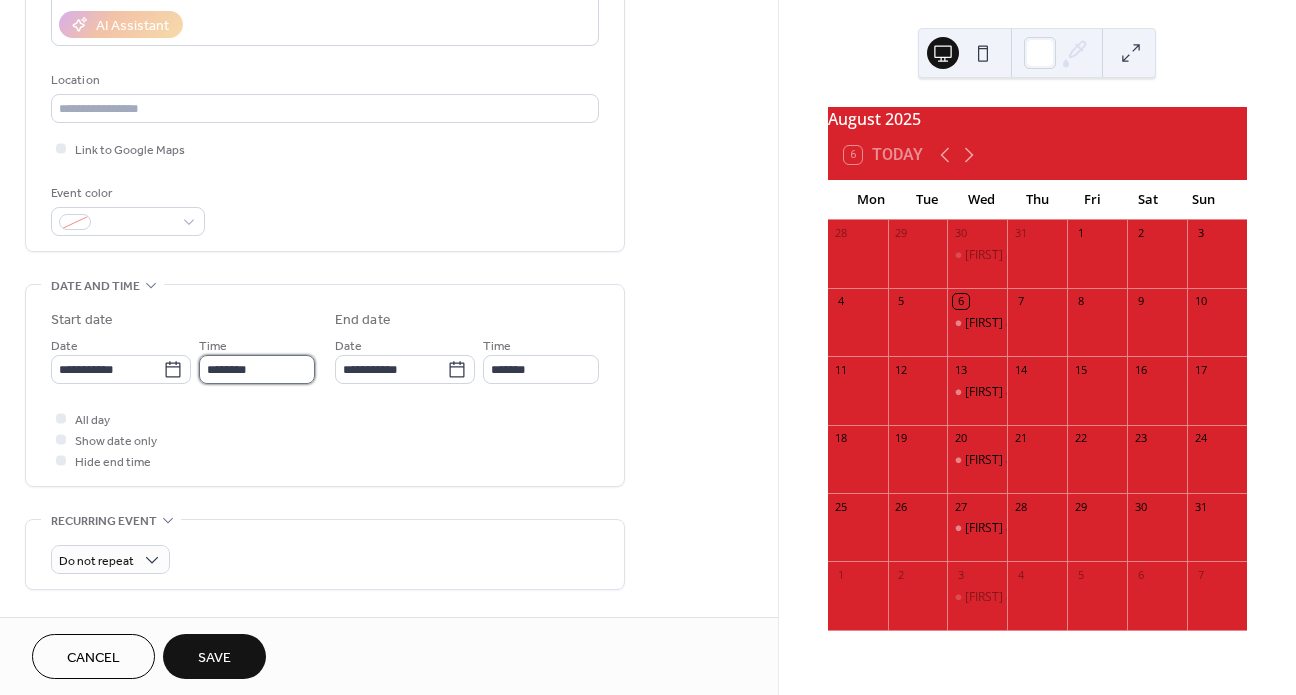 click on "********" at bounding box center [257, 369] 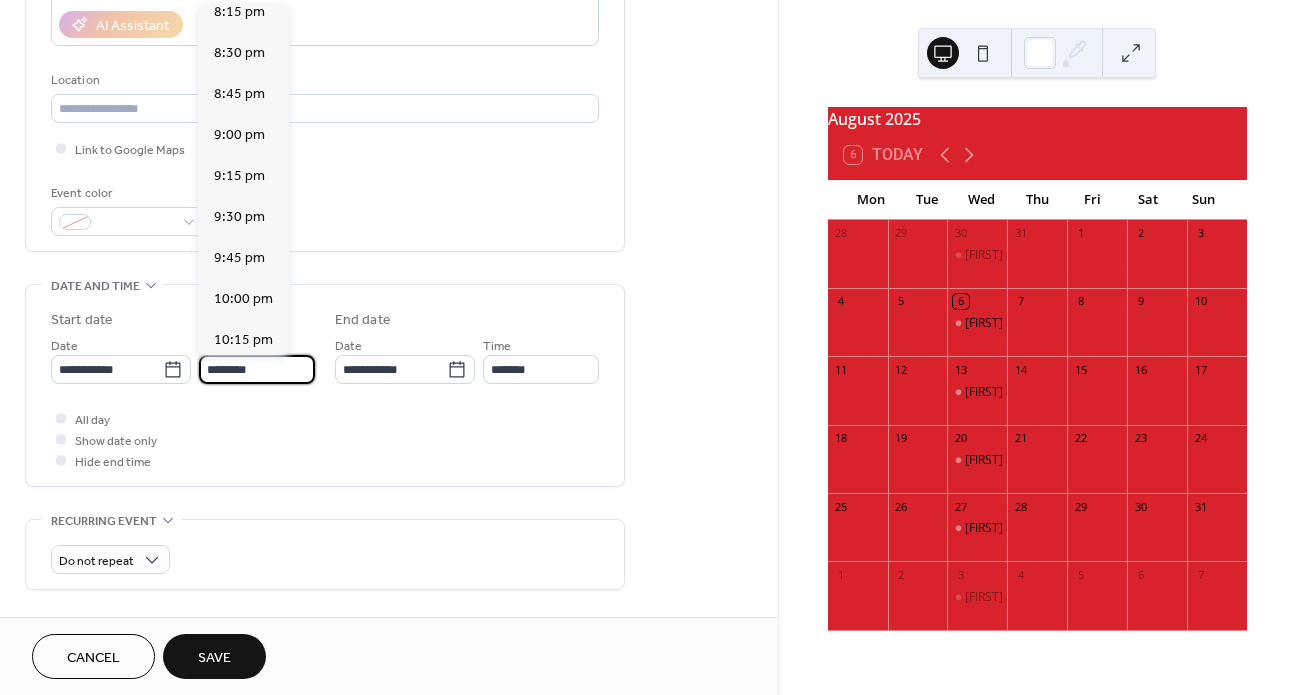scroll, scrollTop: 3459, scrollLeft: 0, axis: vertical 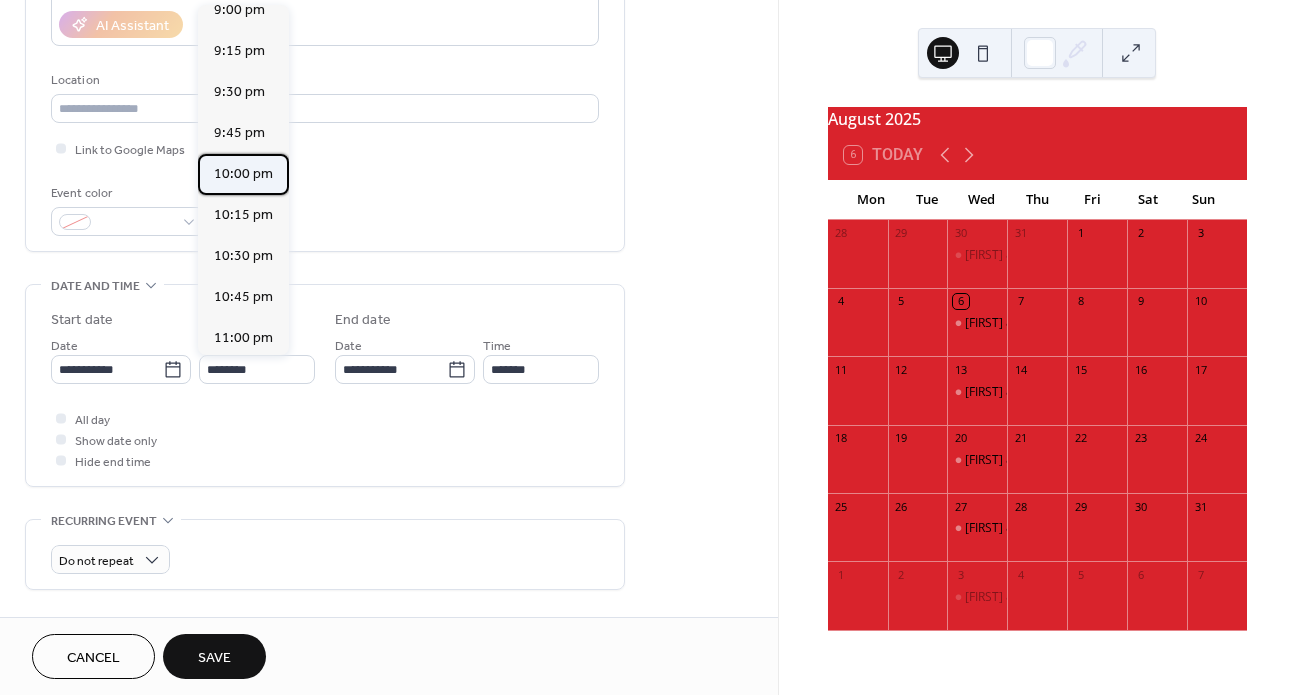 click on "10:00 pm" at bounding box center (243, 174) 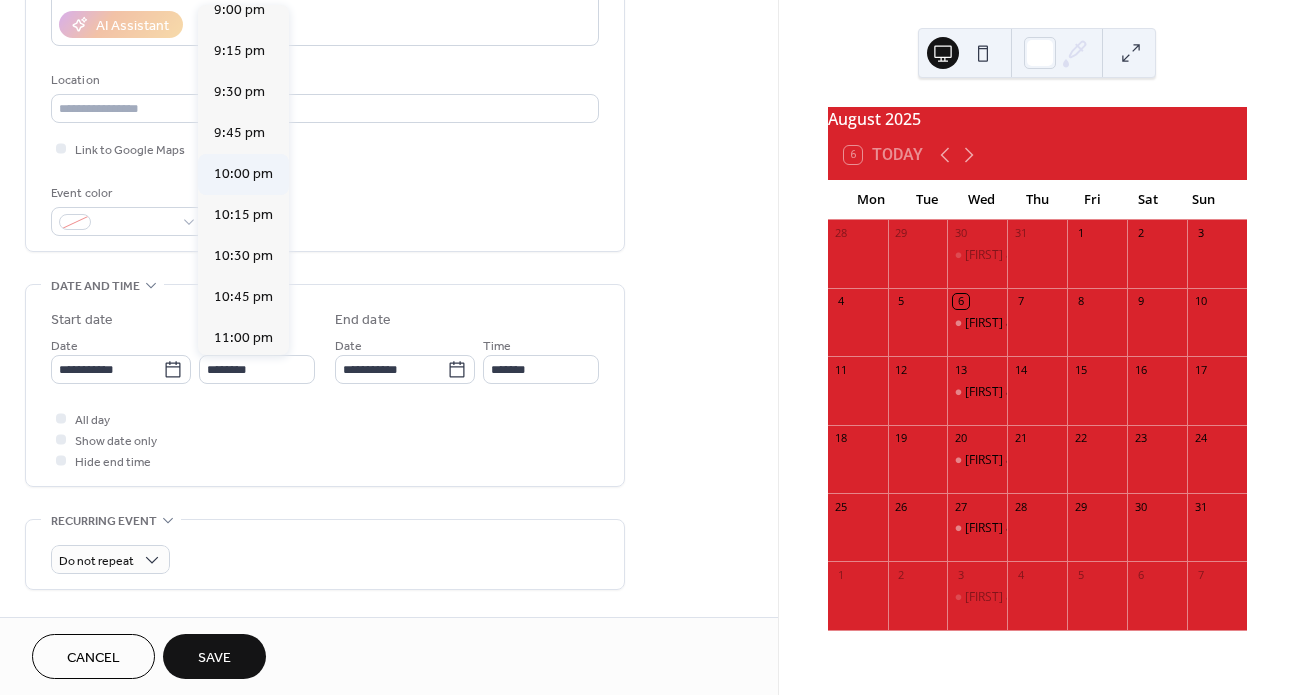 type on "********" 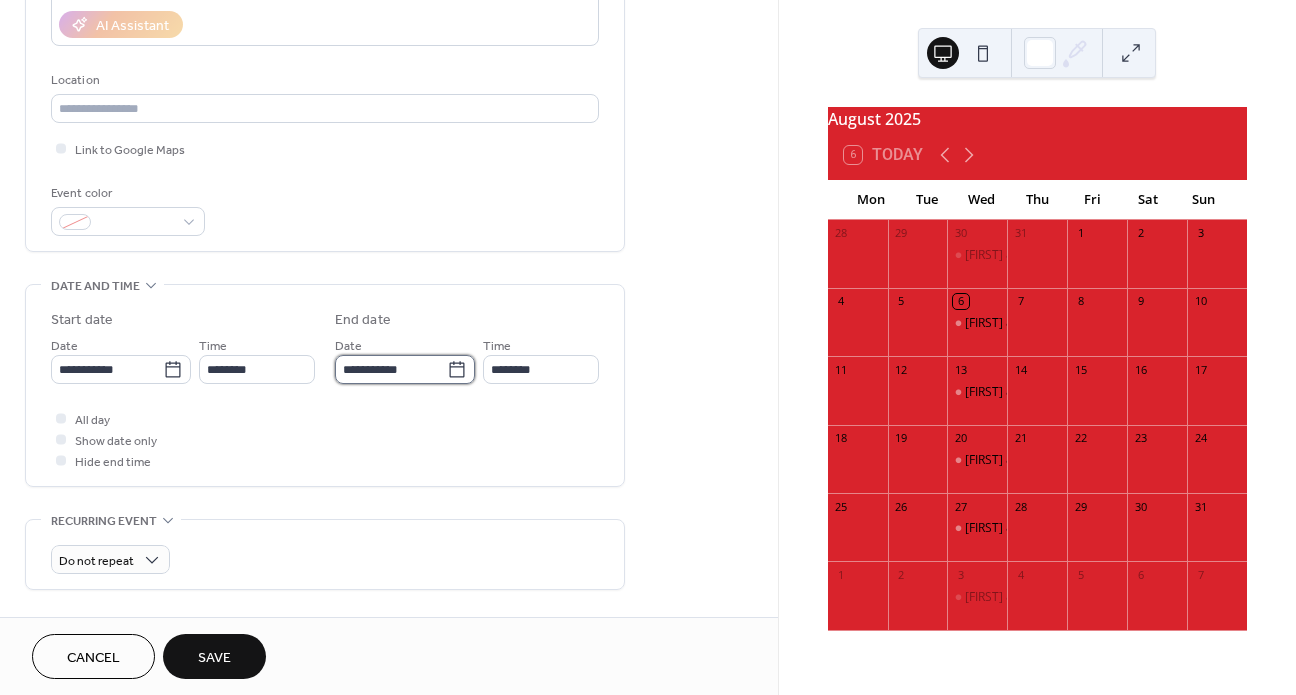 click on "**********" at bounding box center (391, 369) 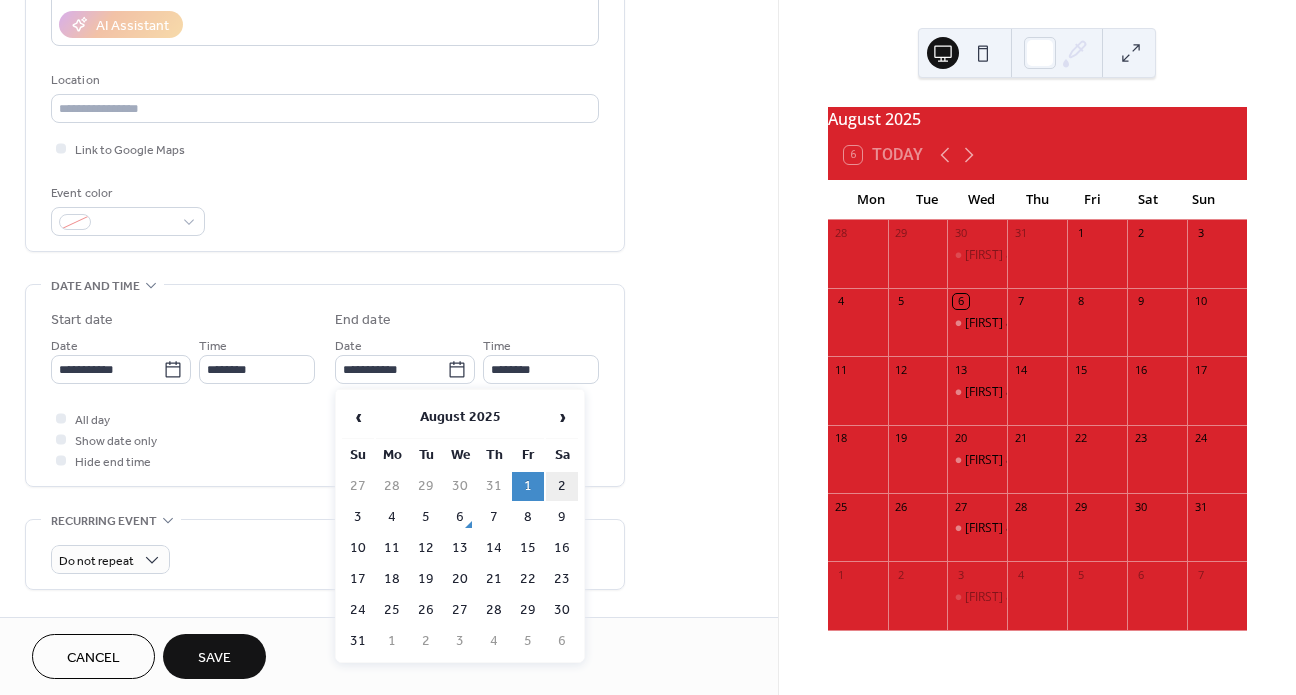 click on "2" at bounding box center [562, 486] 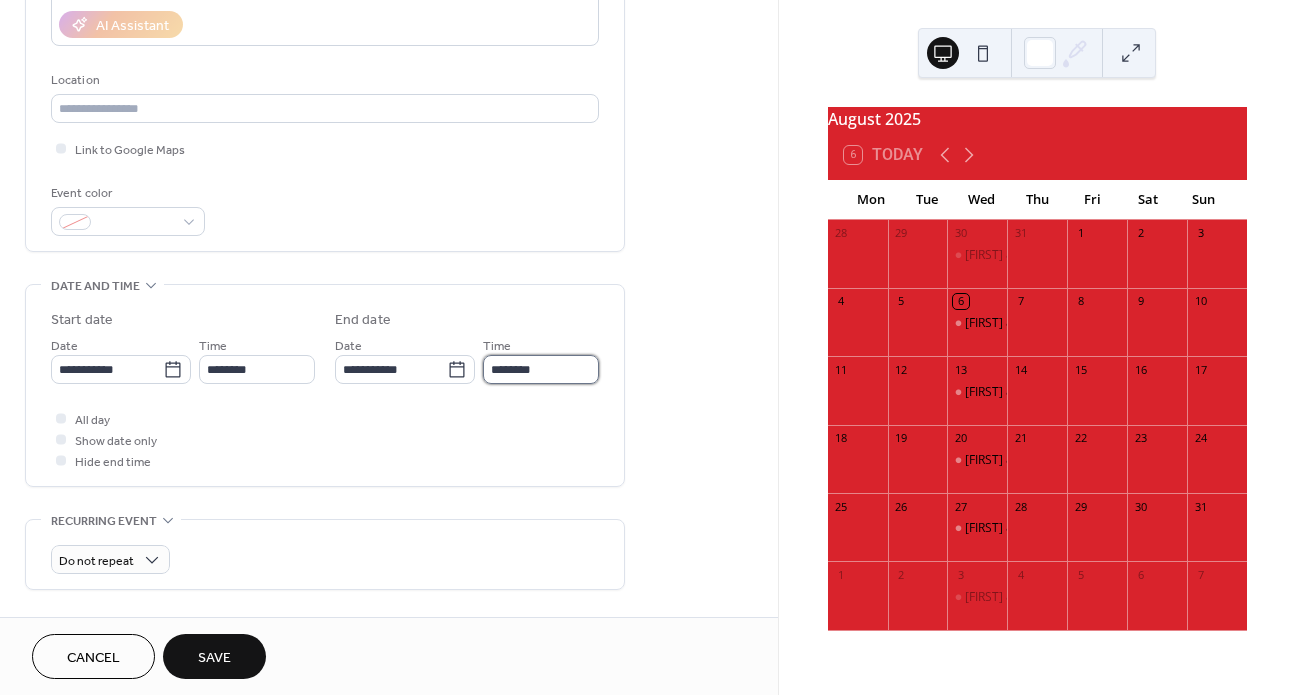 click on "********" at bounding box center (541, 369) 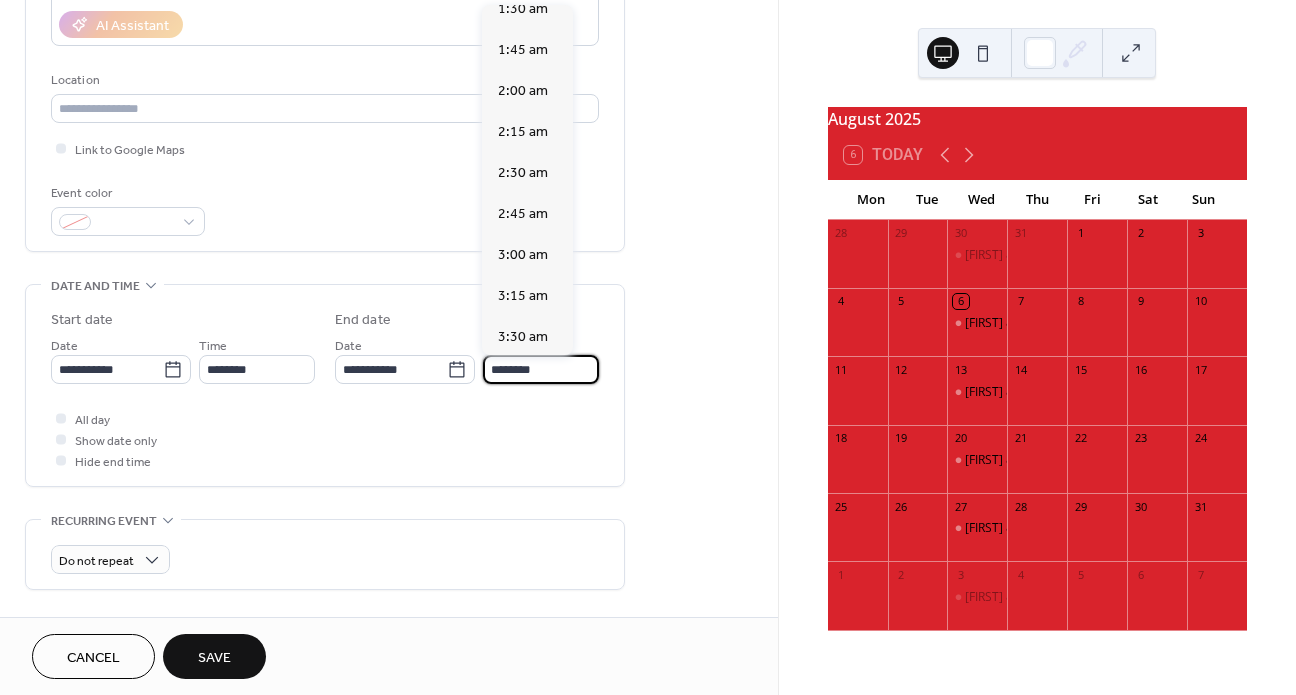 scroll, scrollTop: 252, scrollLeft: 0, axis: vertical 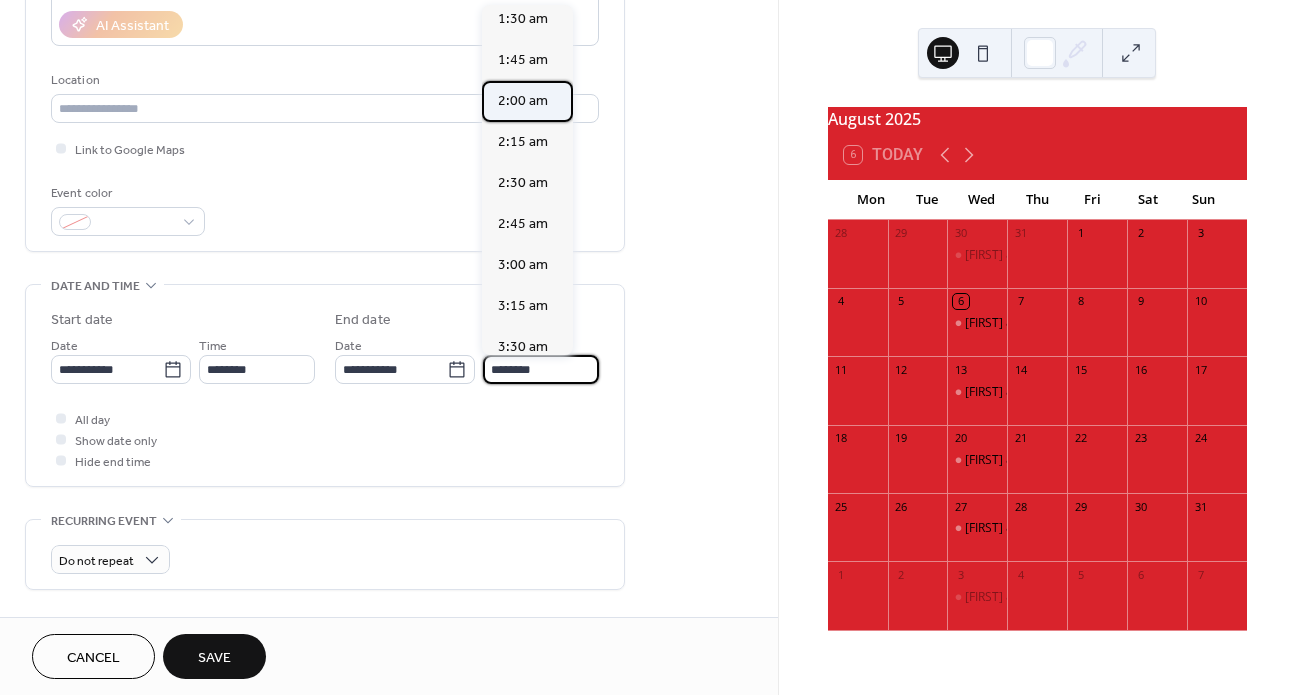 click on "2:00 am" at bounding box center [523, 101] 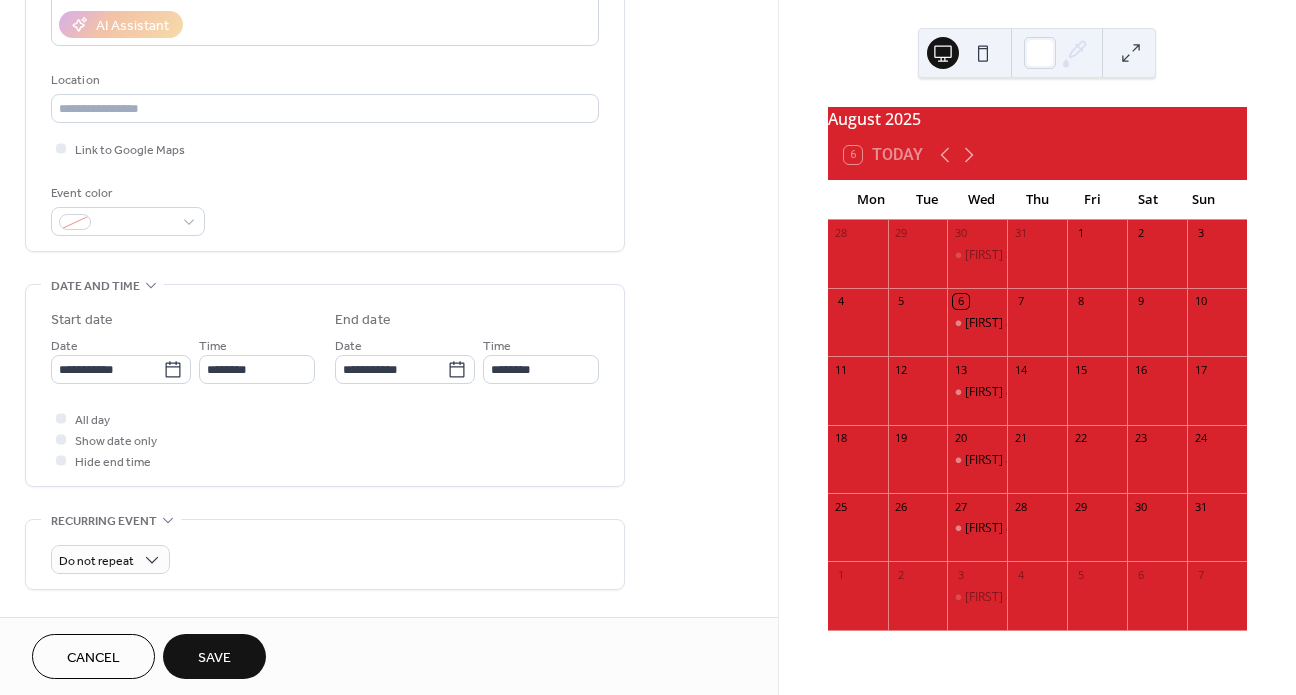 type on "*******" 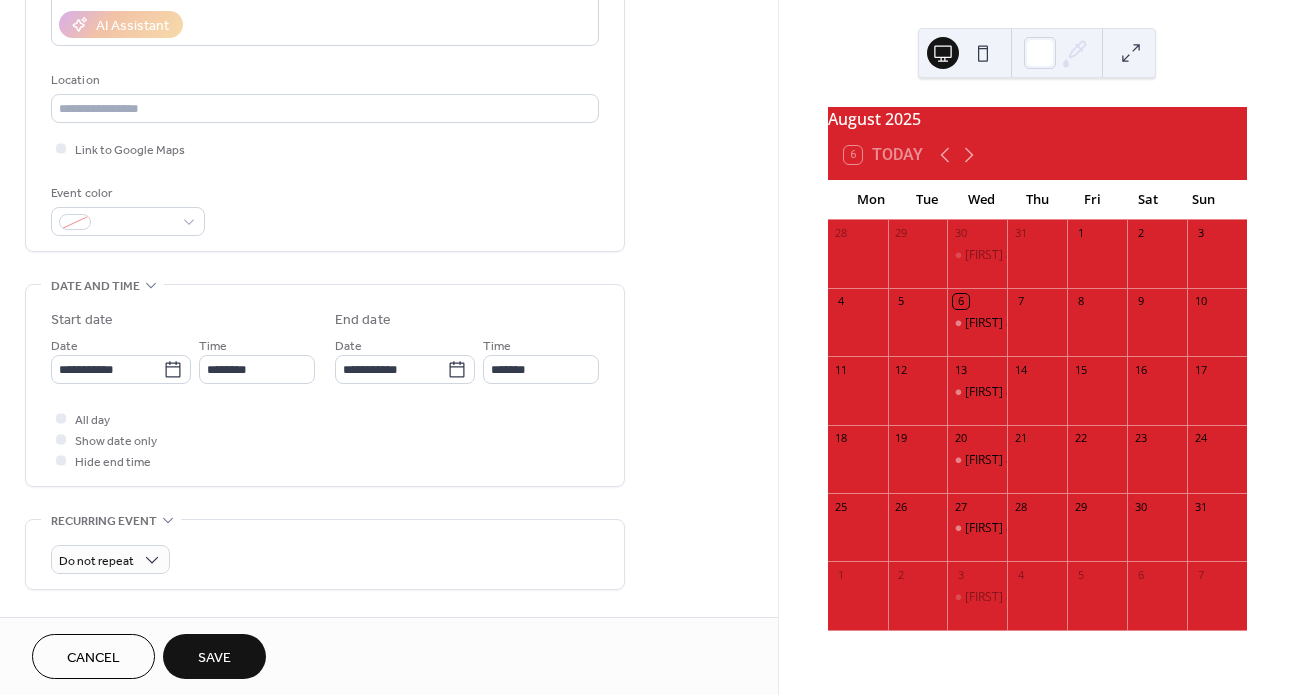 click on "Save" at bounding box center [214, 658] 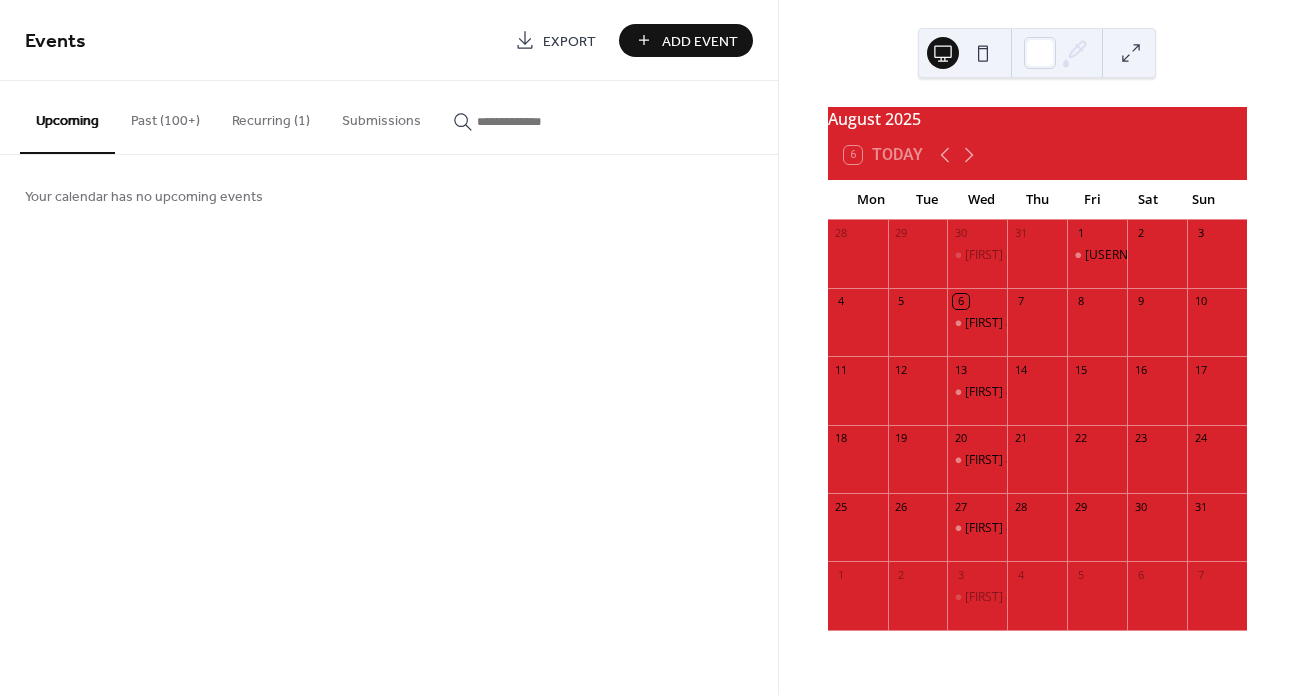 click on "Add Event" at bounding box center (700, 41) 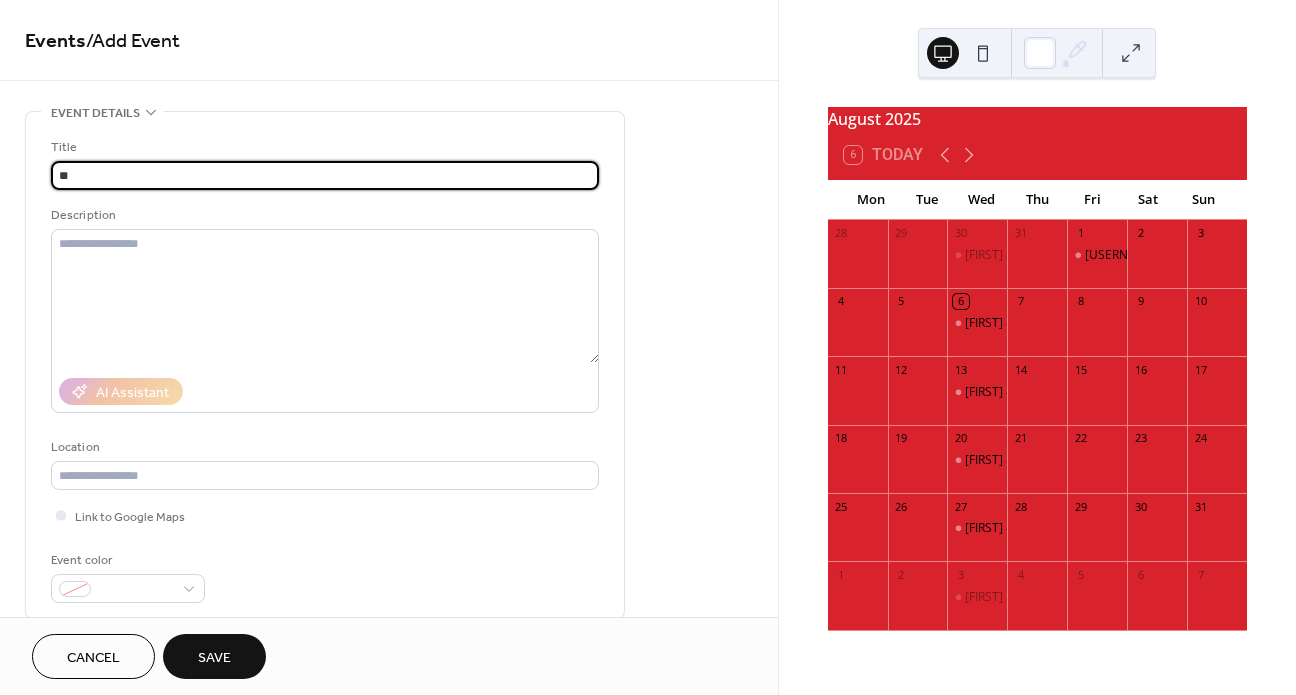 type on "*" 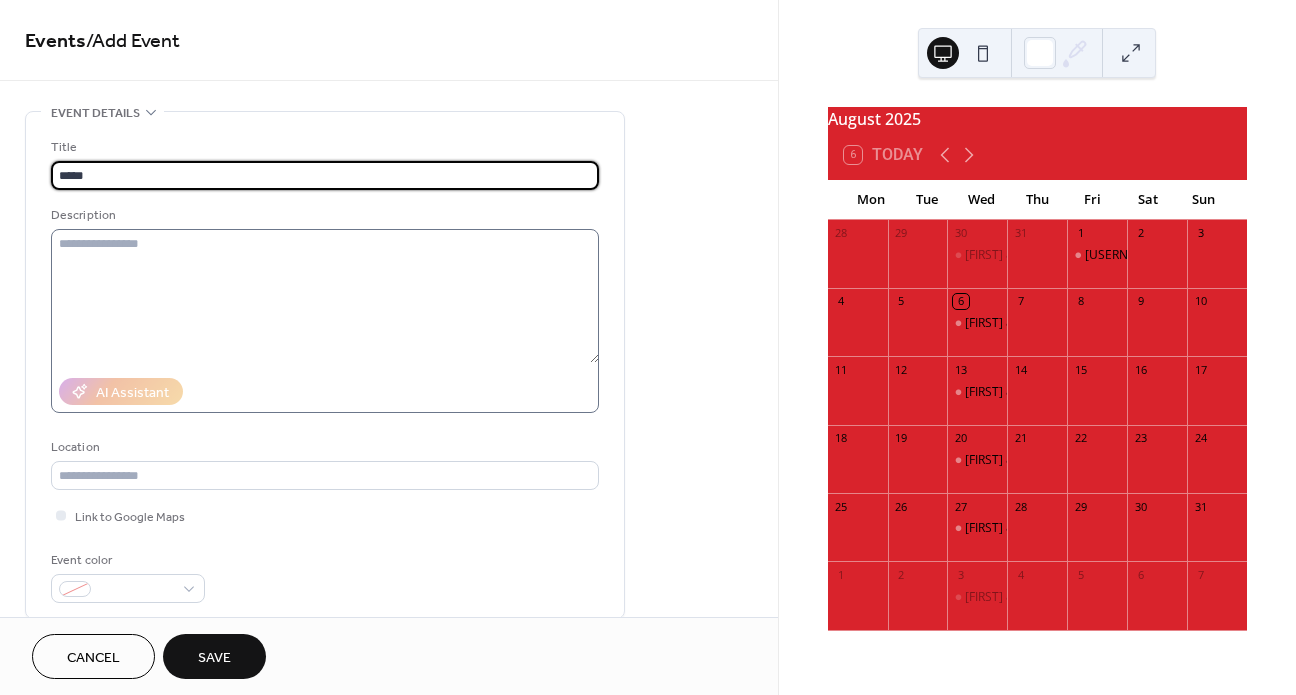 type on "*****" 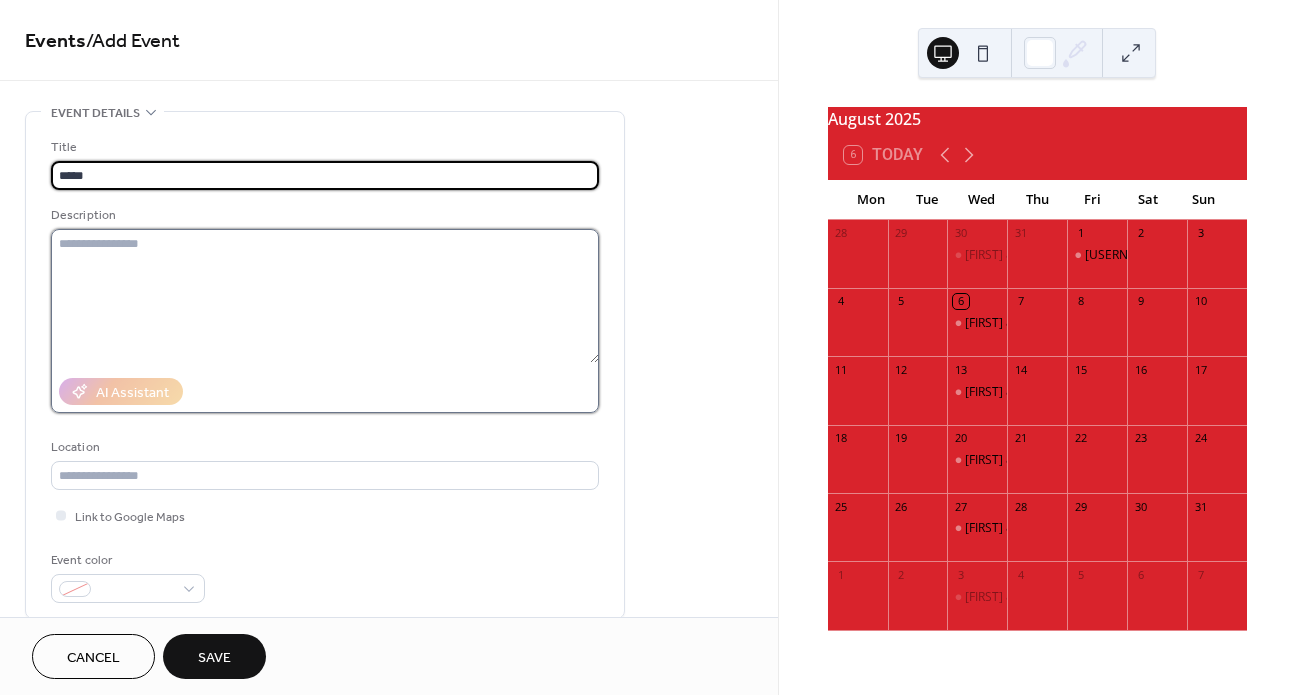 click at bounding box center [325, 296] 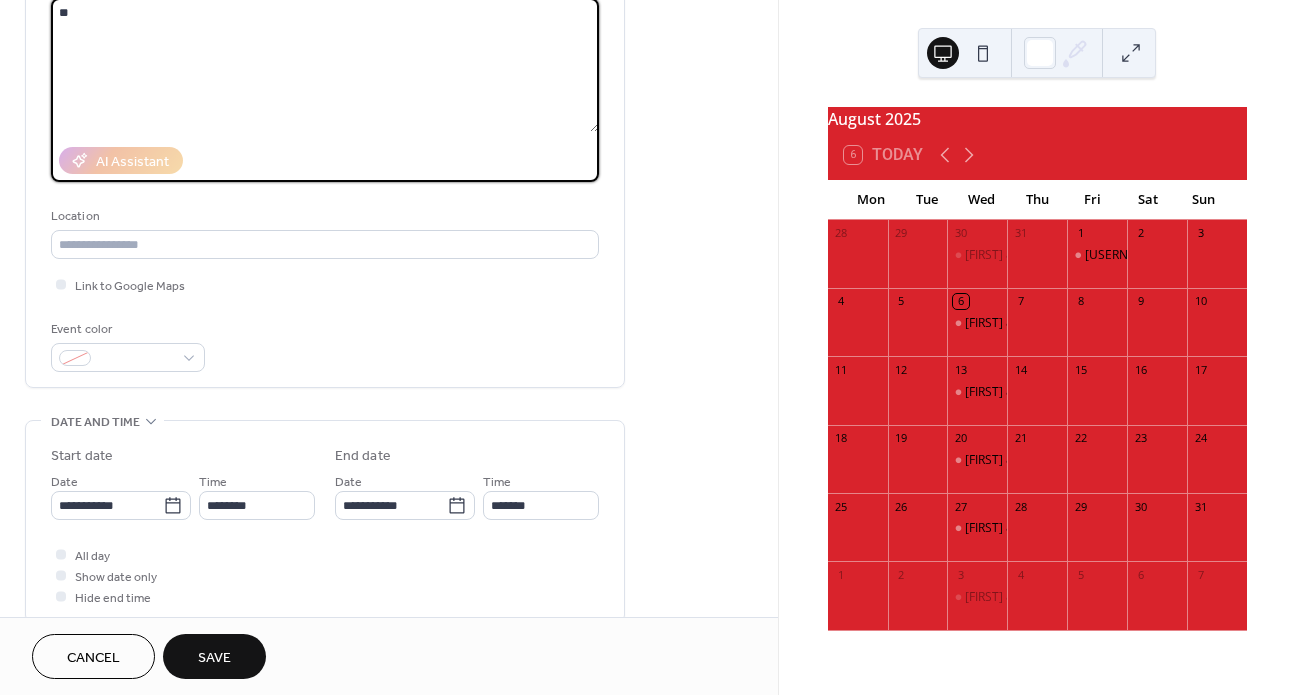 scroll, scrollTop: 238, scrollLeft: 0, axis: vertical 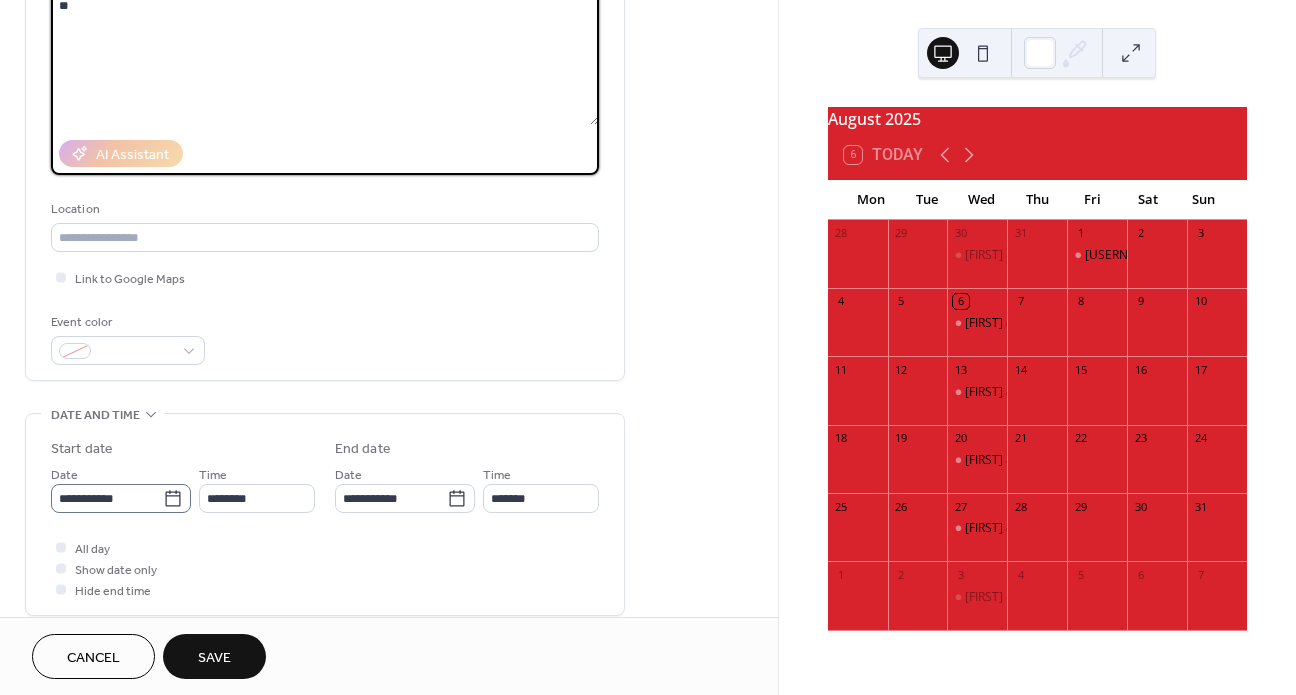 type on "**" 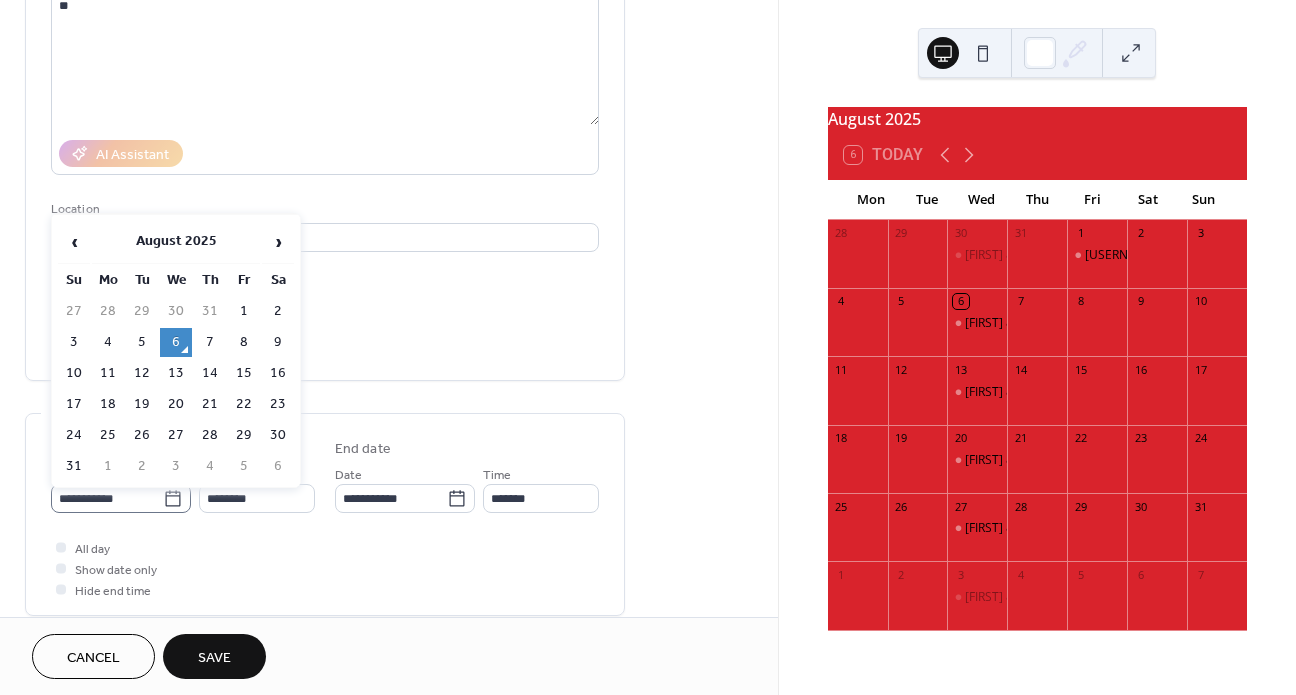 click 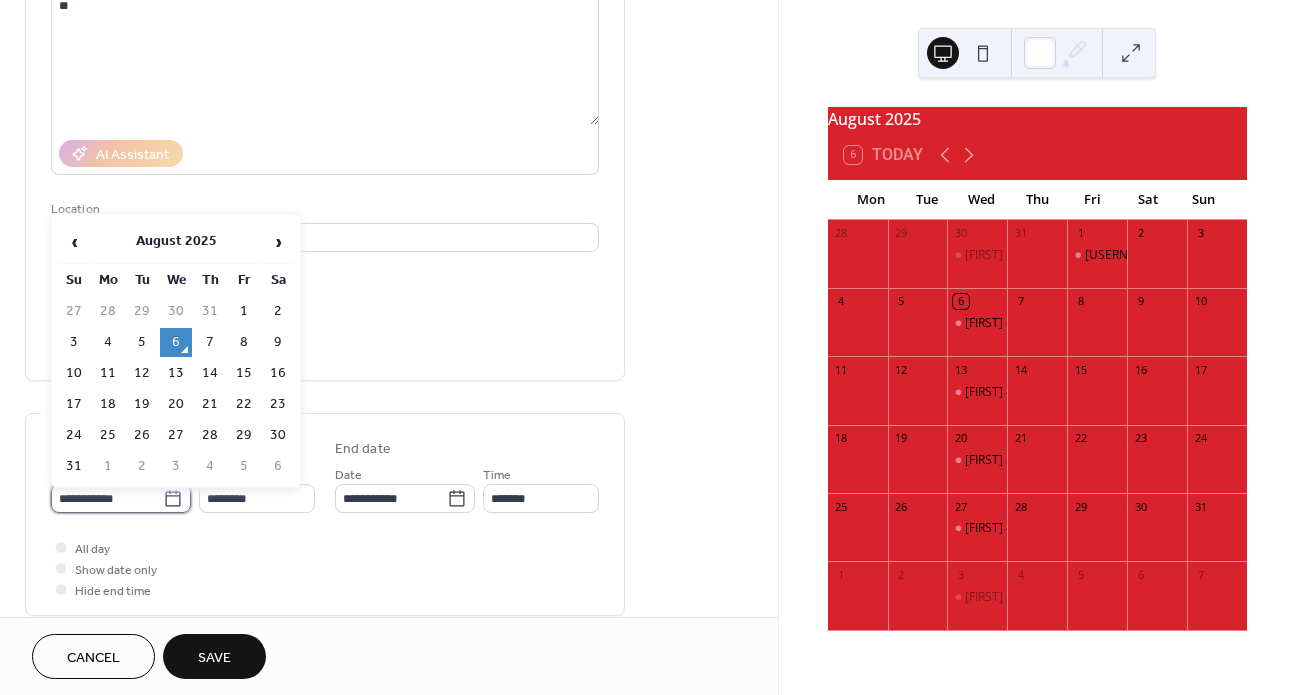 click on "**********" at bounding box center [107, 498] 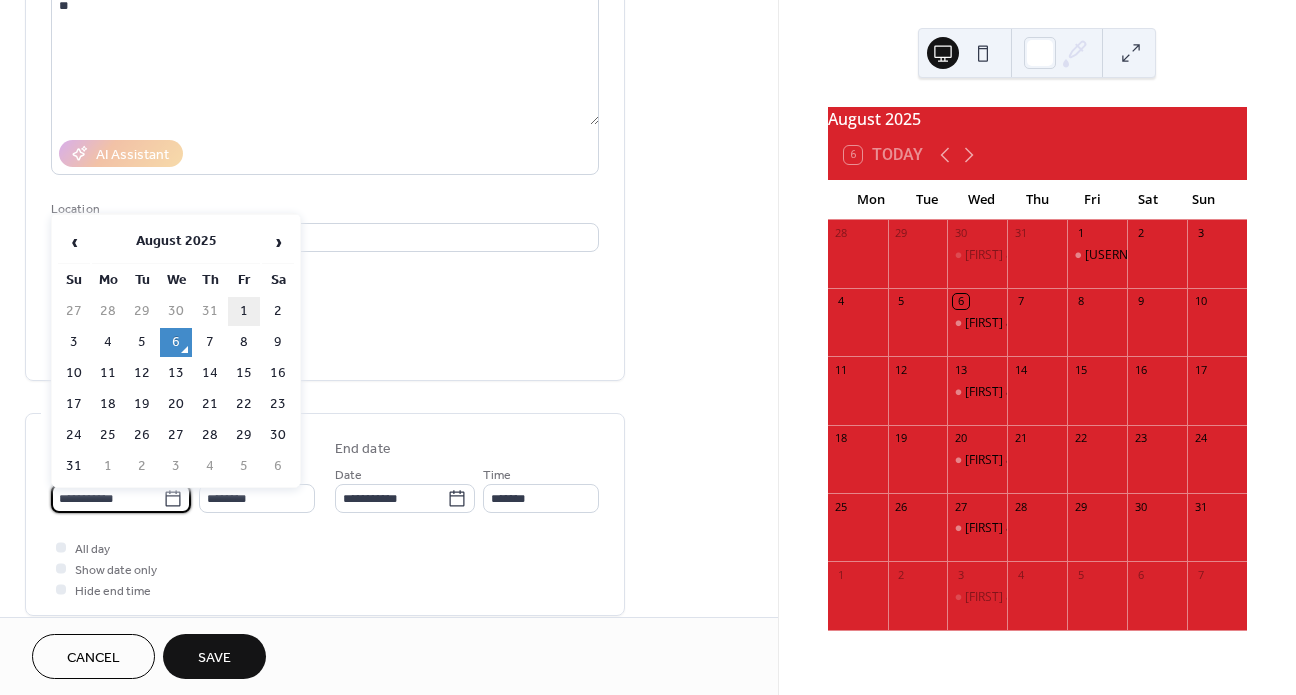 click on "2" at bounding box center (278, 311) 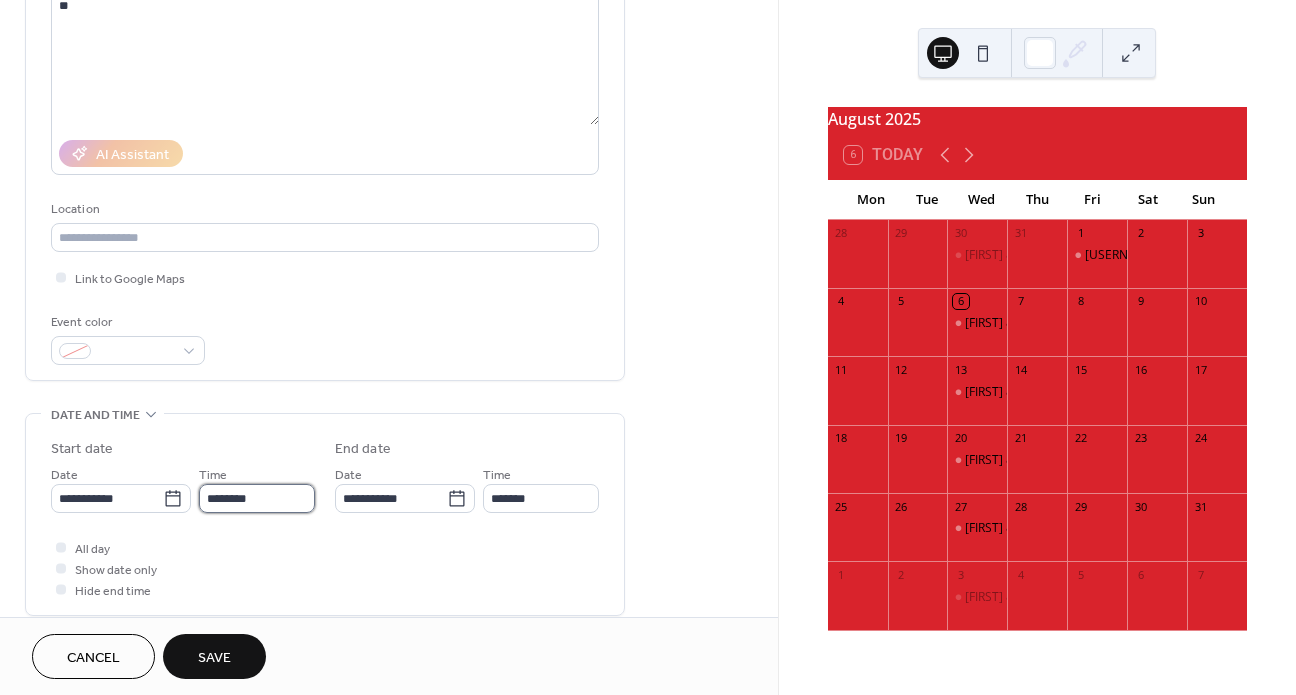 click on "********" at bounding box center [257, 498] 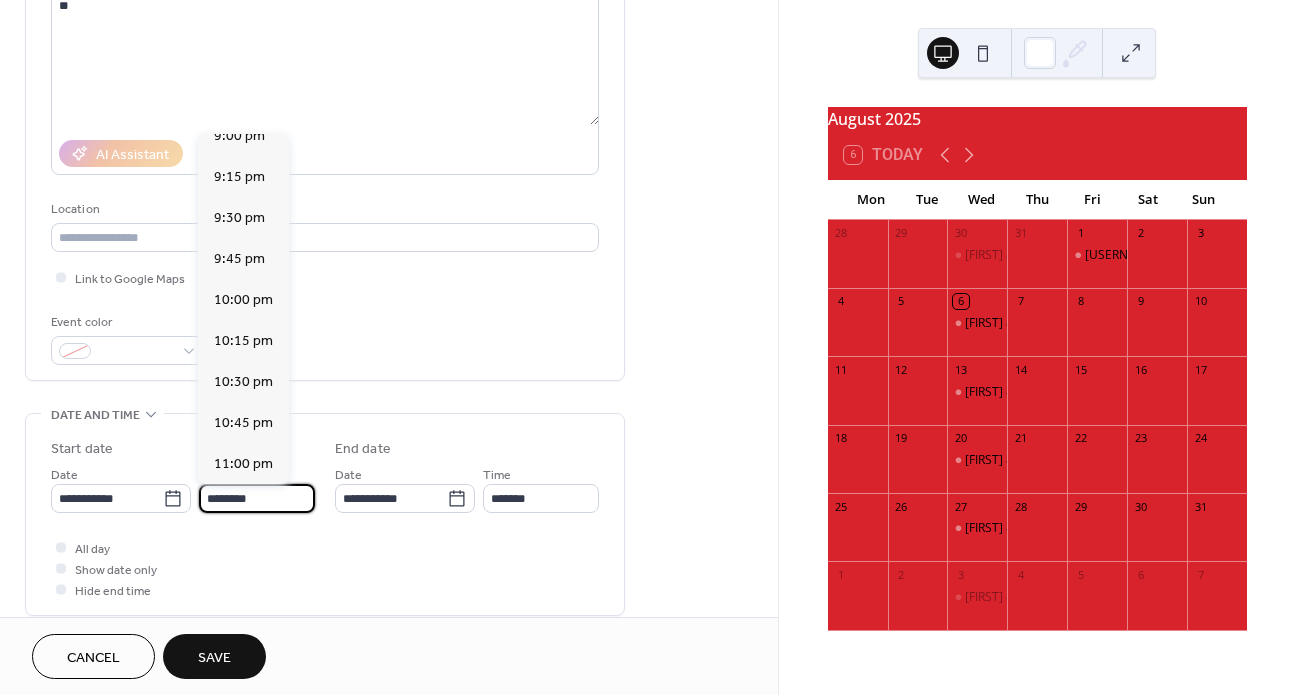scroll, scrollTop: 3464, scrollLeft: 0, axis: vertical 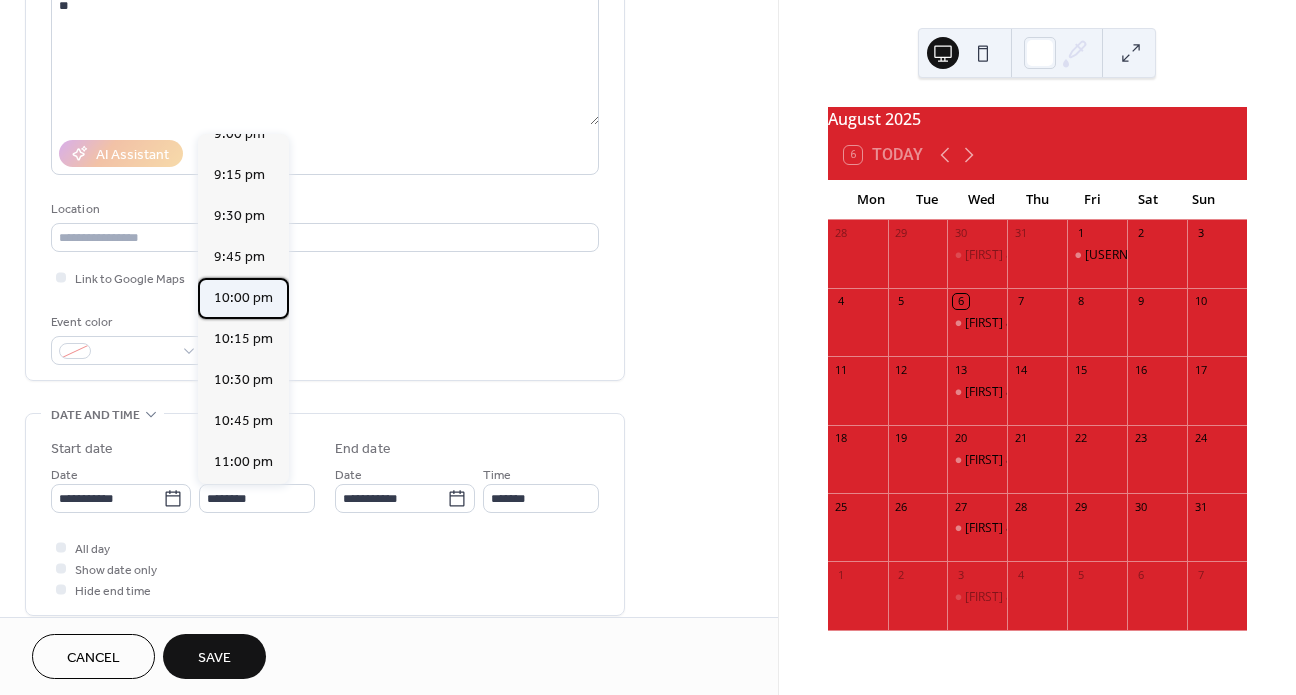 click on "10:00 pm" at bounding box center (243, 298) 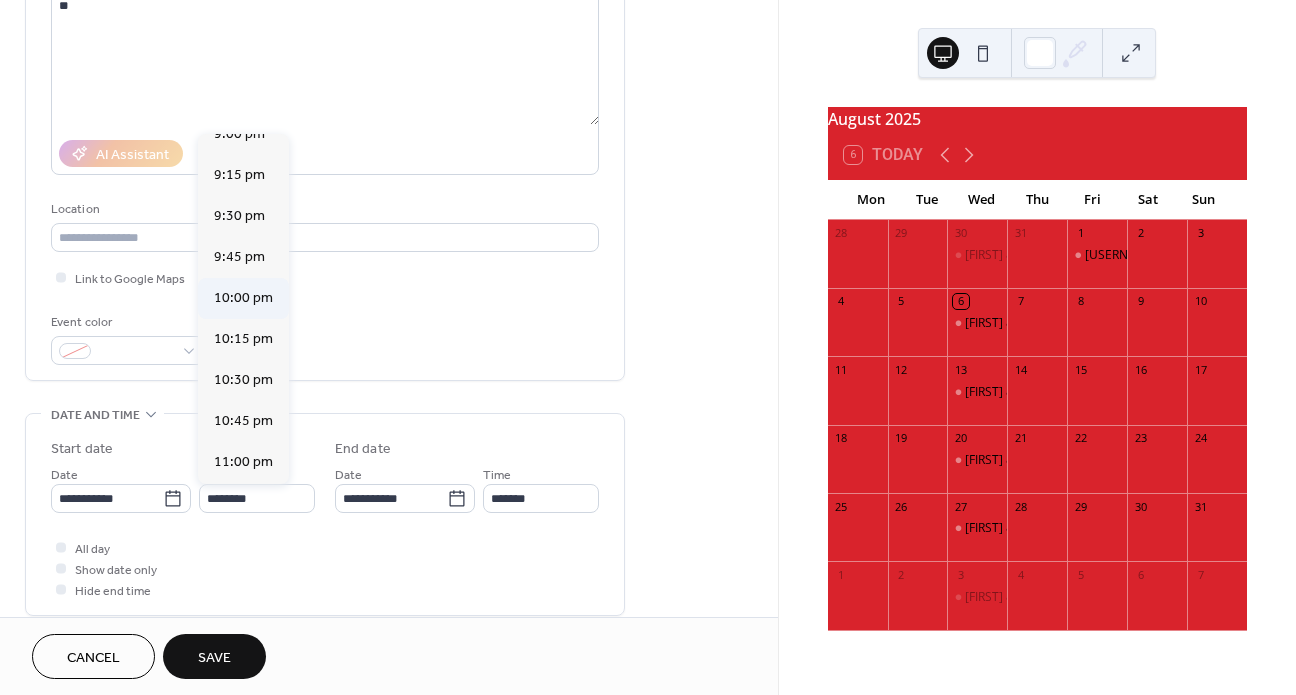 type on "********" 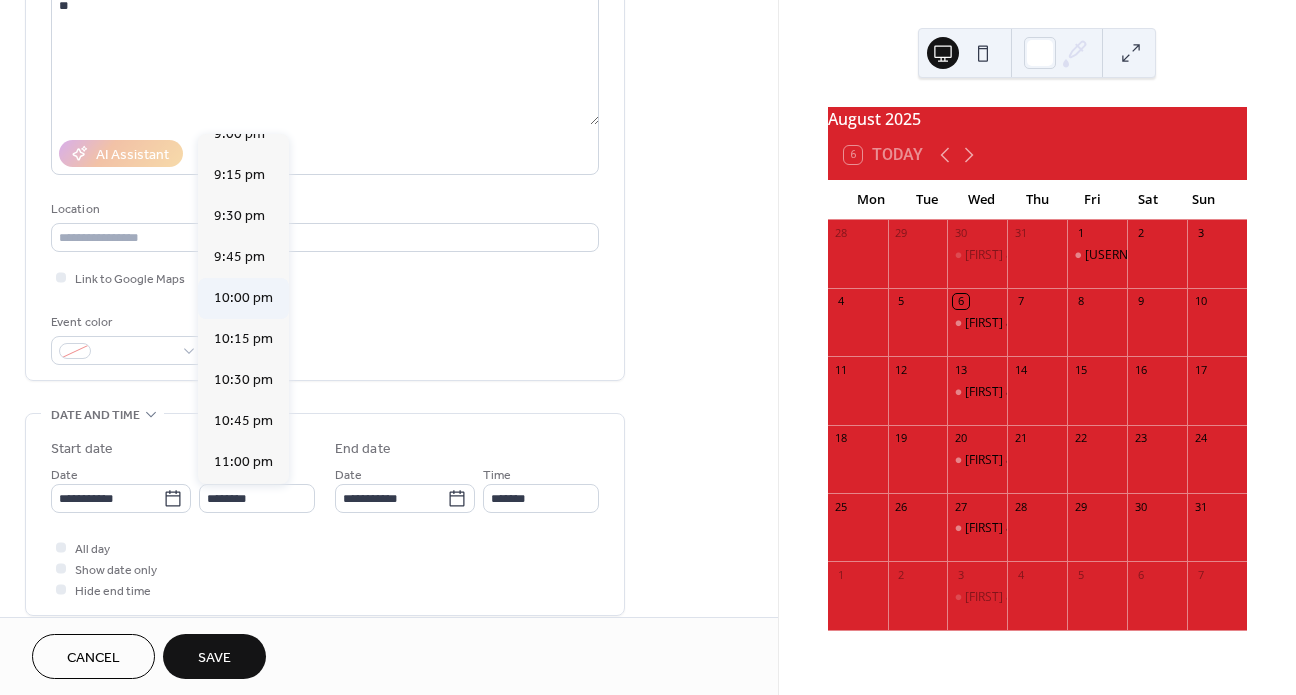 type on "********" 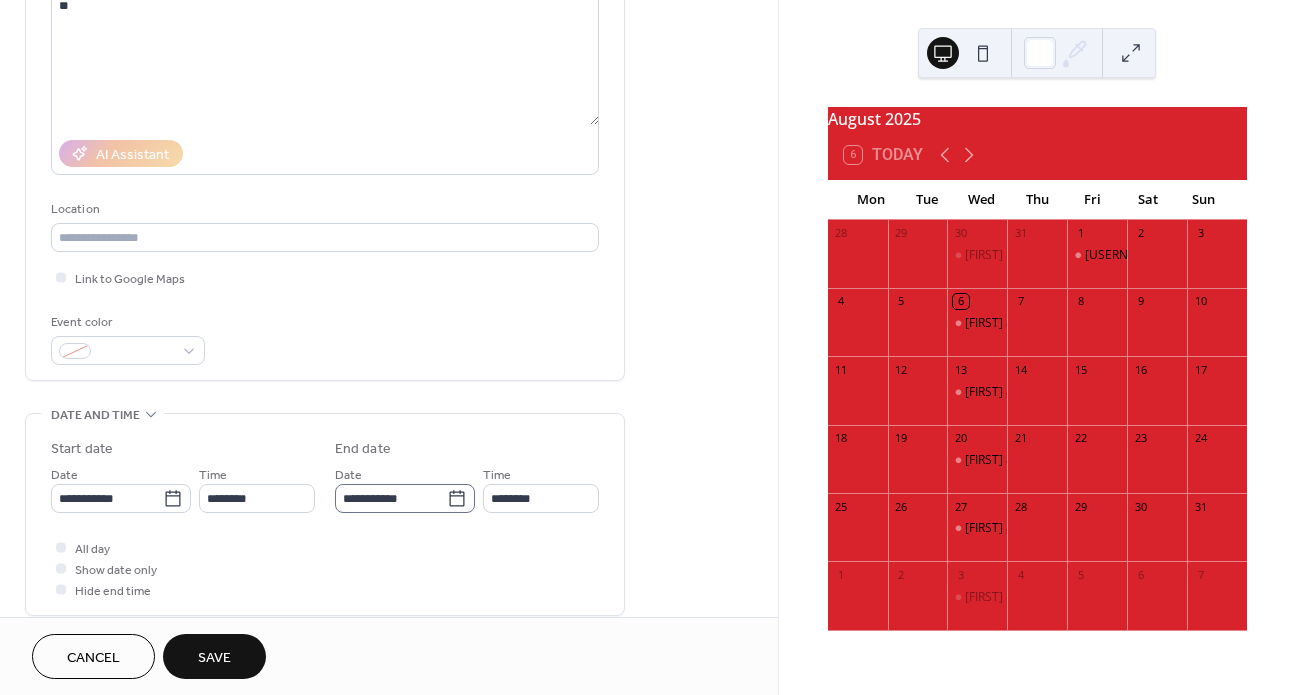 click 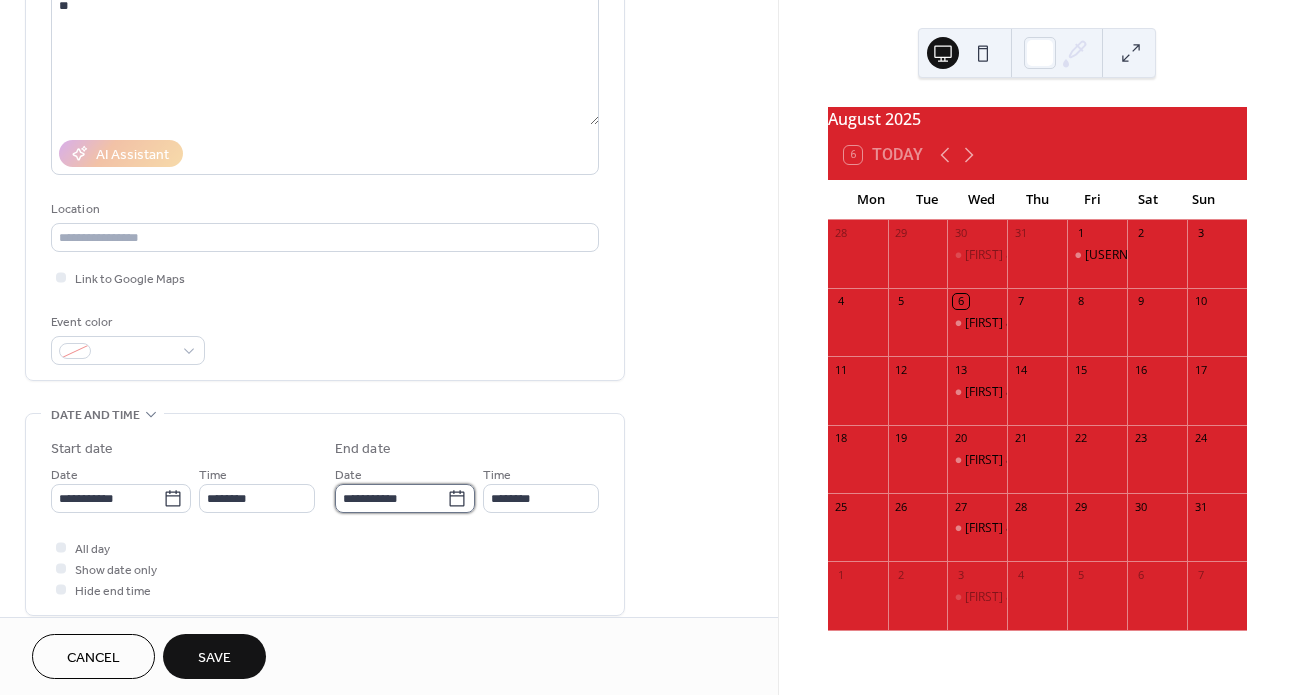 click on "**********" at bounding box center [391, 498] 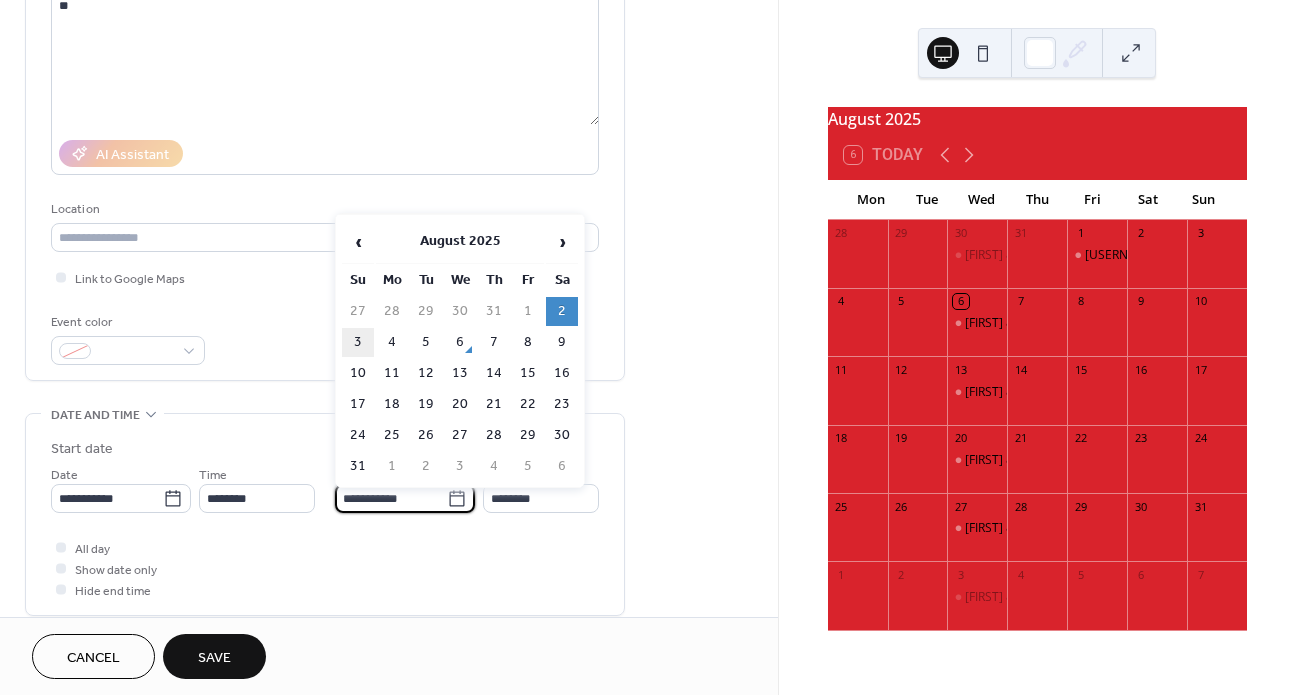 click on "3" at bounding box center (358, 342) 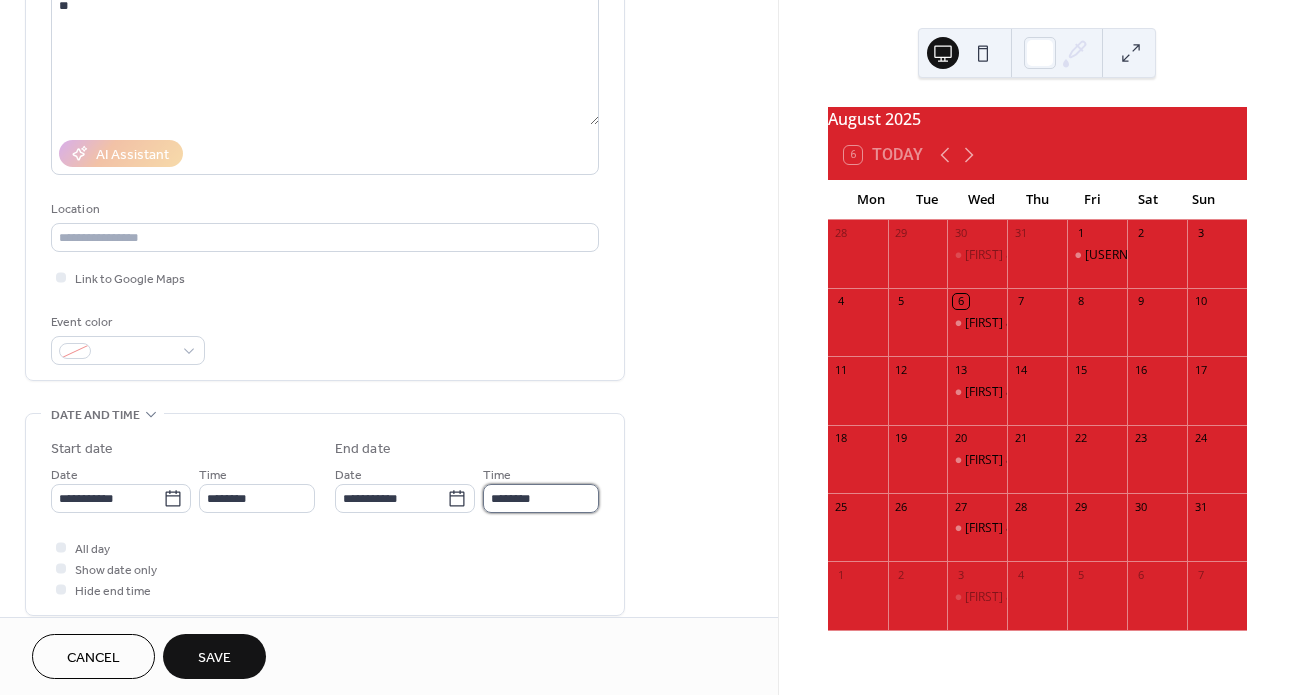 click on "********" at bounding box center [541, 498] 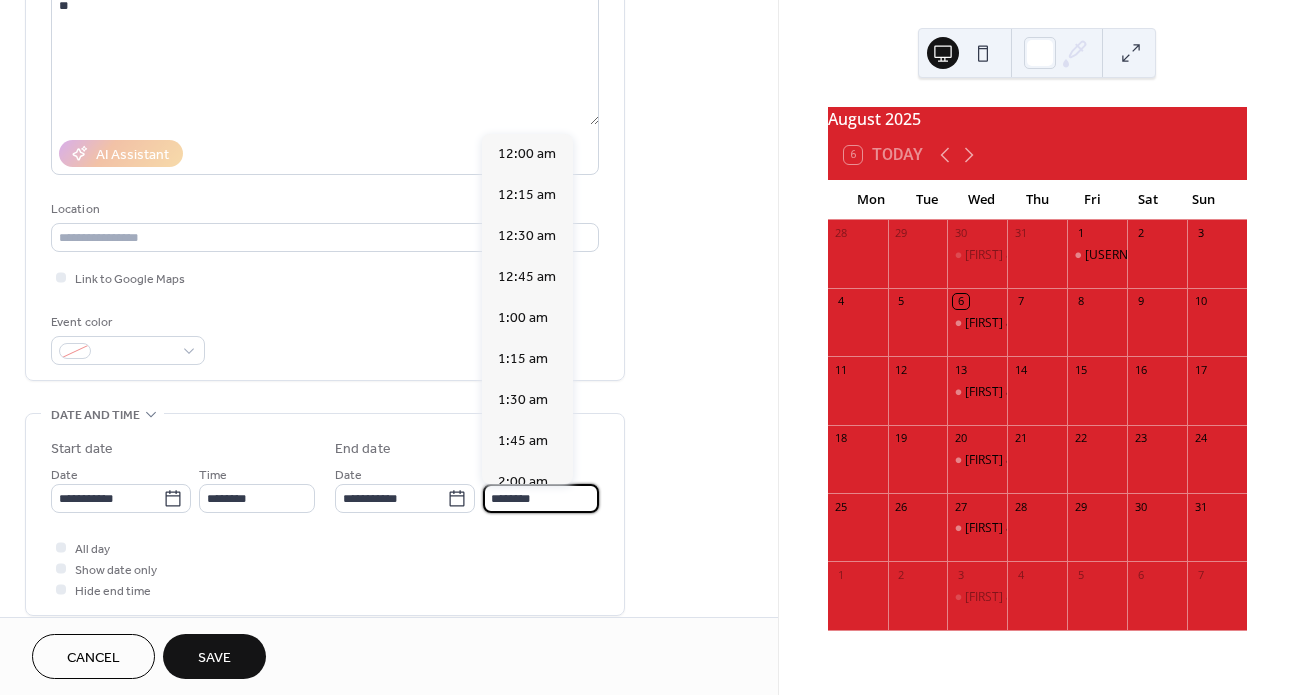 scroll, scrollTop: 223, scrollLeft: 0, axis: vertical 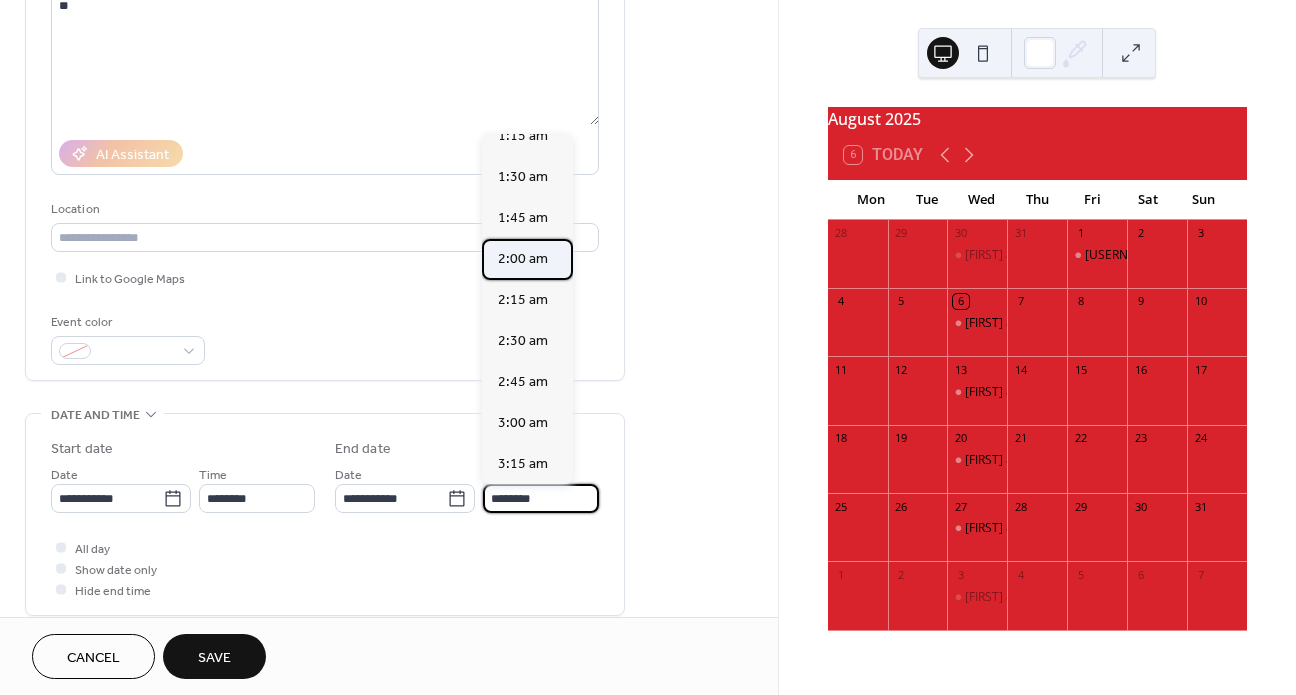 click on "2:00 am" at bounding box center (523, 259) 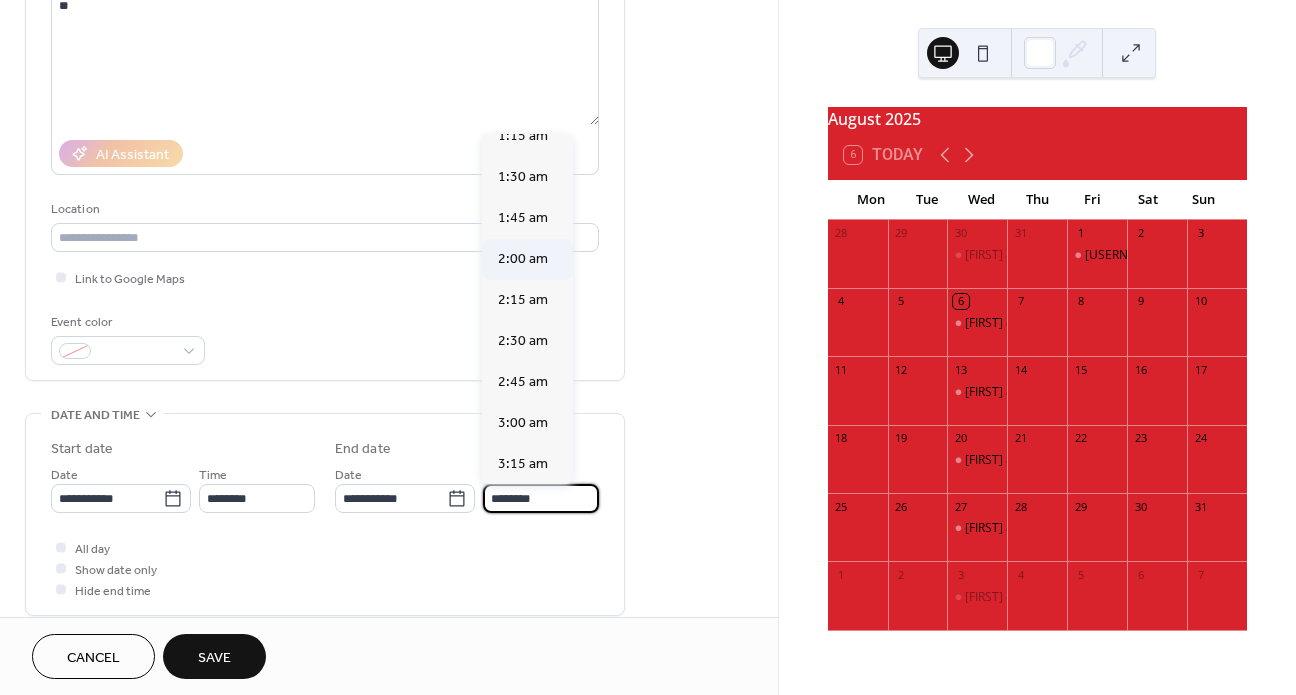 type on "*******" 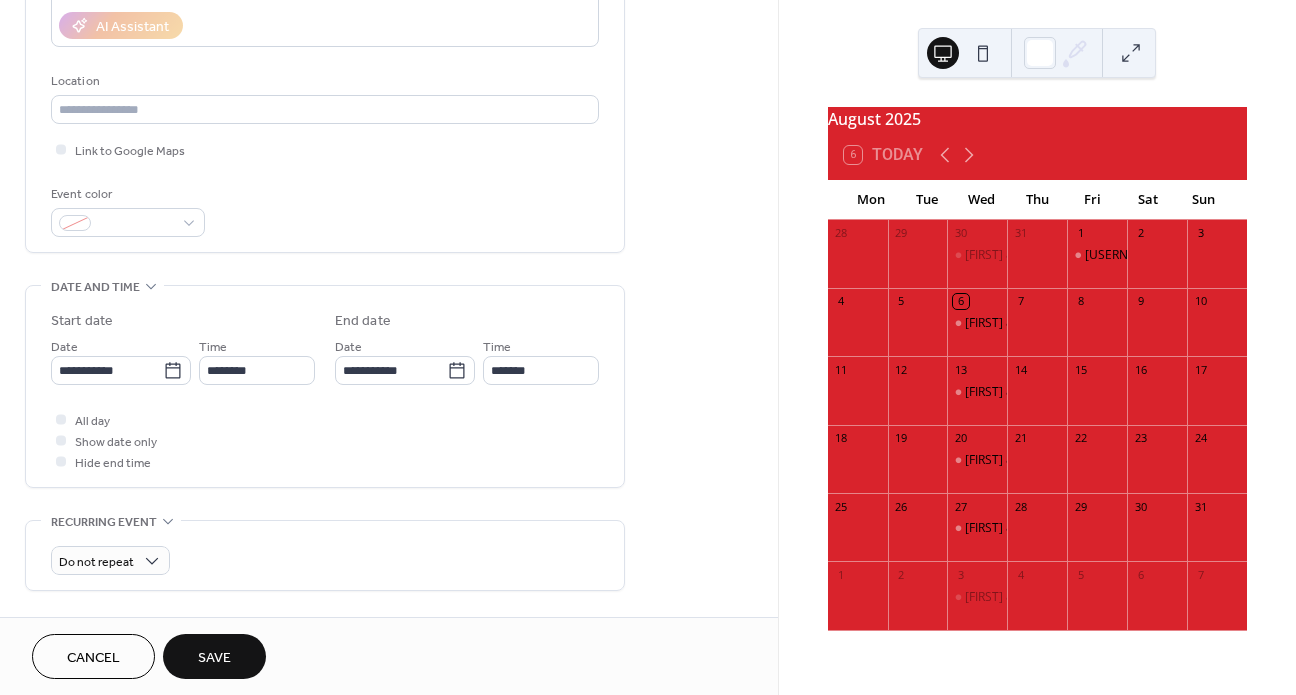 scroll, scrollTop: 611, scrollLeft: 0, axis: vertical 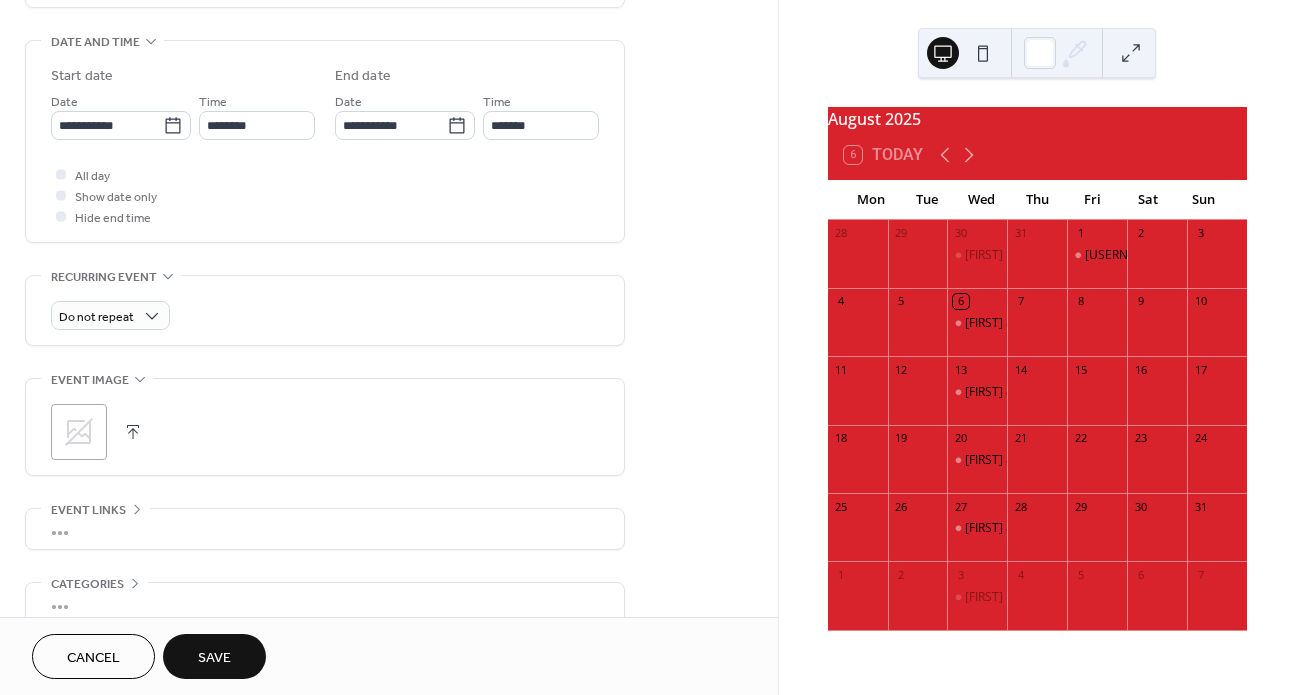 click on "Save" at bounding box center [214, 656] 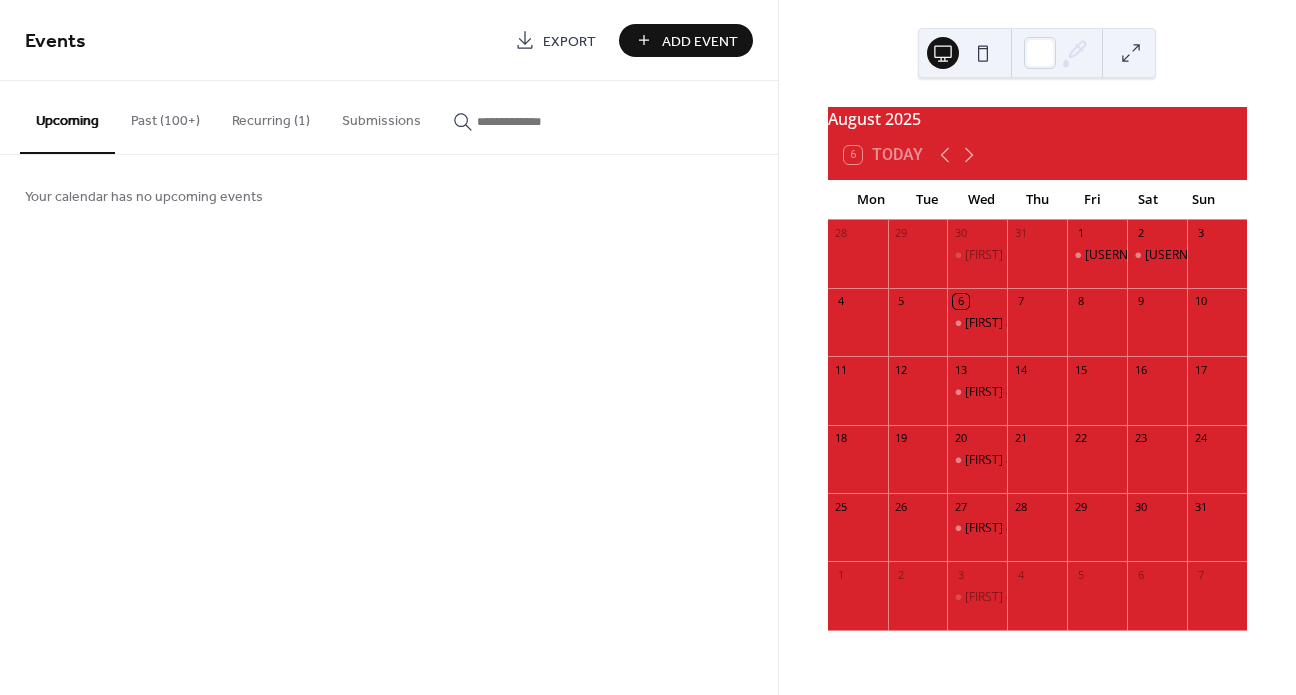 click on "Add Event" at bounding box center [700, 41] 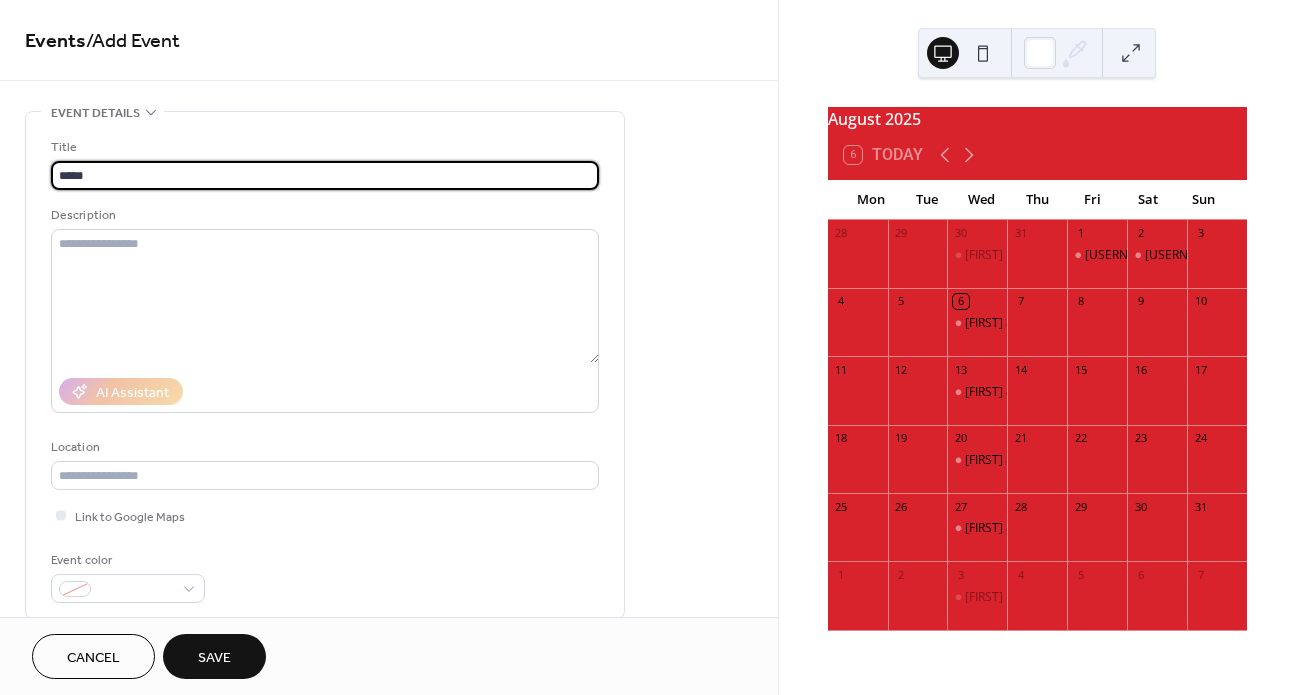 type on "*****" 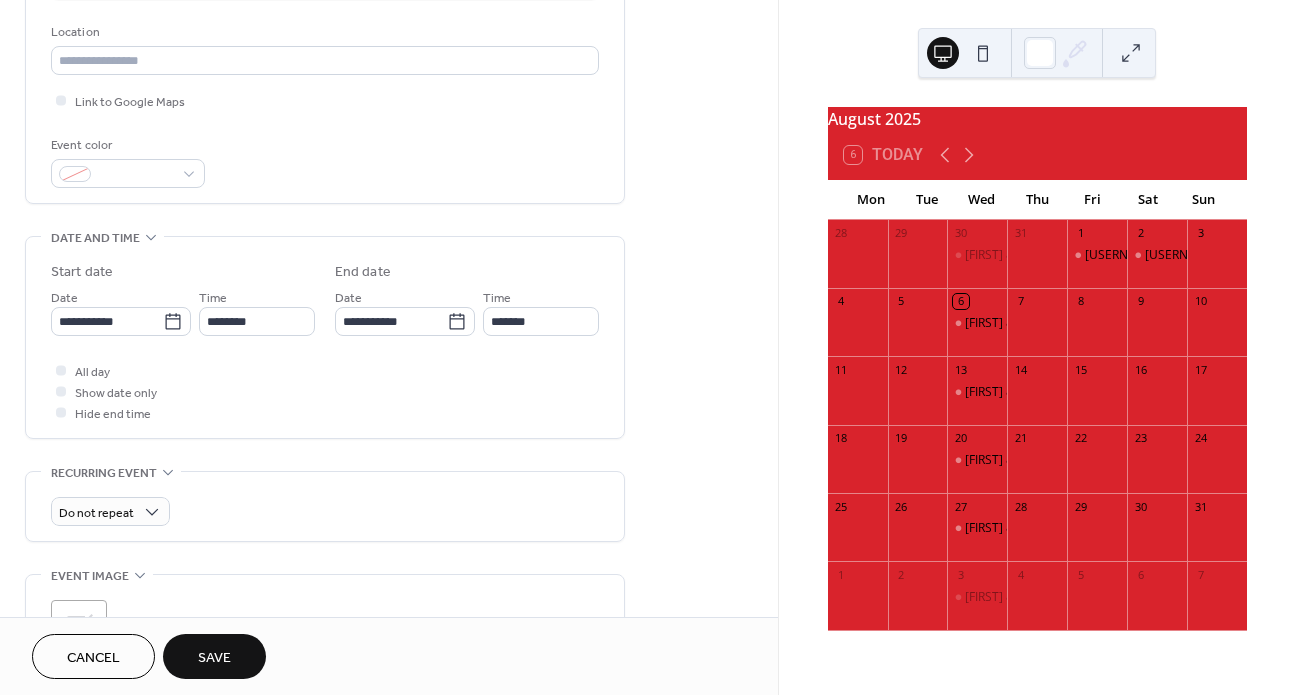 scroll, scrollTop: 464, scrollLeft: 0, axis: vertical 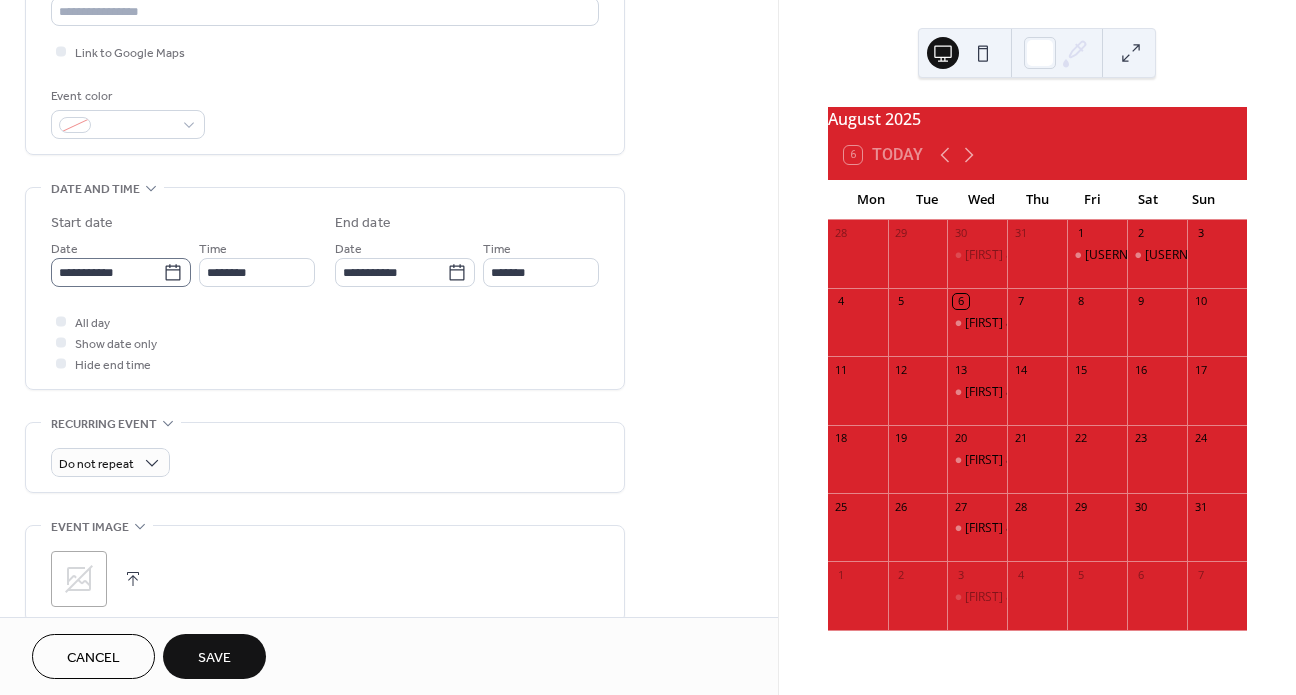 type on "**" 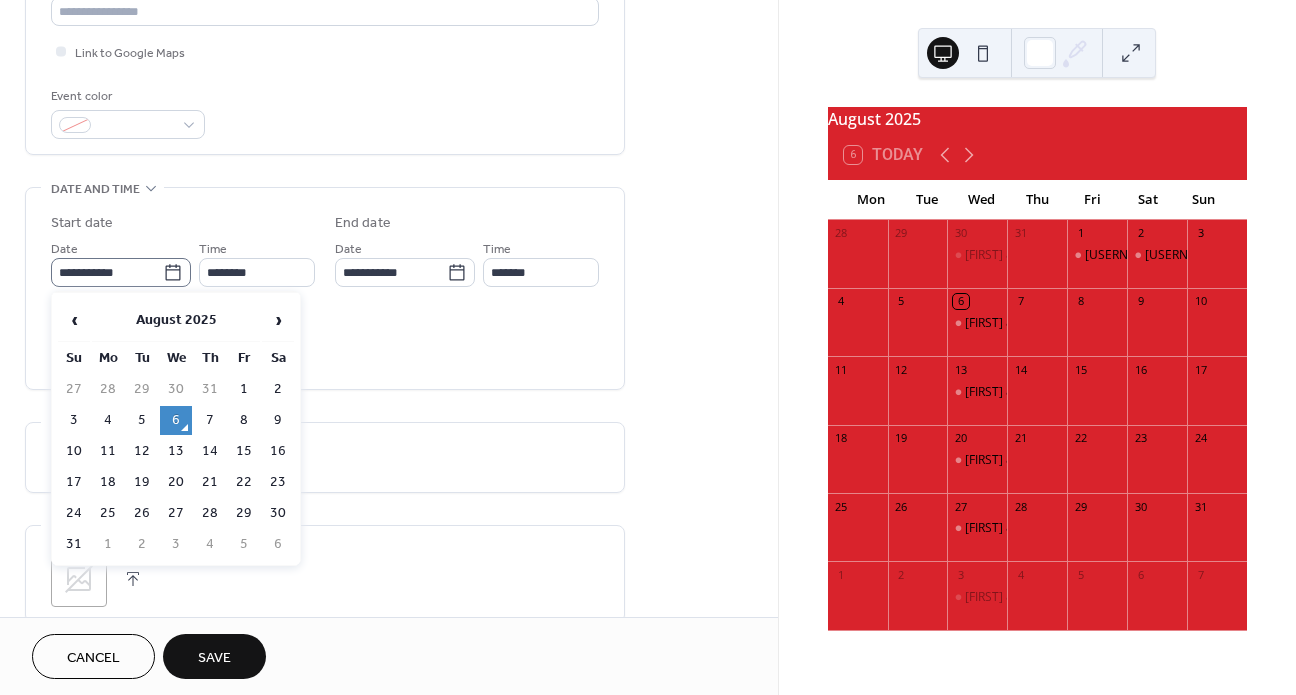 click 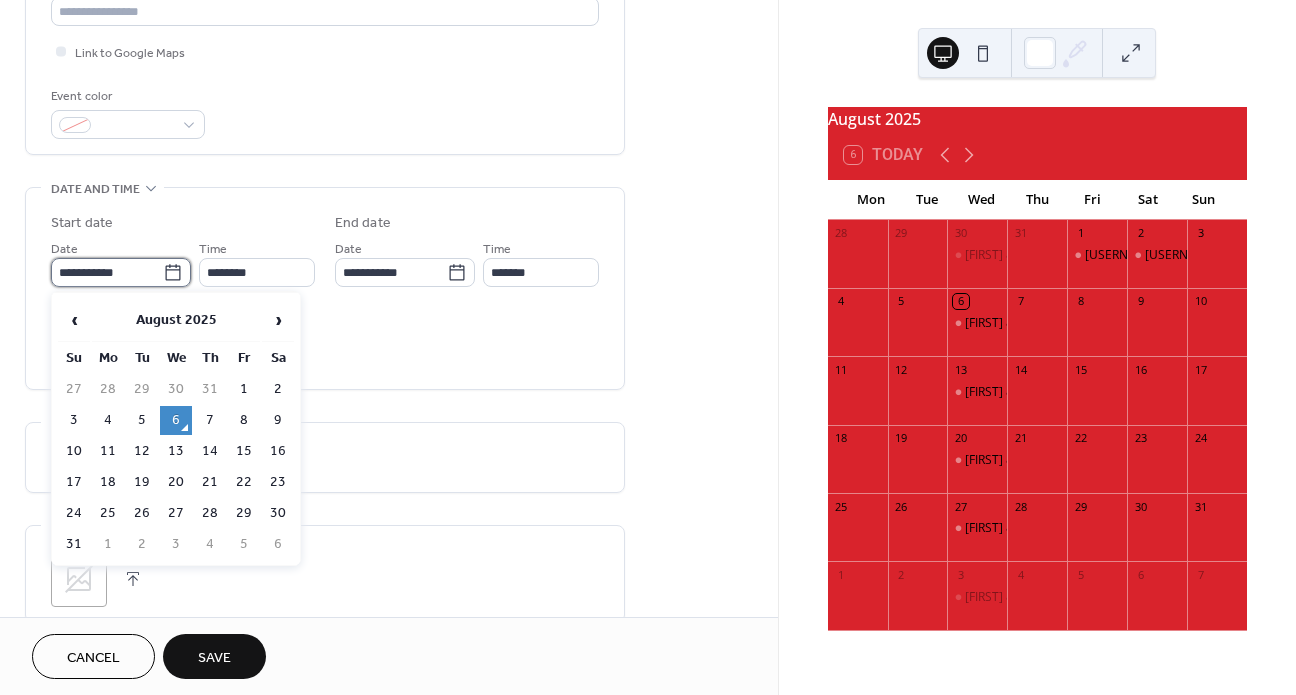 click on "**********" at bounding box center [107, 272] 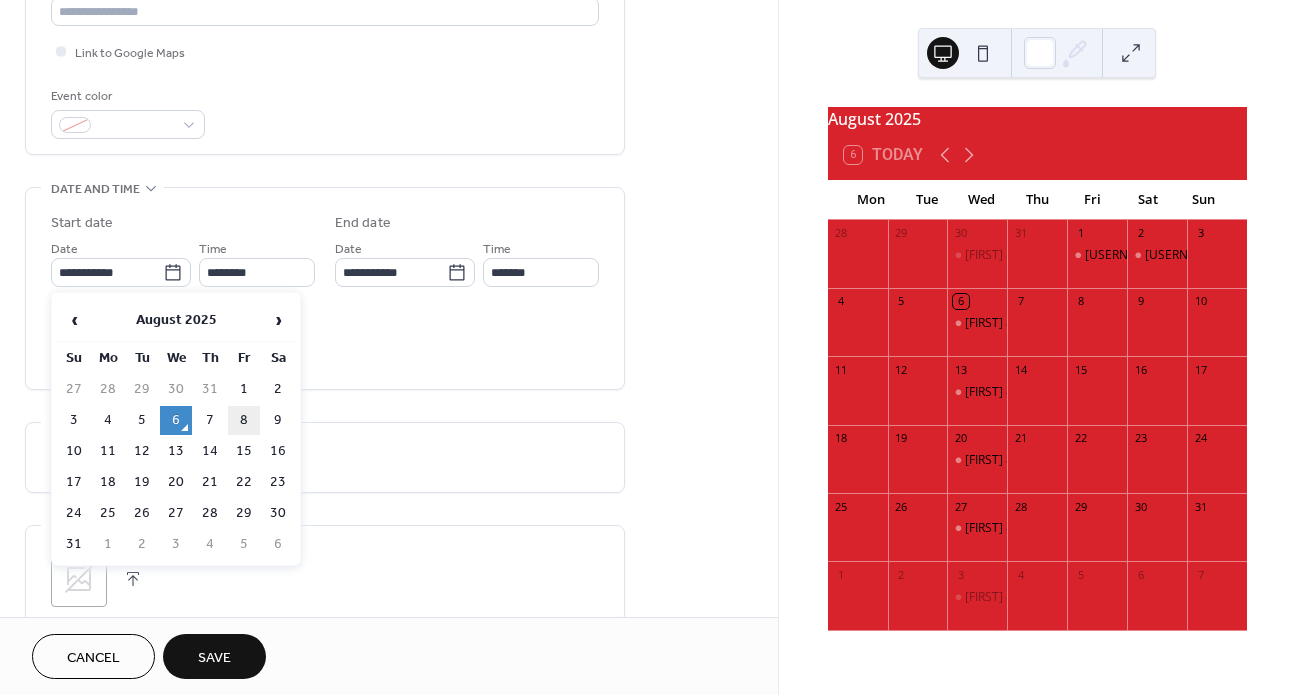 click on "8" at bounding box center [244, 420] 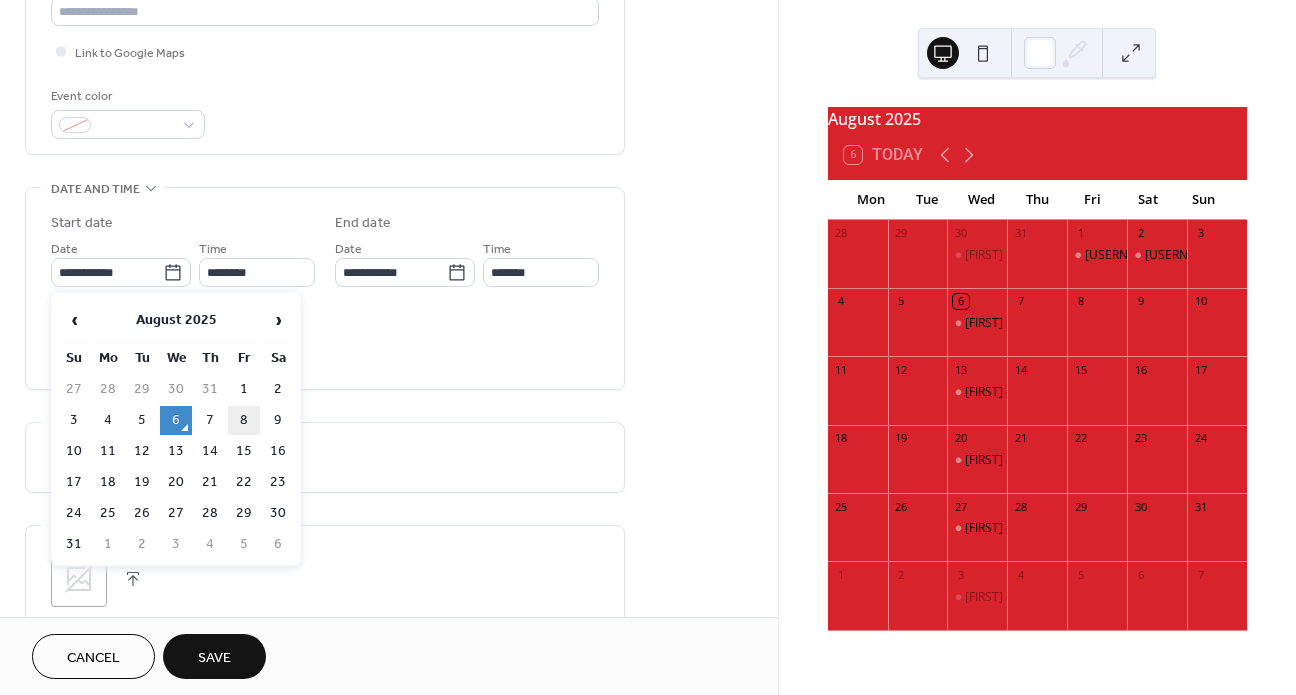 type on "**********" 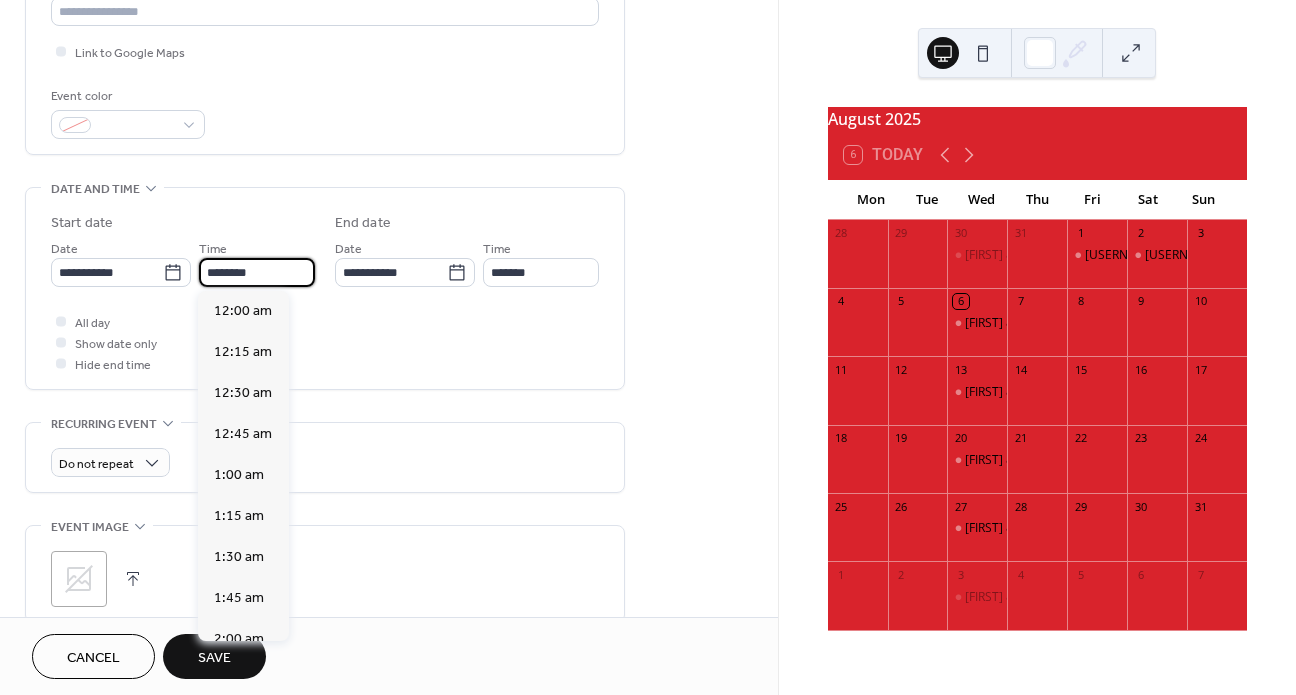 click on "********" at bounding box center [257, 272] 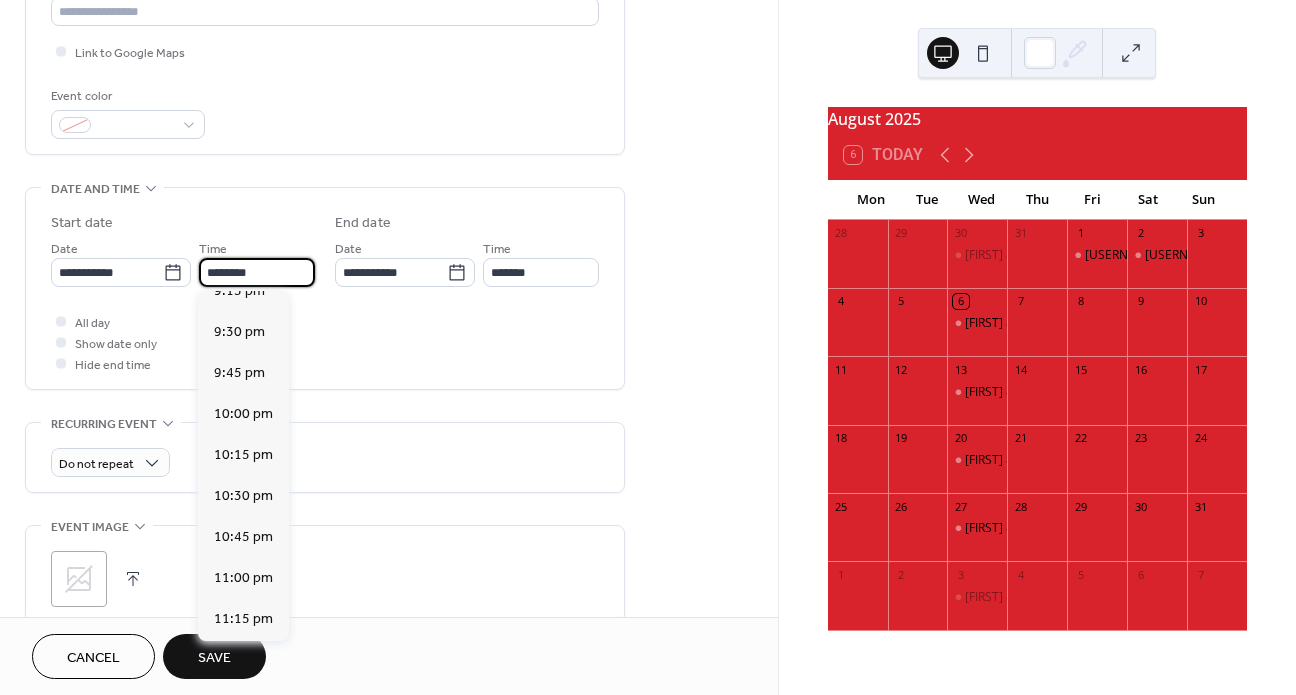 scroll, scrollTop: 3538, scrollLeft: 0, axis: vertical 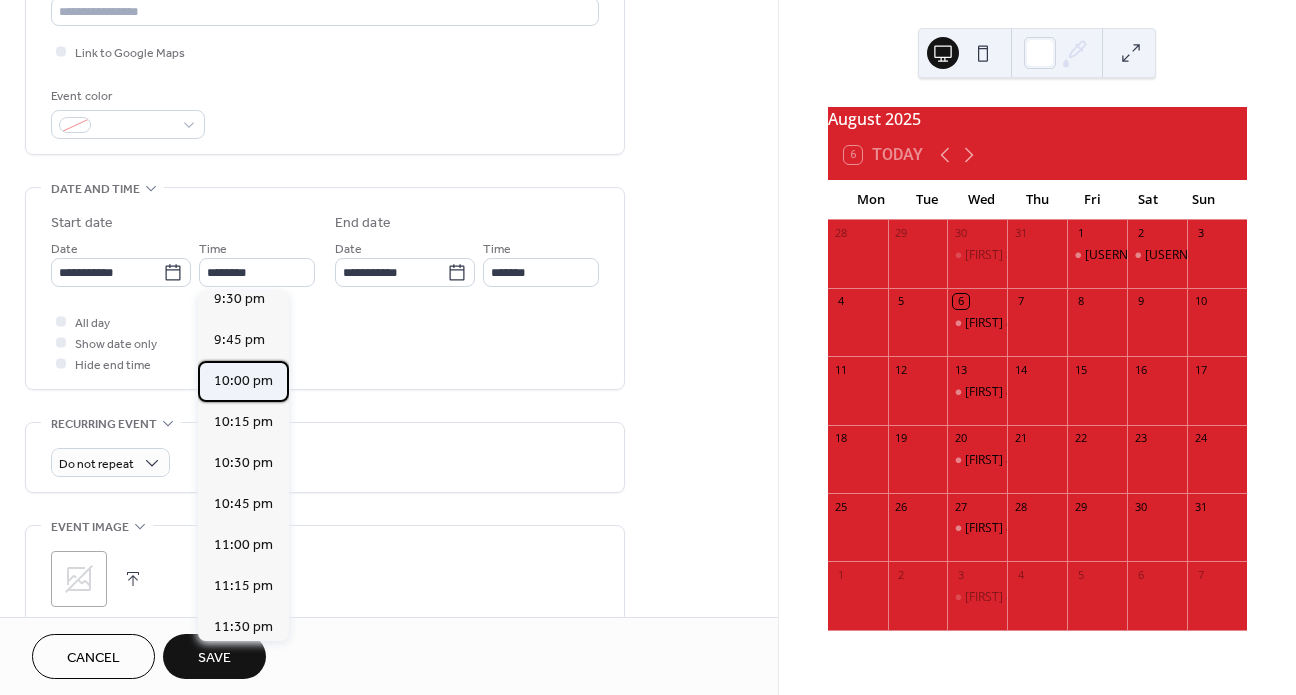click on "10:00 pm" at bounding box center (243, 381) 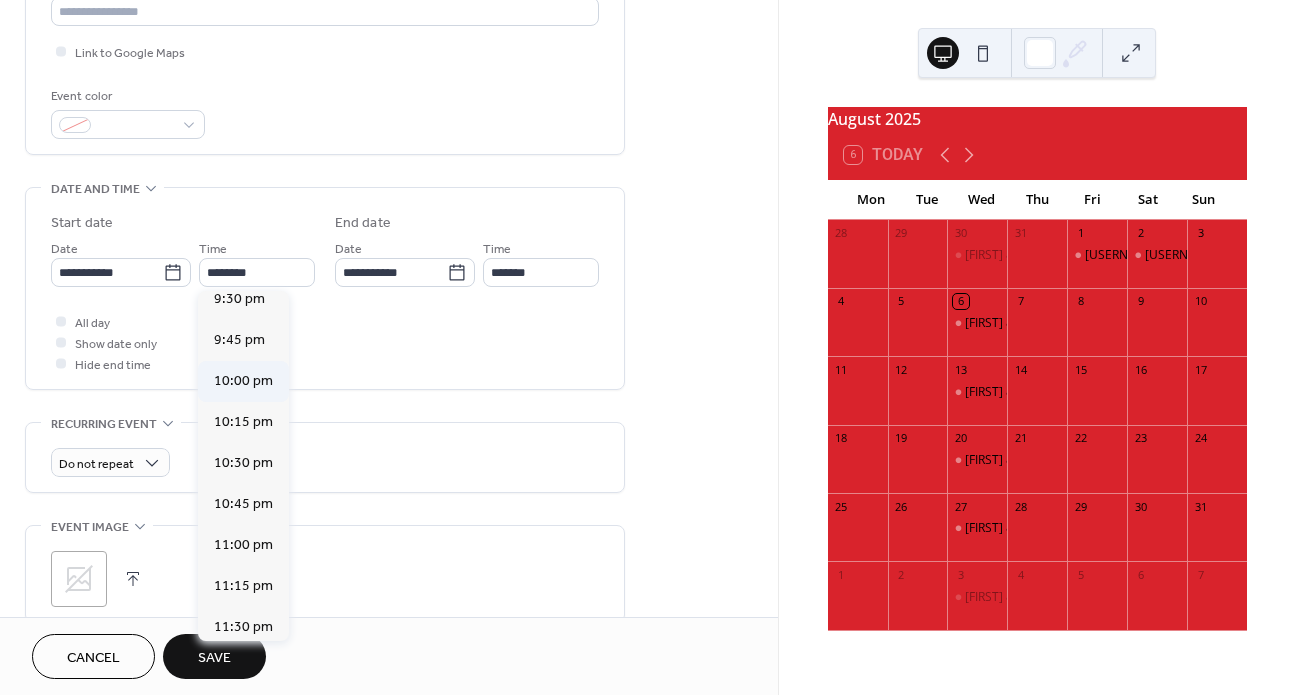 type on "********" 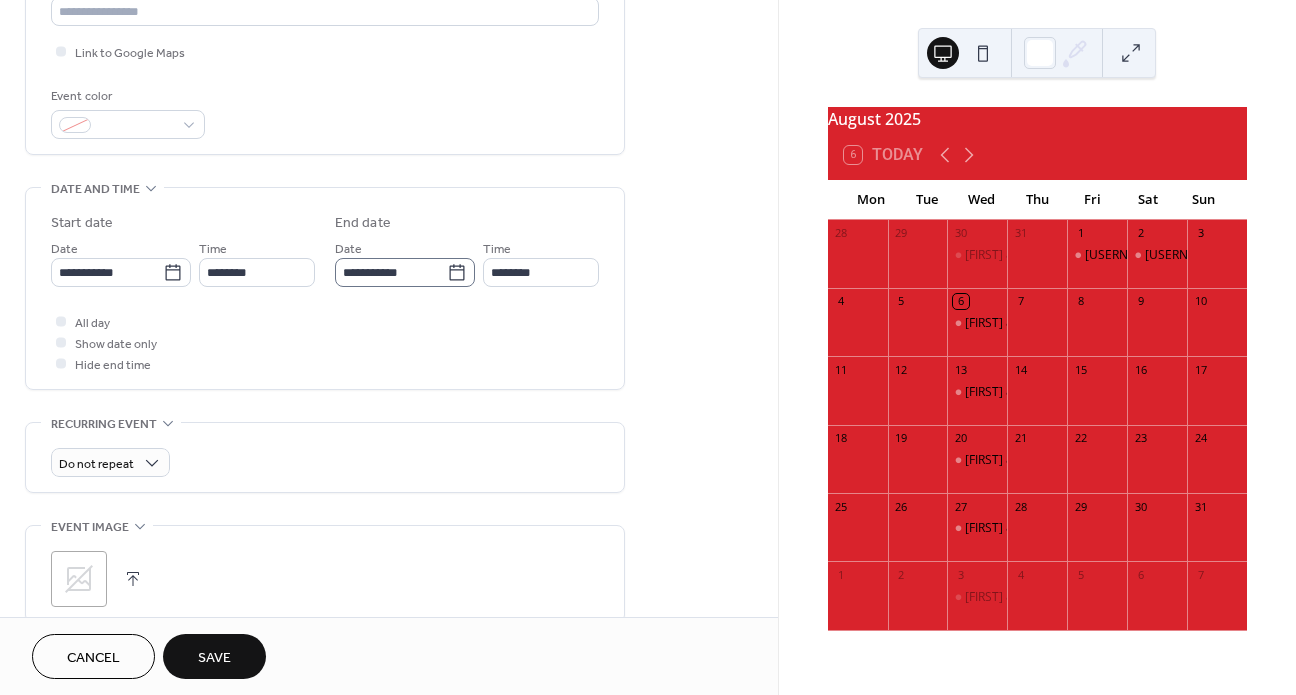 click 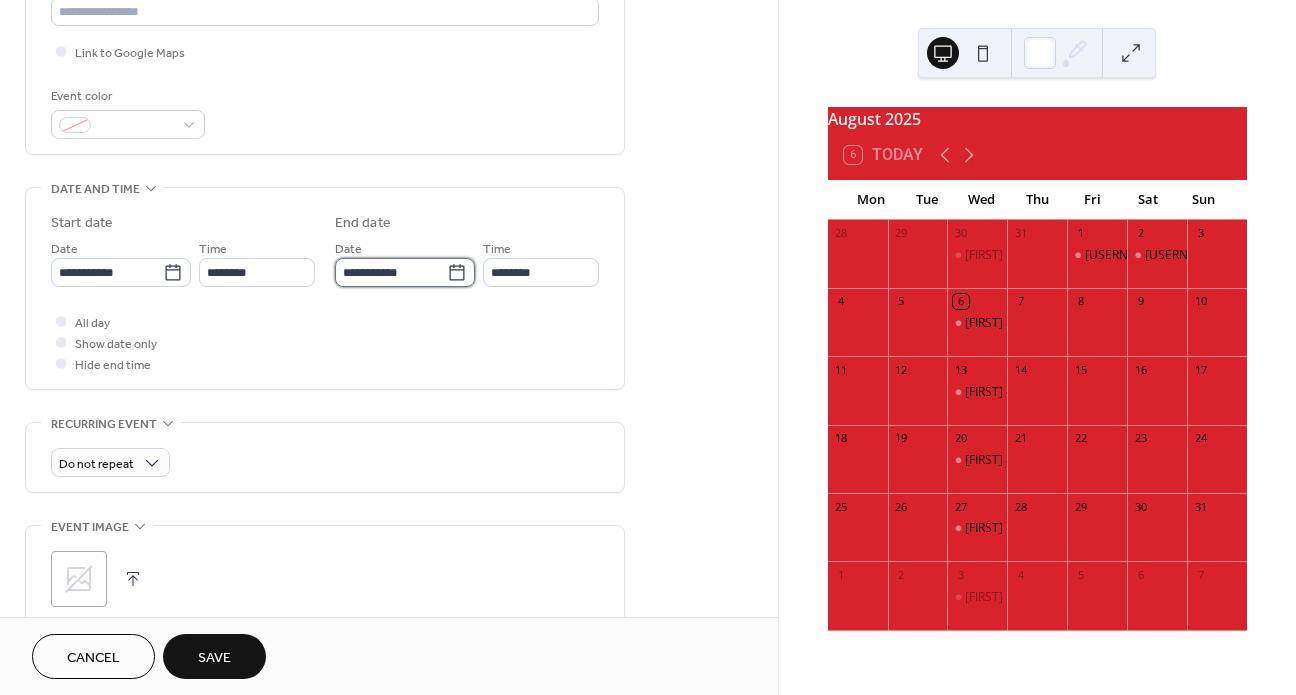 click on "**********" at bounding box center [391, 272] 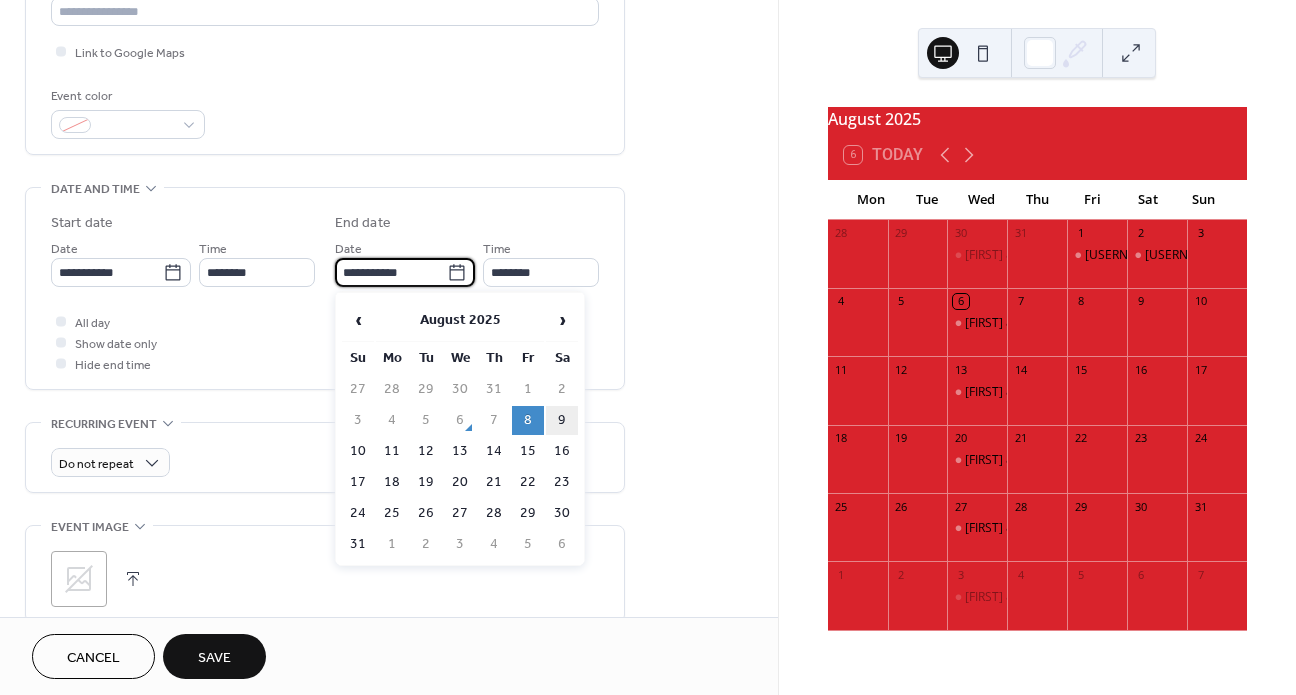 click on "9" at bounding box center [562, 420] 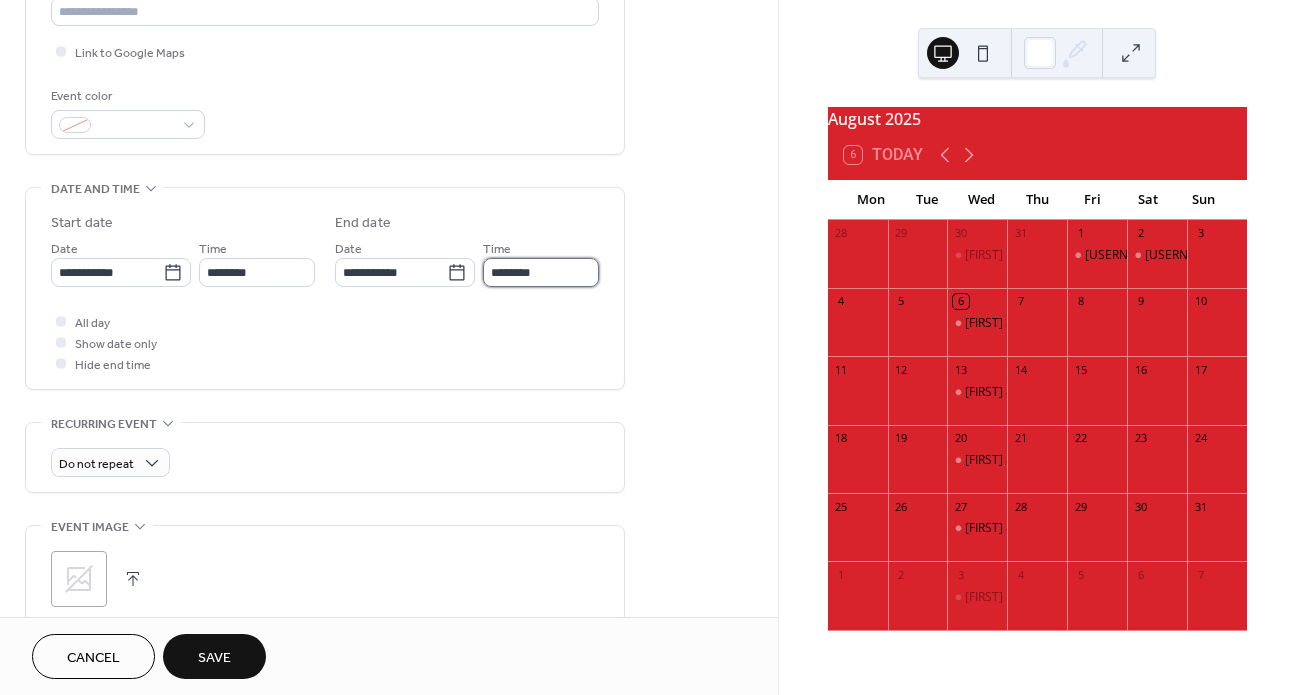 click on "********" at bounding box center (541, 272) 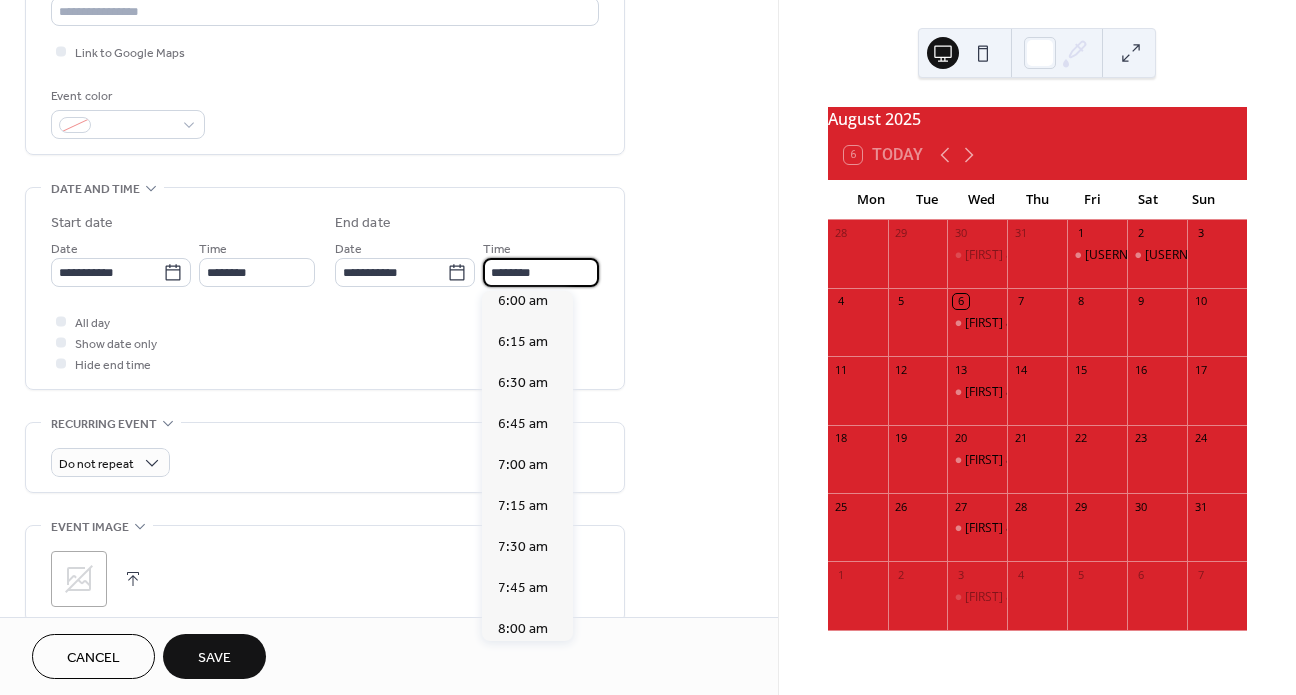scroll, scrollTop: 0, scrollLeft: 0, axis: both 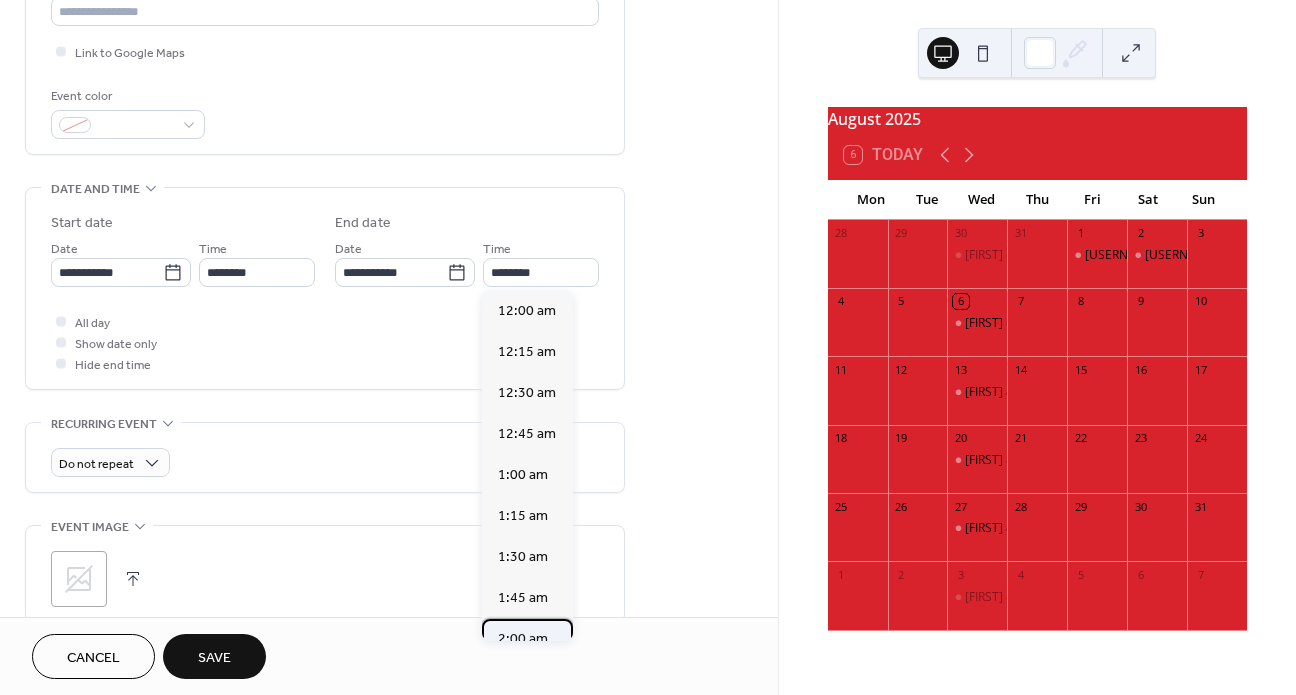 click on "2:00 am" at bounding box center (523, 639) 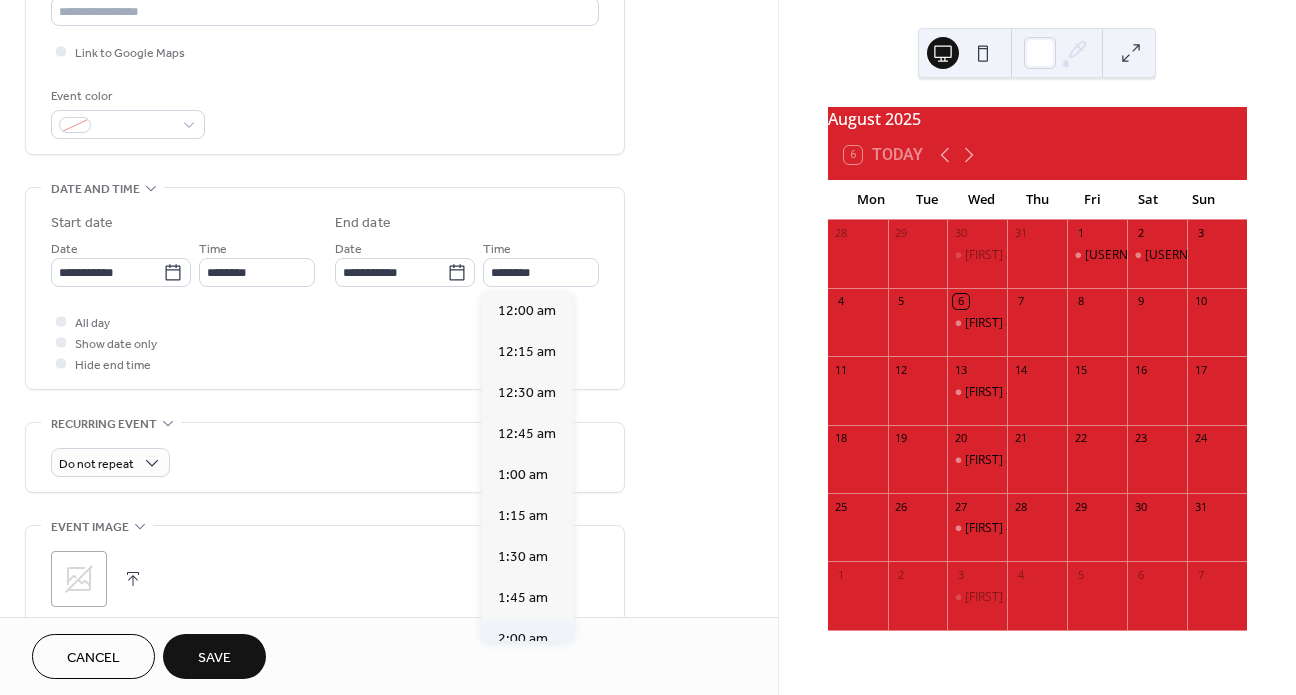 type on "*******" 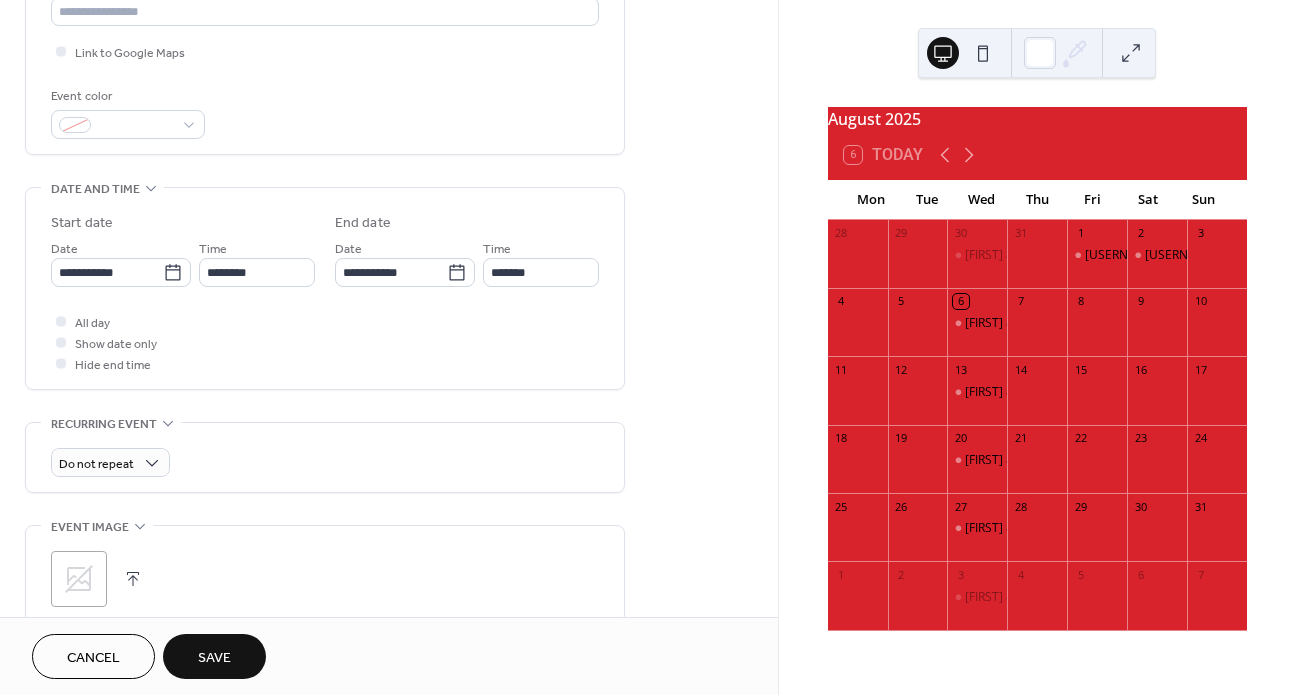 click on "Save" at bounding box center (214, 658) 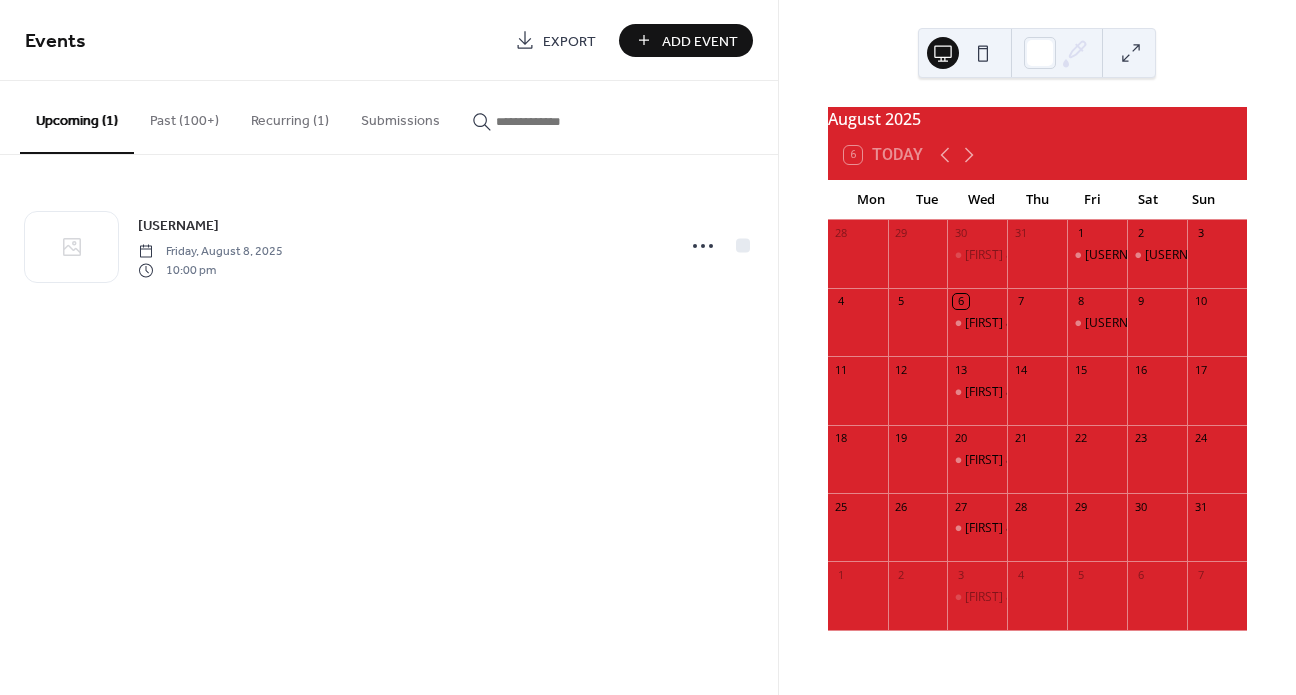 click on "Events Export Add Event" at bounding box center [389, 40] 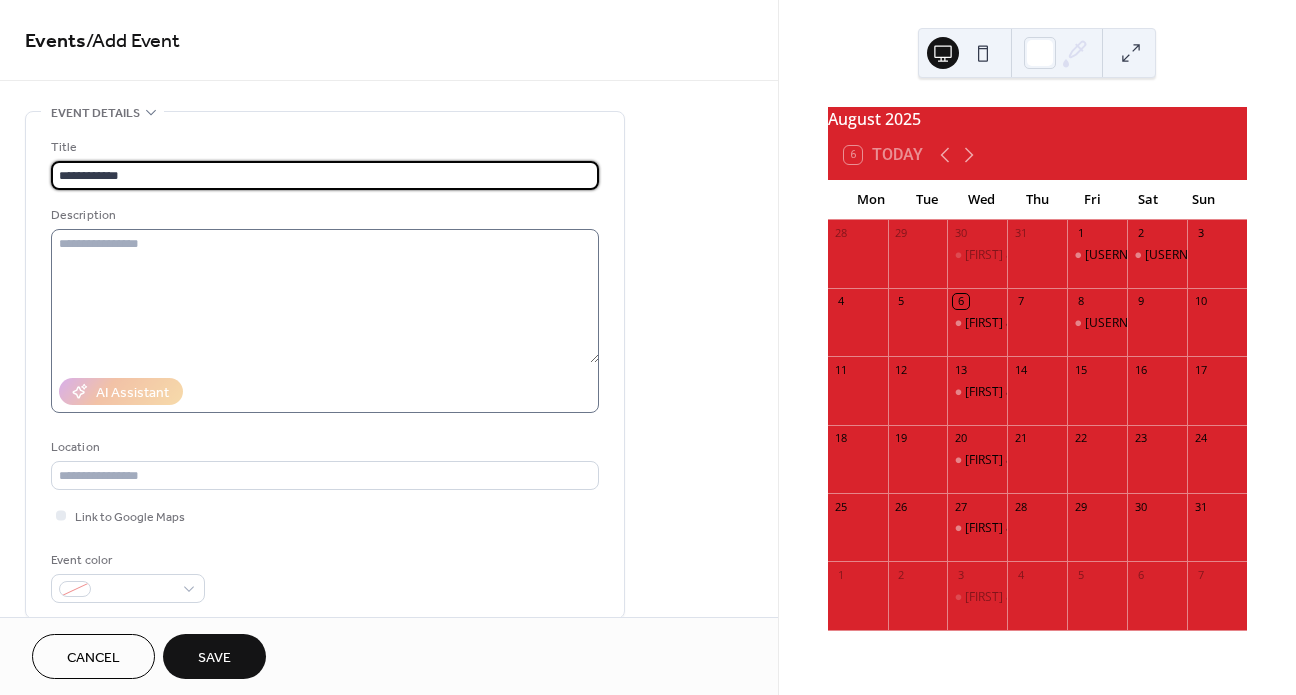type on "**********" 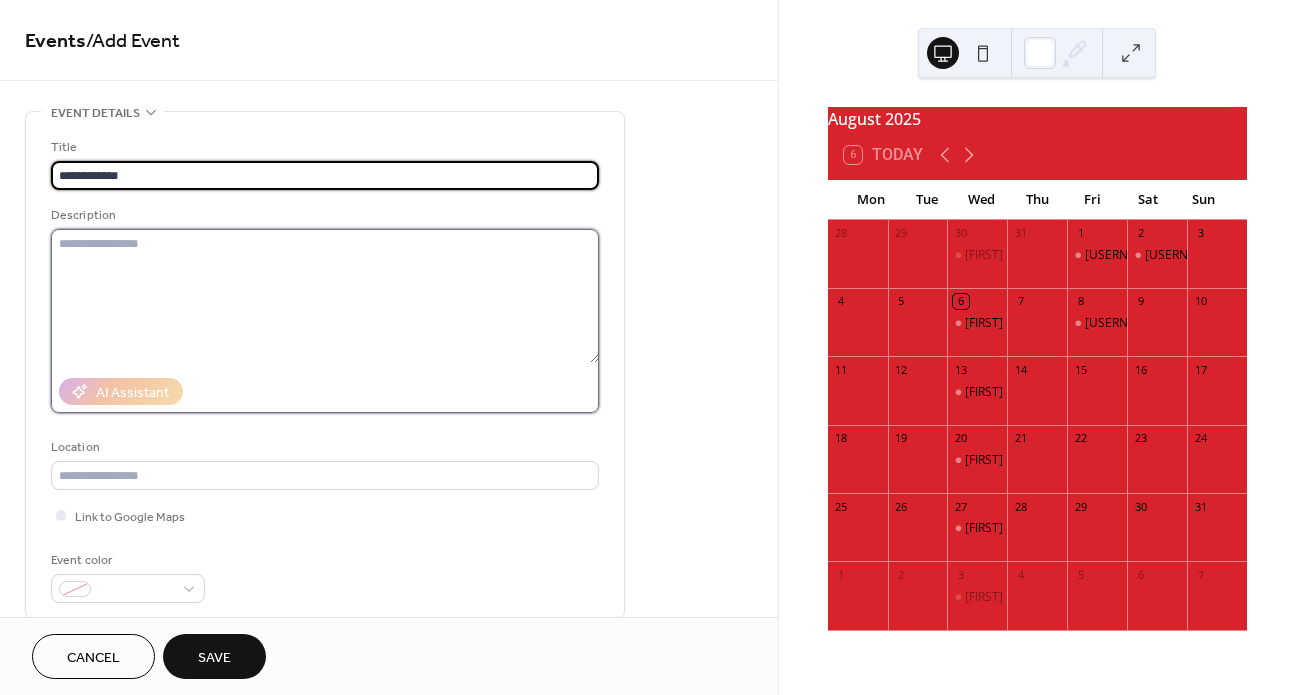 click at bounding box center [325, 296] 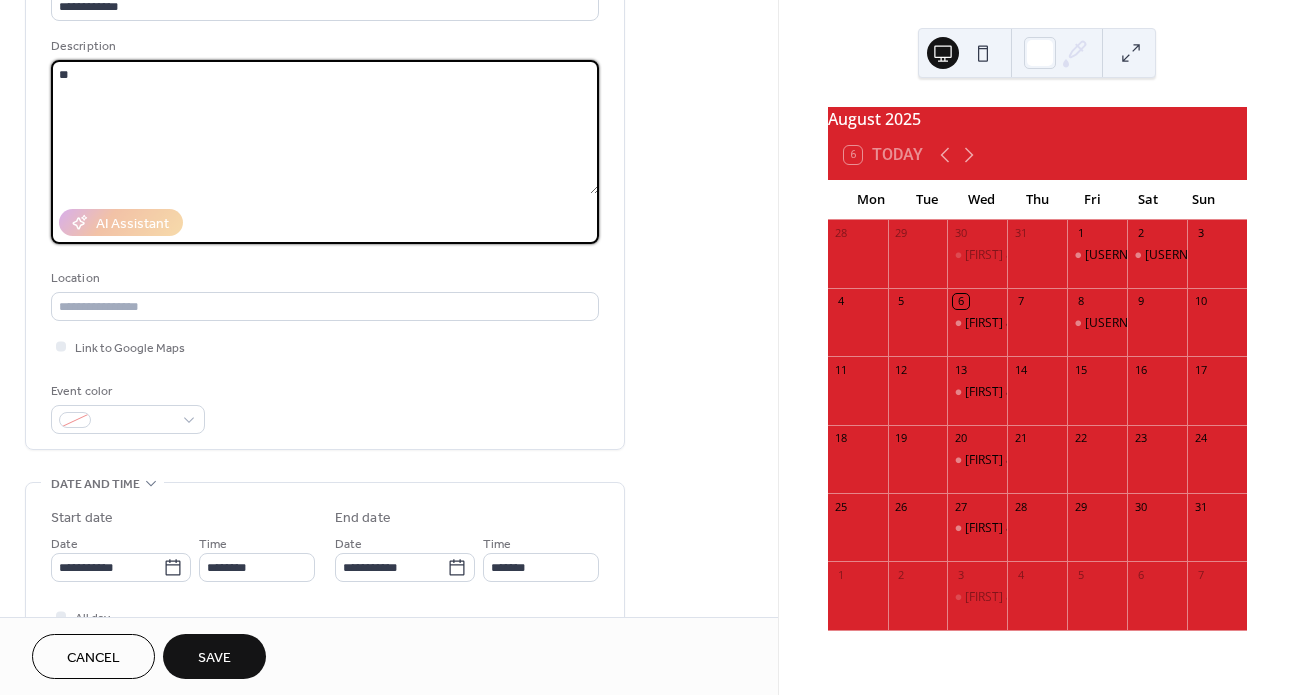 scroll, scrollTop: 220, scrollLeft: 0, axis: vertical 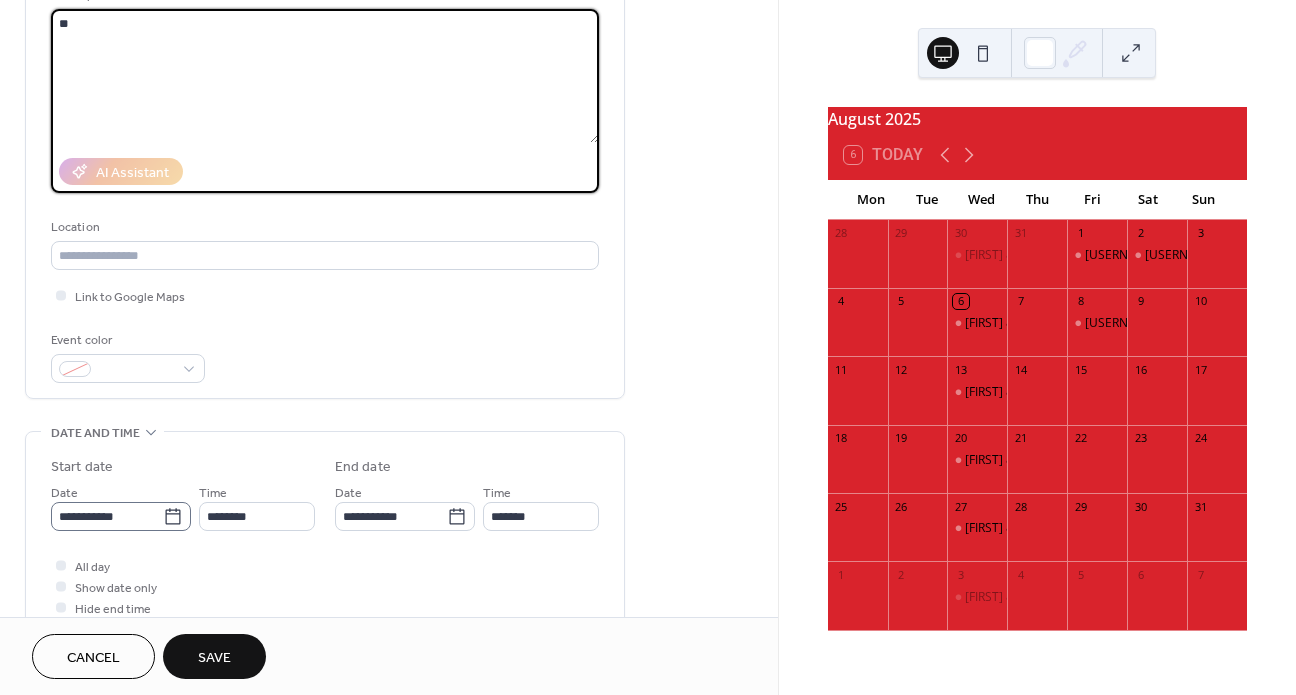 type on "**" 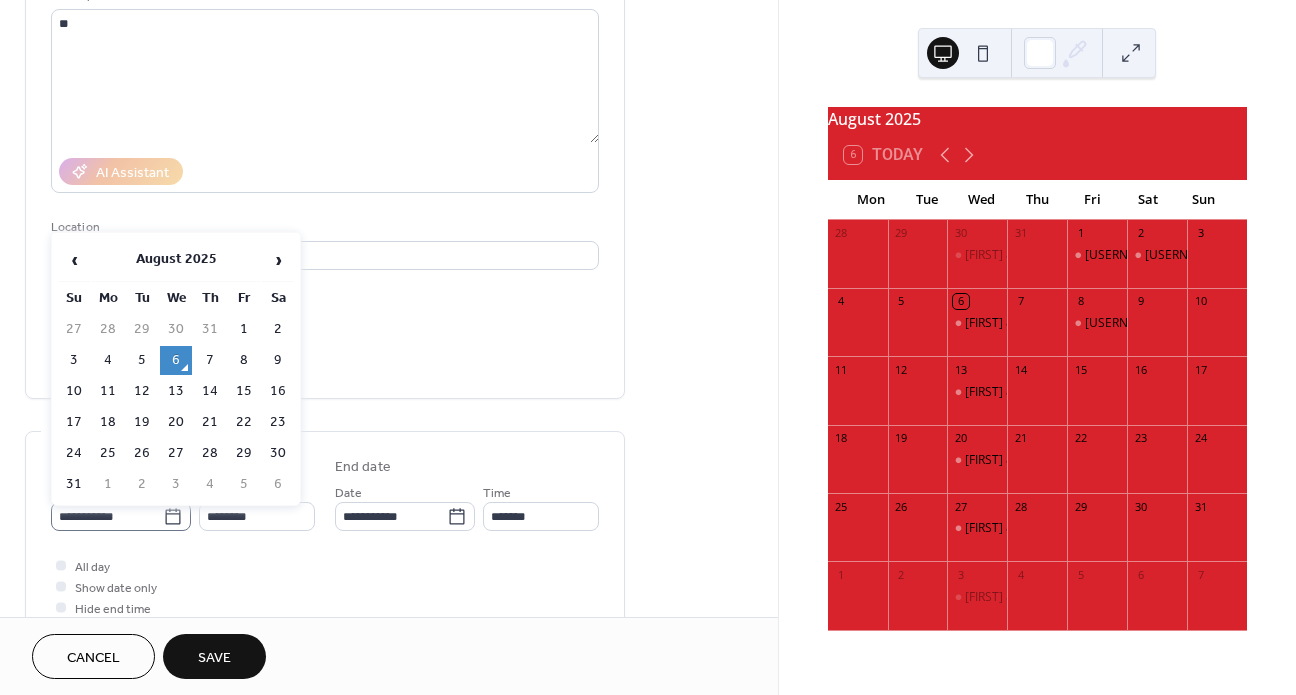 click 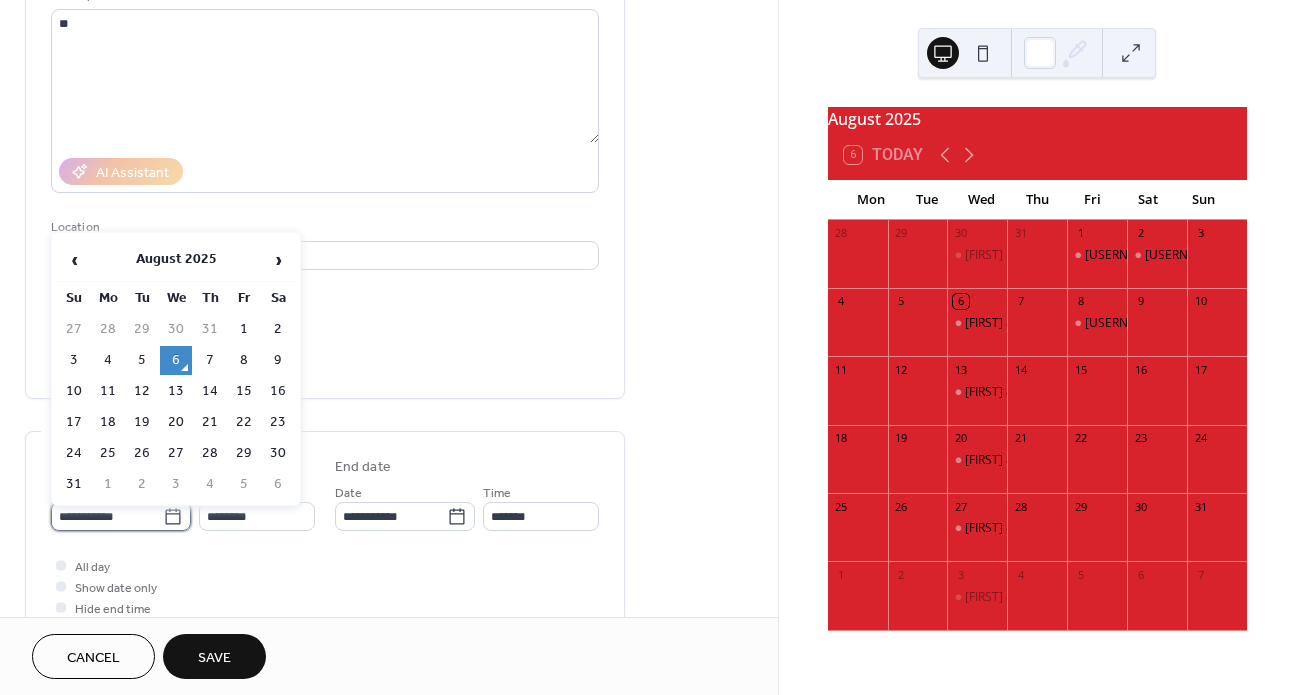 click on "**********" at bounding box center [107, 516] 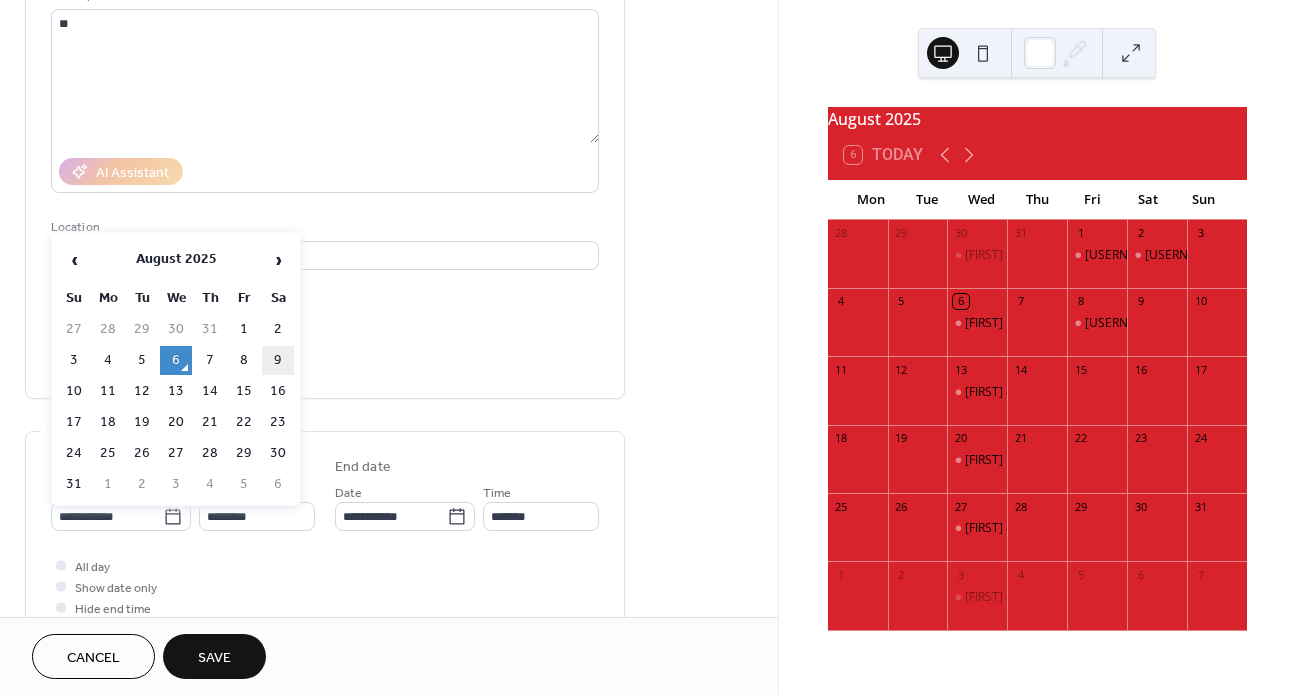 click on "9" at bounding box center [278, 360] 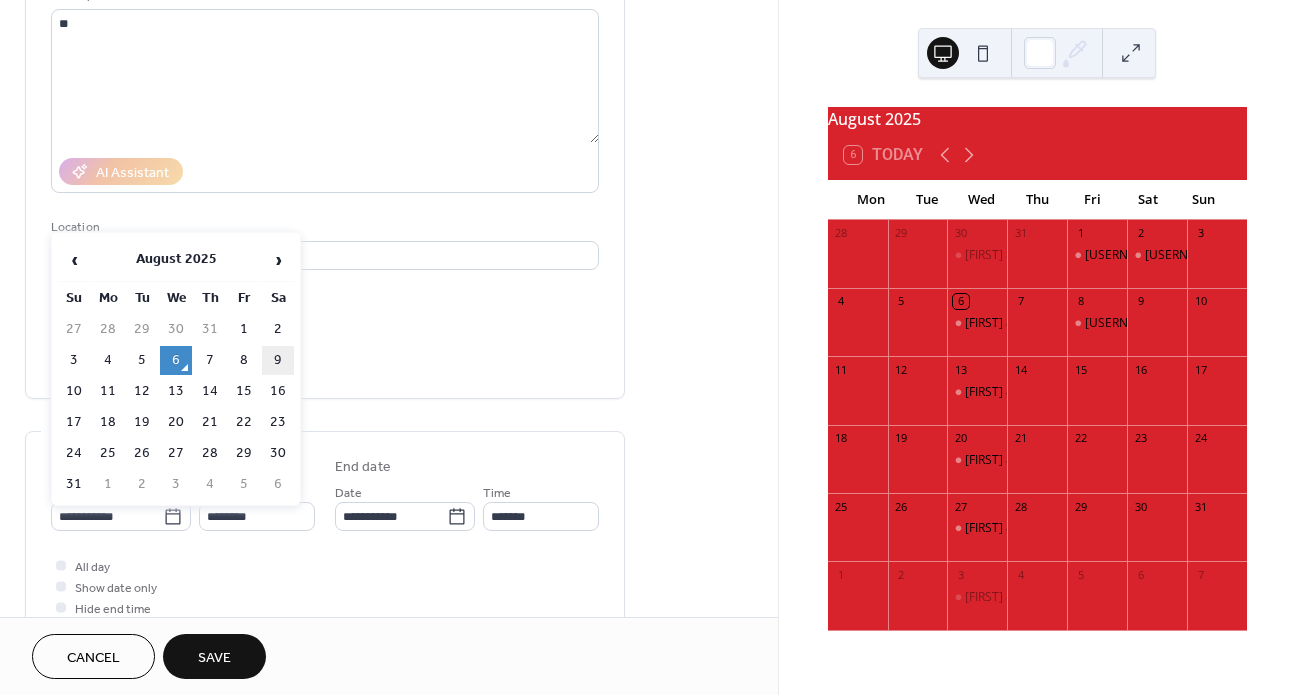 type on "**********" 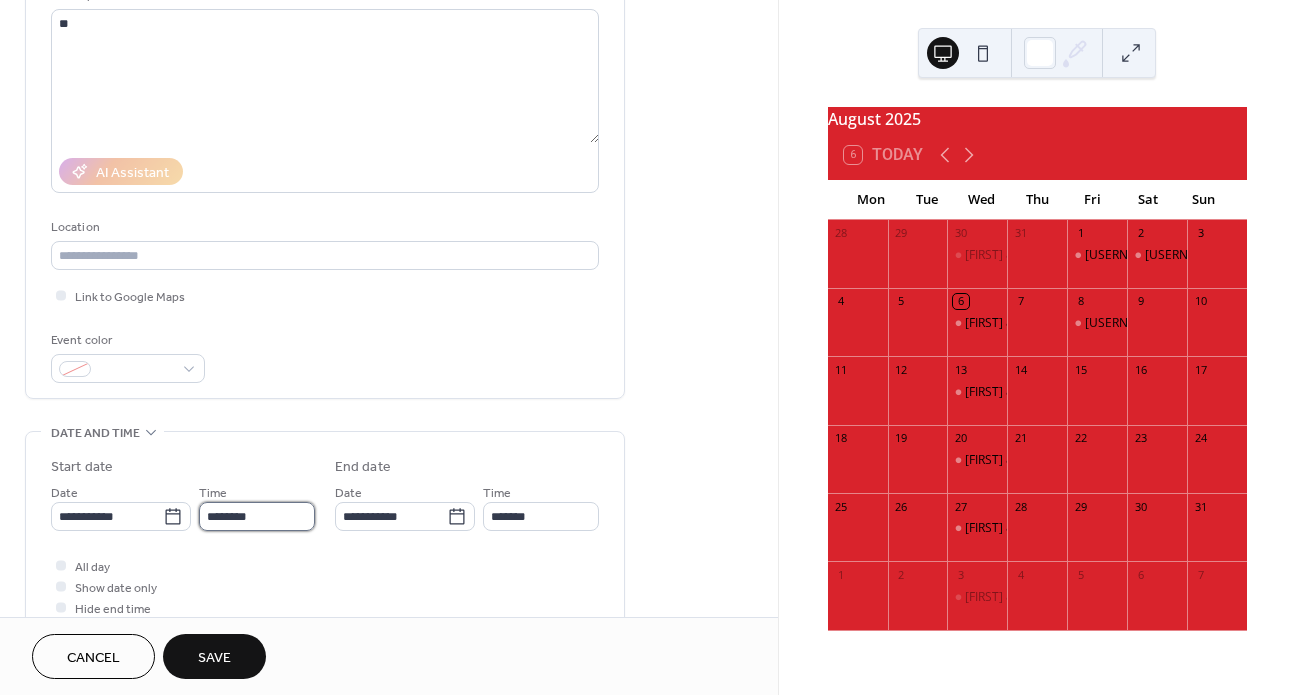 click on "********" at bounding box center [257, 516] 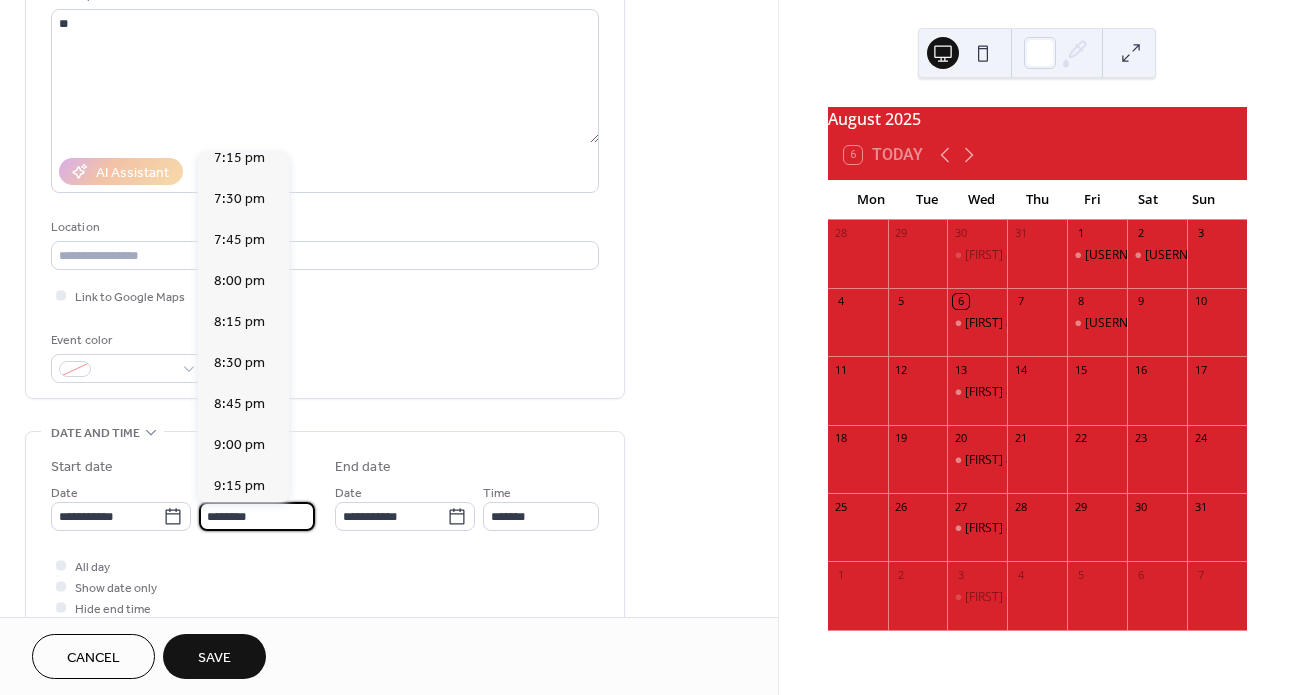 scroll, scrollTop: 3271, scrollLeft: 0, axis: vertical 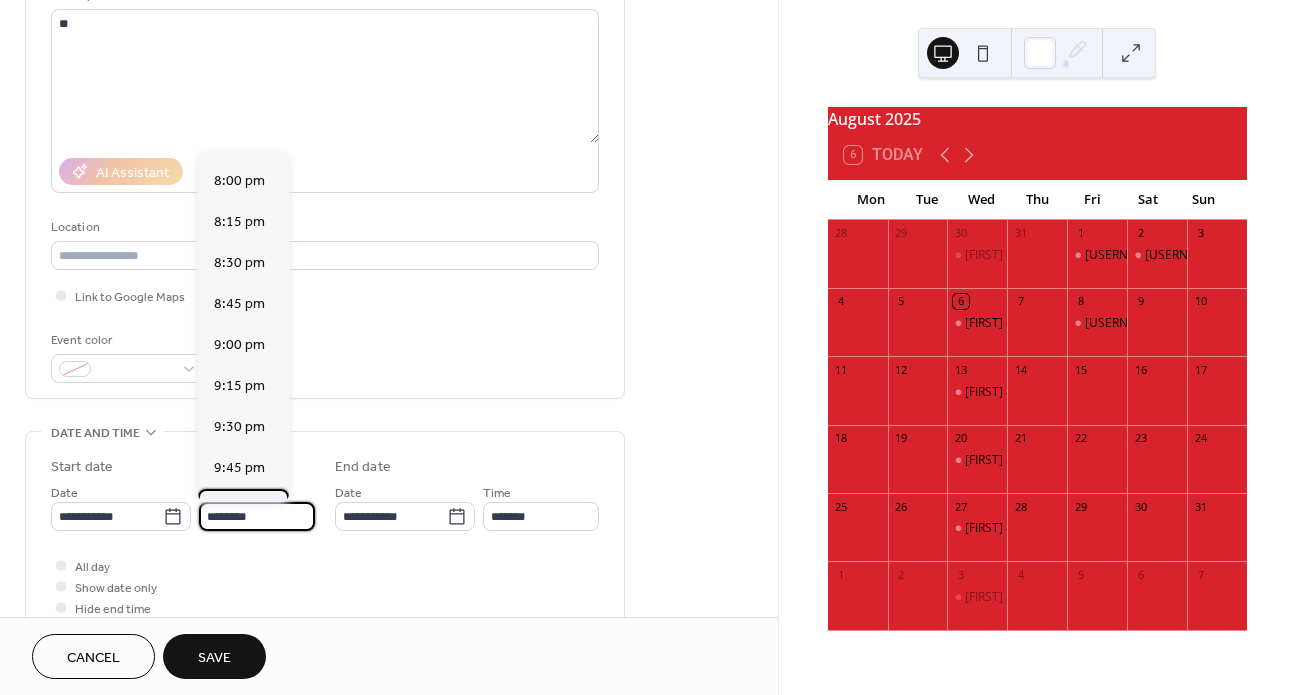 click on "10:00 pm" at bounding box center [243, 509] 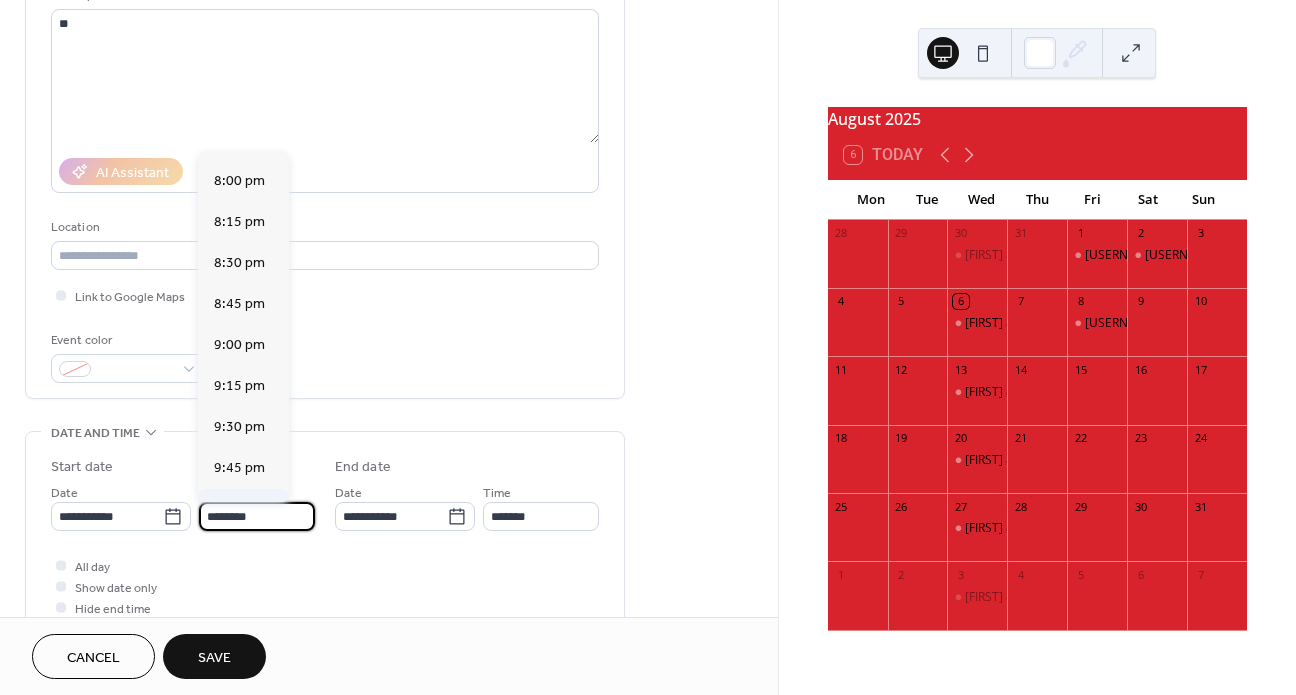 type on "********" 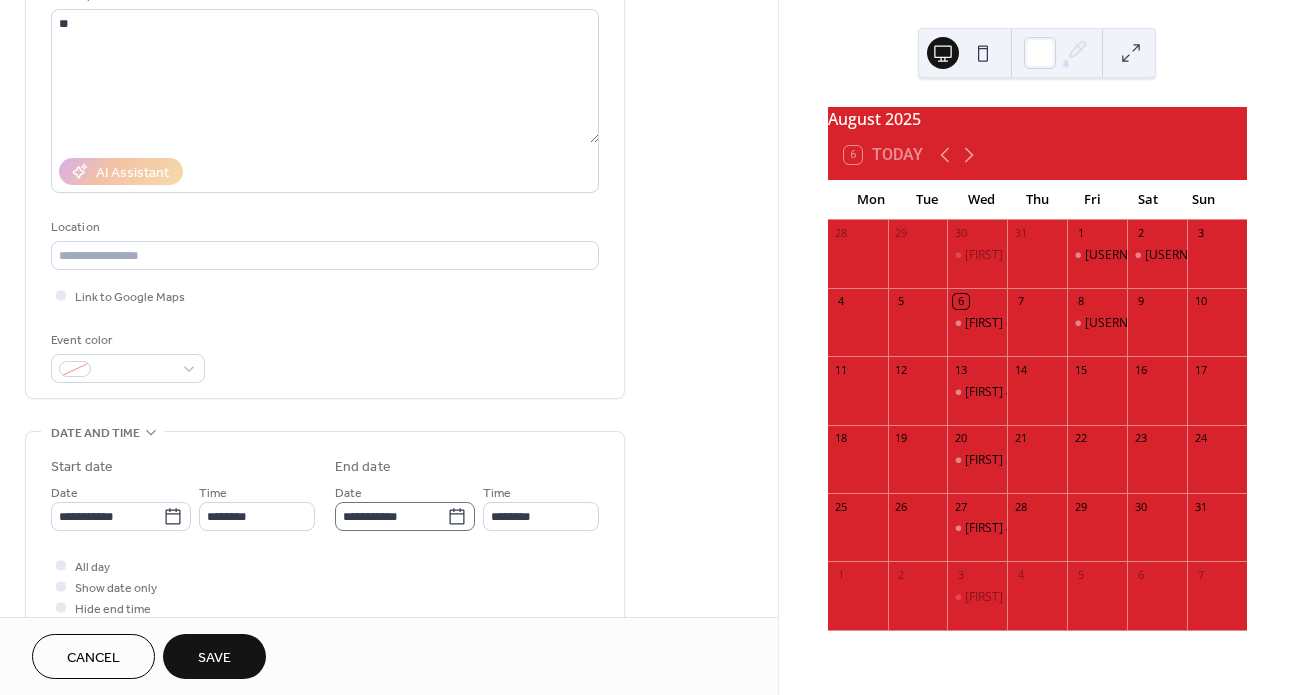 click 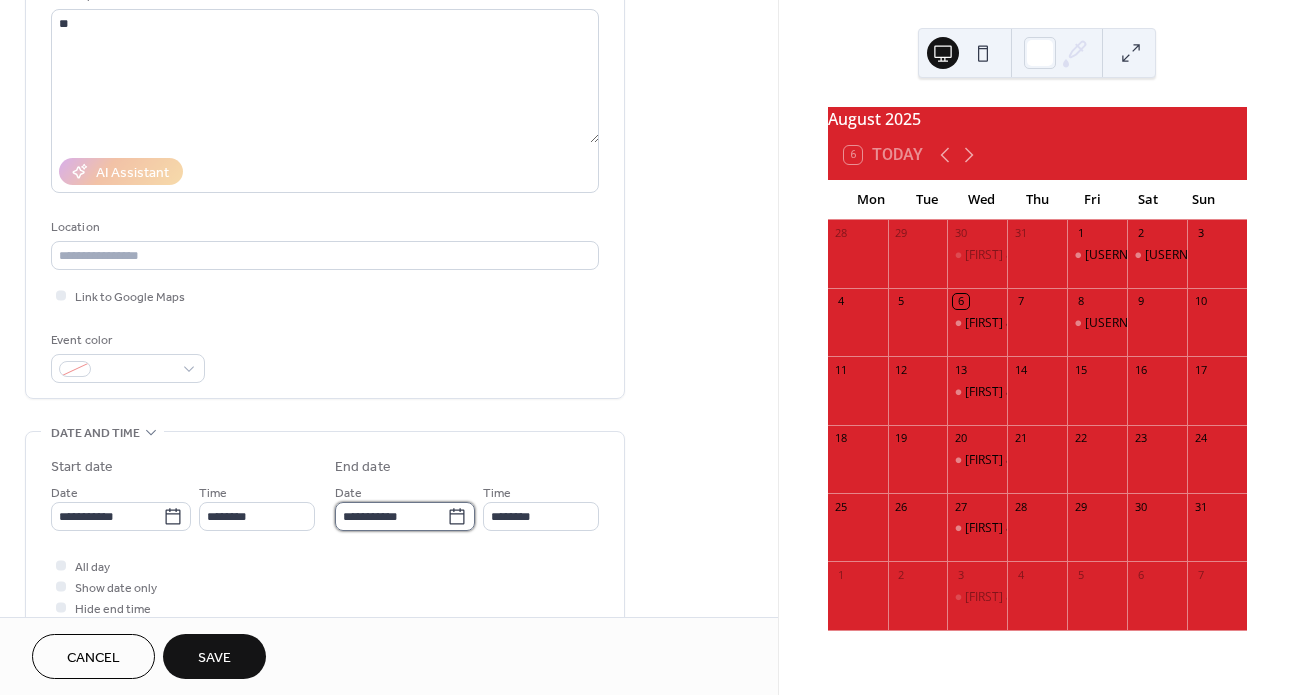 click on "**********" at bounding box center [391, 516] 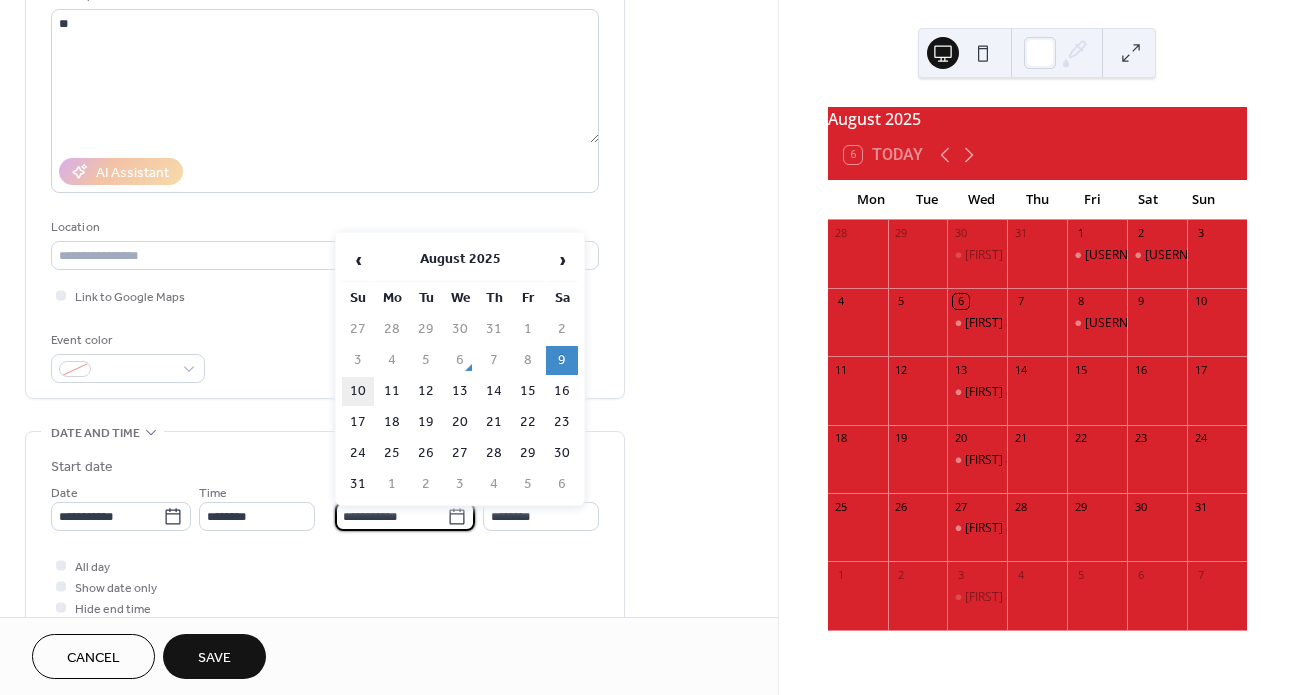 click on "10" at bounding box center (358, 391) 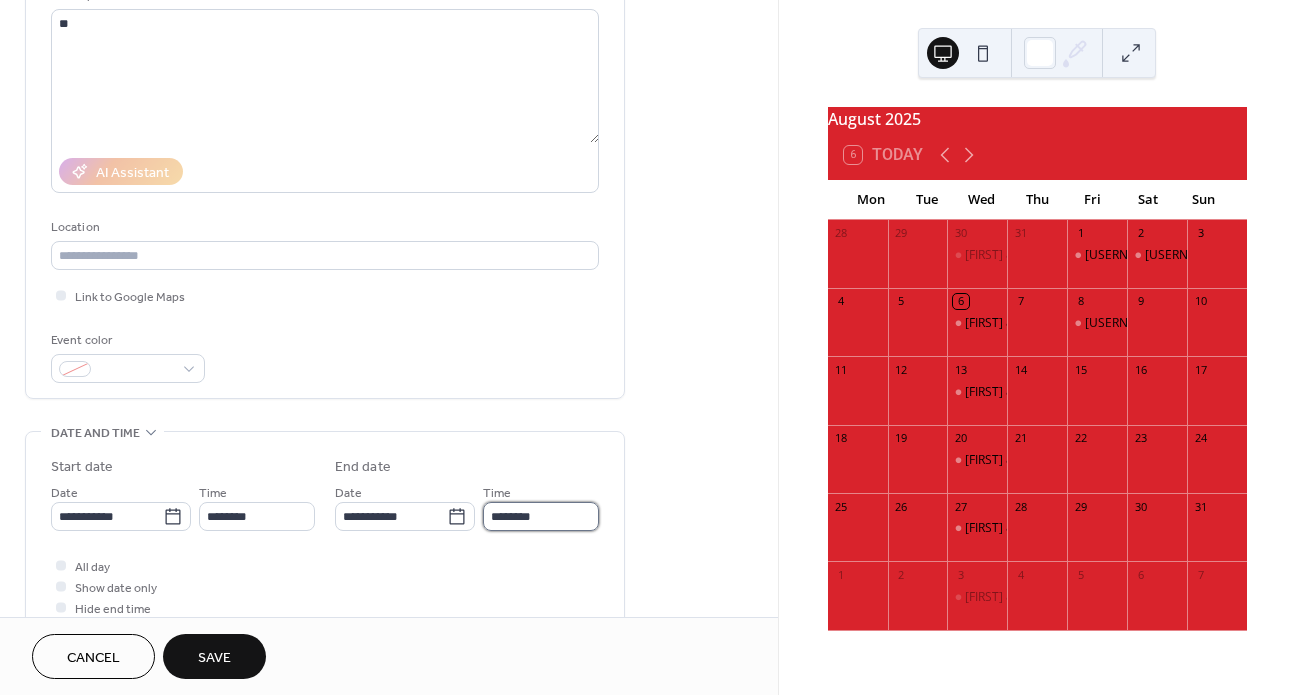 click on "********" at bounding box center (541, 516) 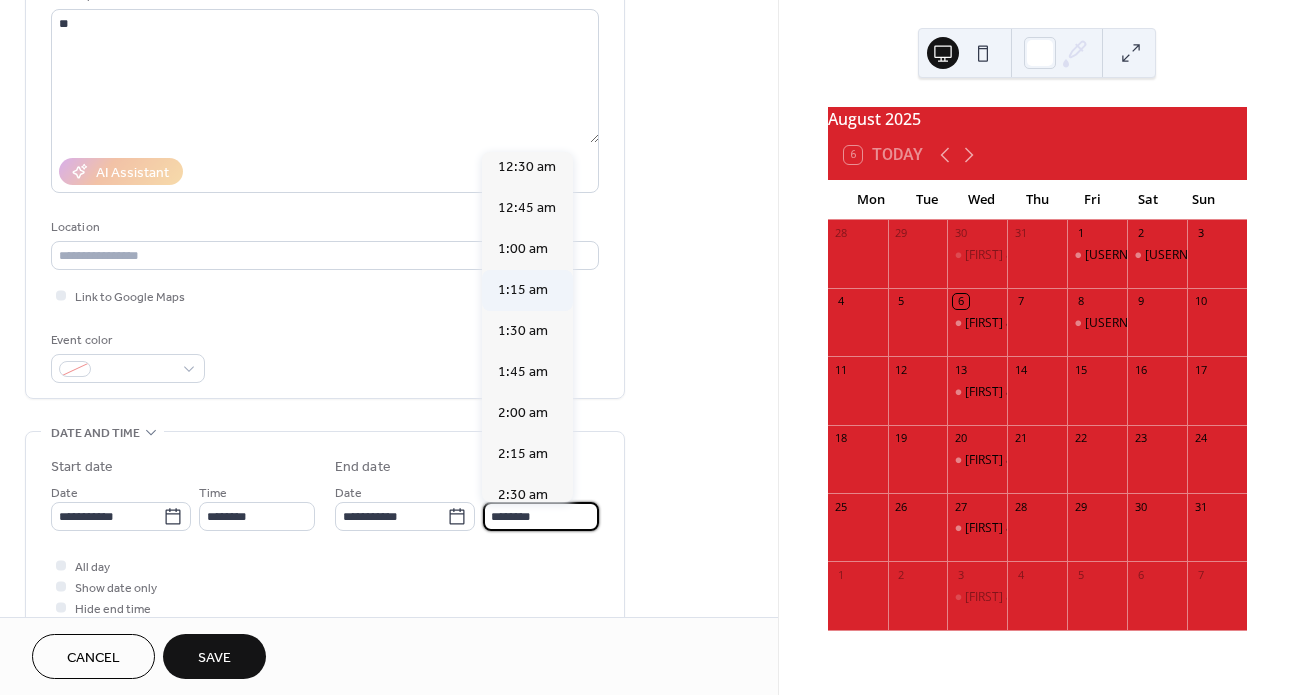 scroll, scrollTop: 114, scrollLeft: 0, axis: vertical 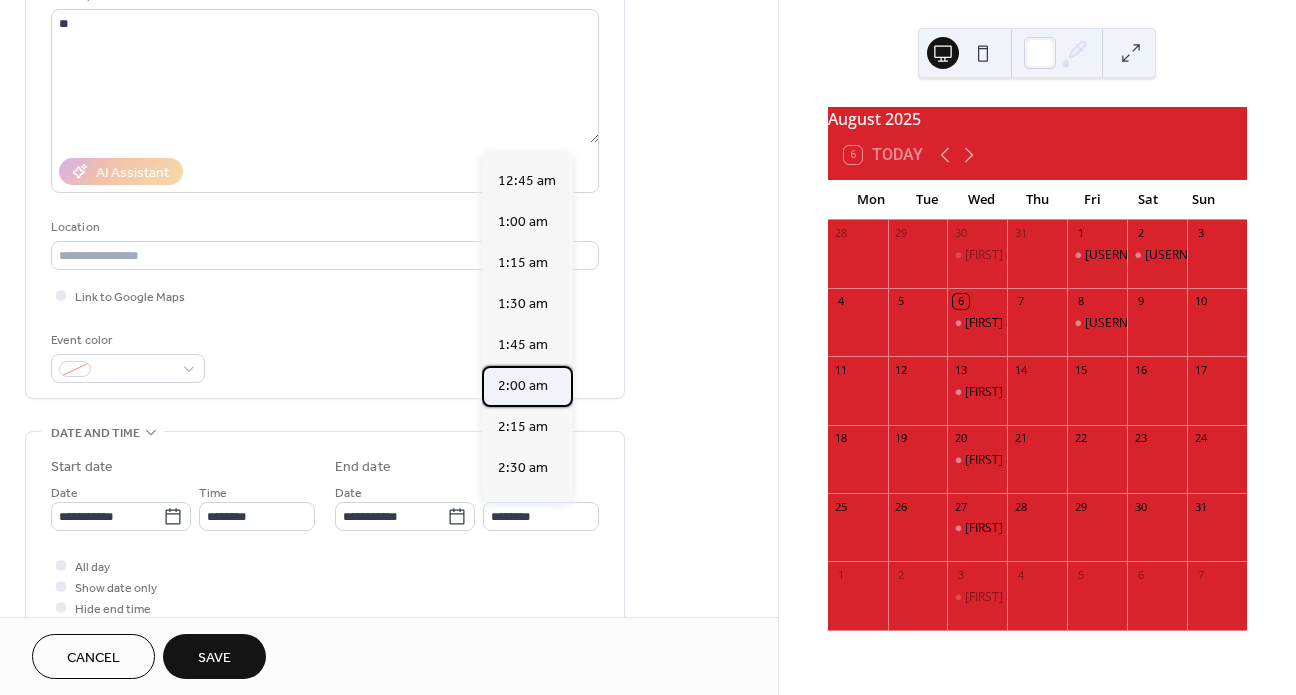 click on "2:00 am" at bounding box center (523, 386) 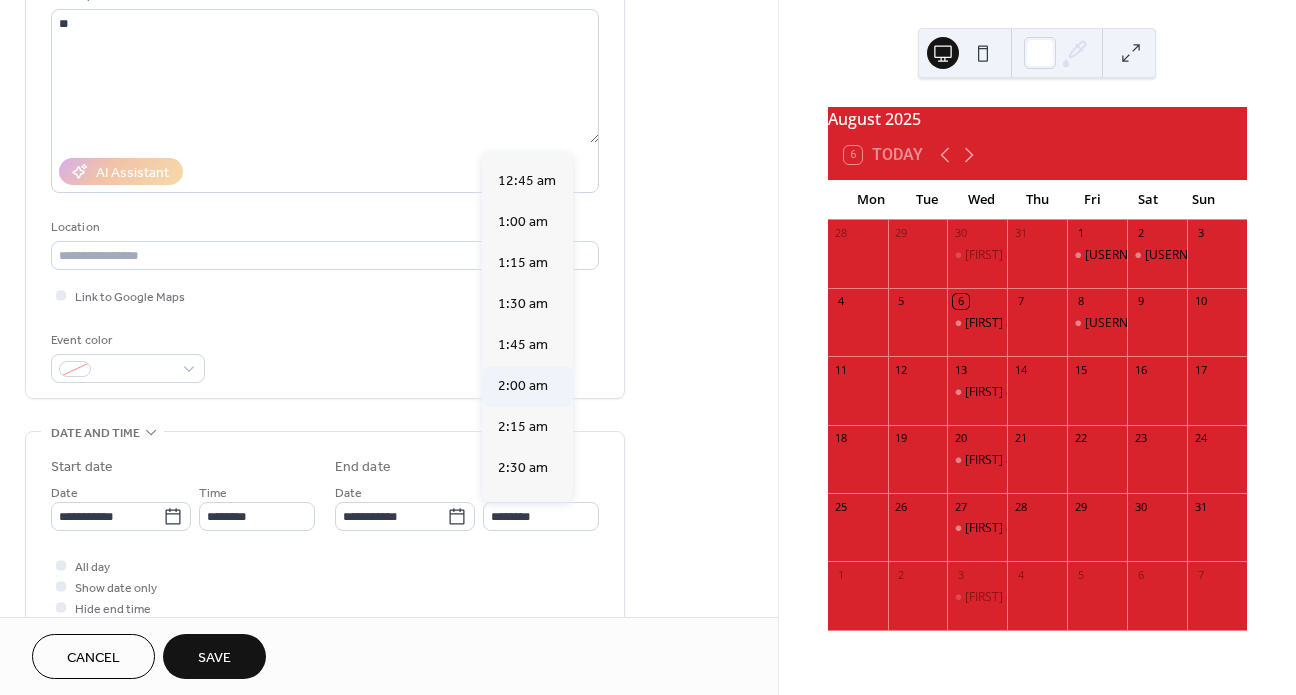 type on "*******" 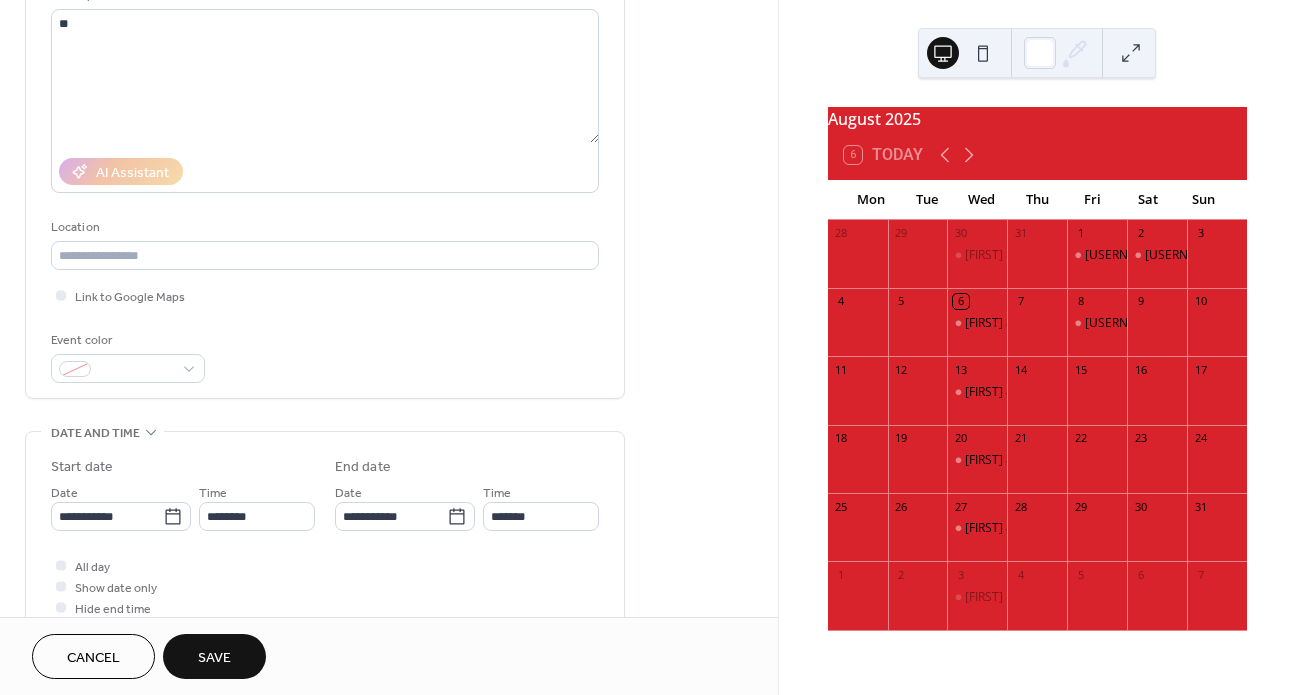 click on "Save" at bounding box center (214, 658) 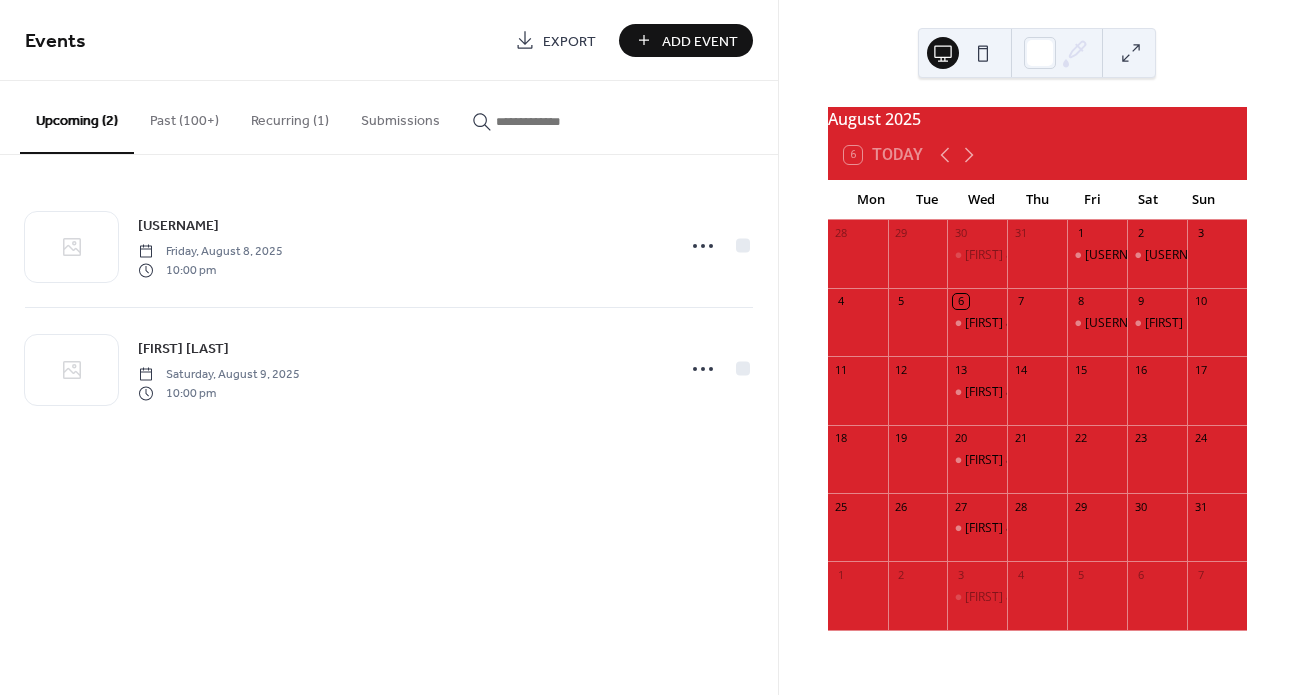 click on "Add Event" at bounding box center (686, 40) 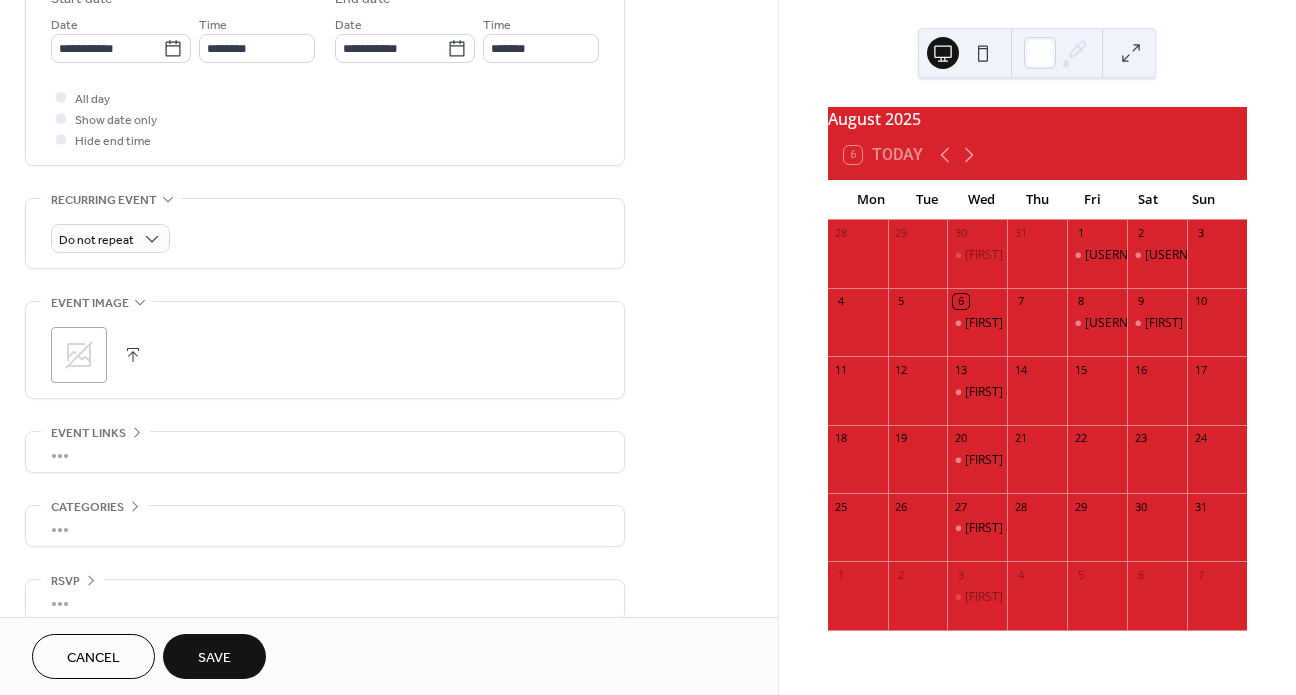 scroll, scrollTop: 712, scrollLeft: 0, axis: vertical 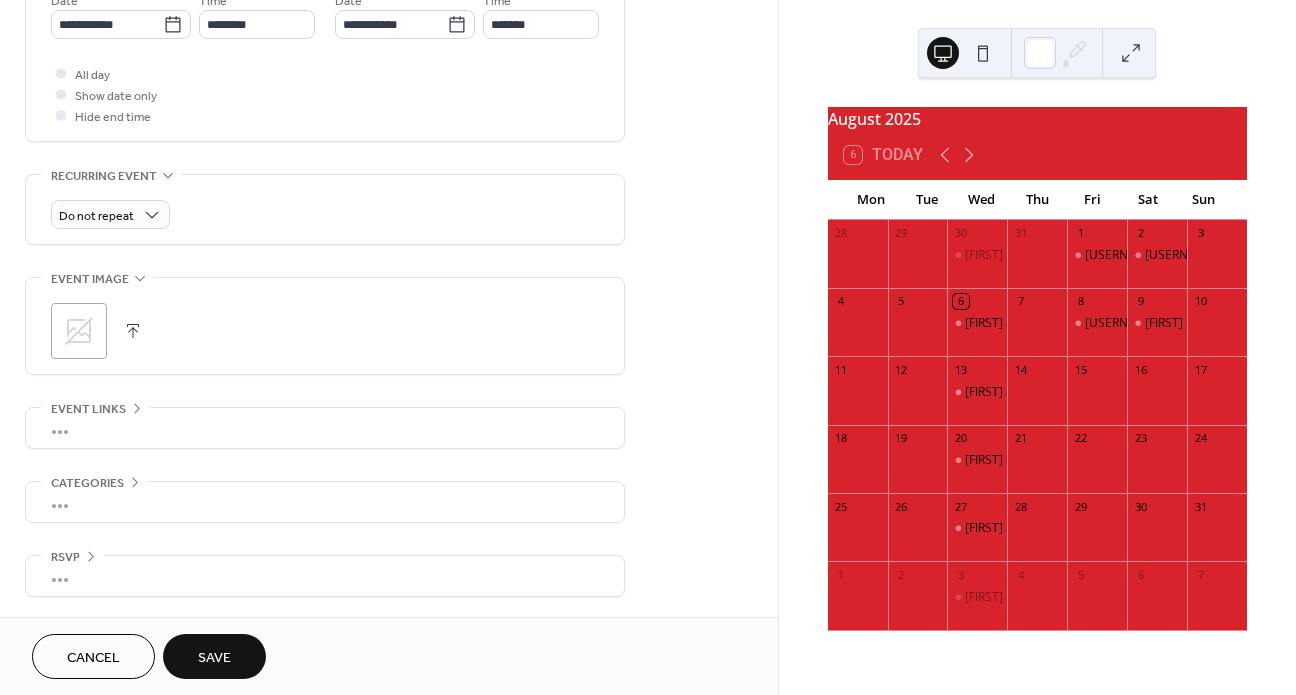 type on "******" 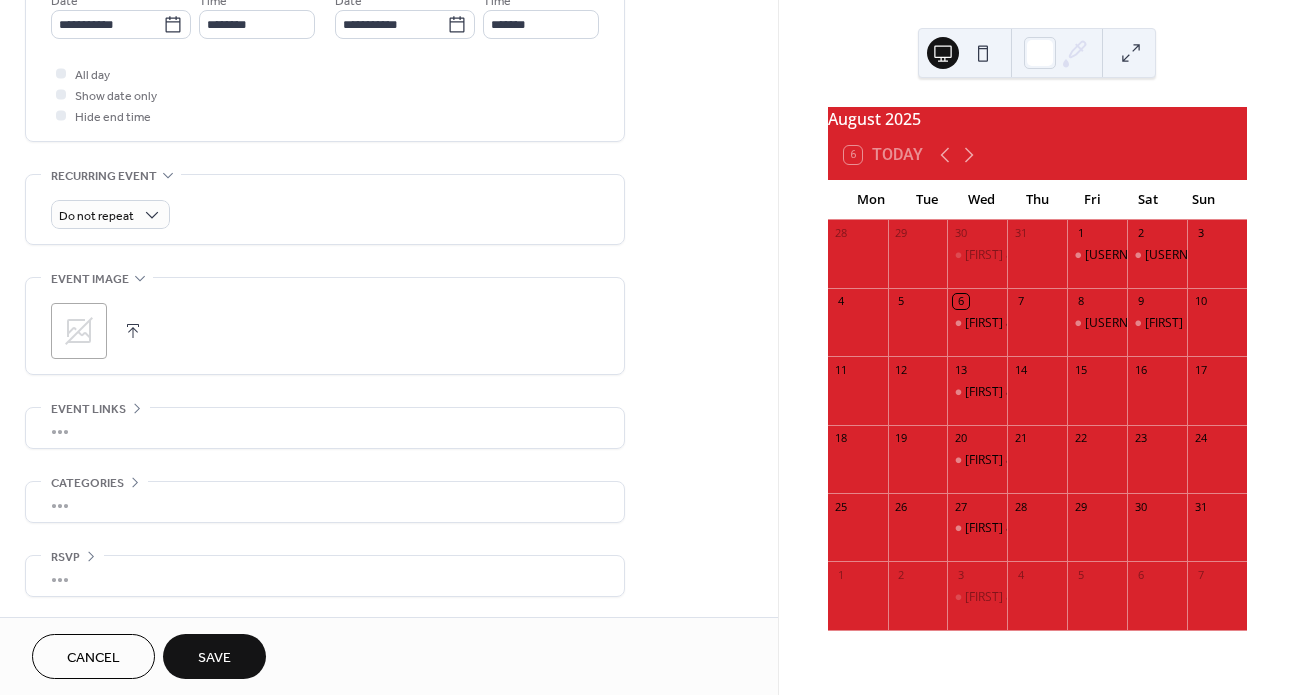 click on "•••" at bounding box center (325, 428) 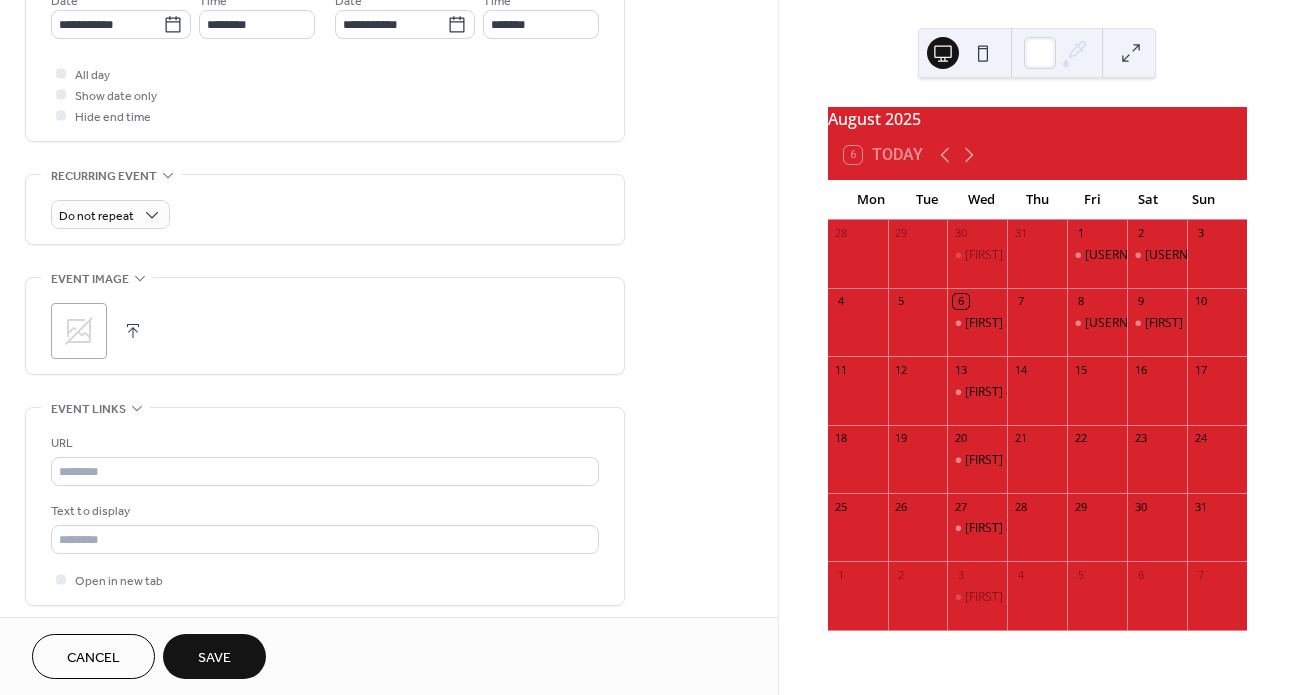 scroll, scrollTop: 816, scrollLeft: 0, axis: vertical 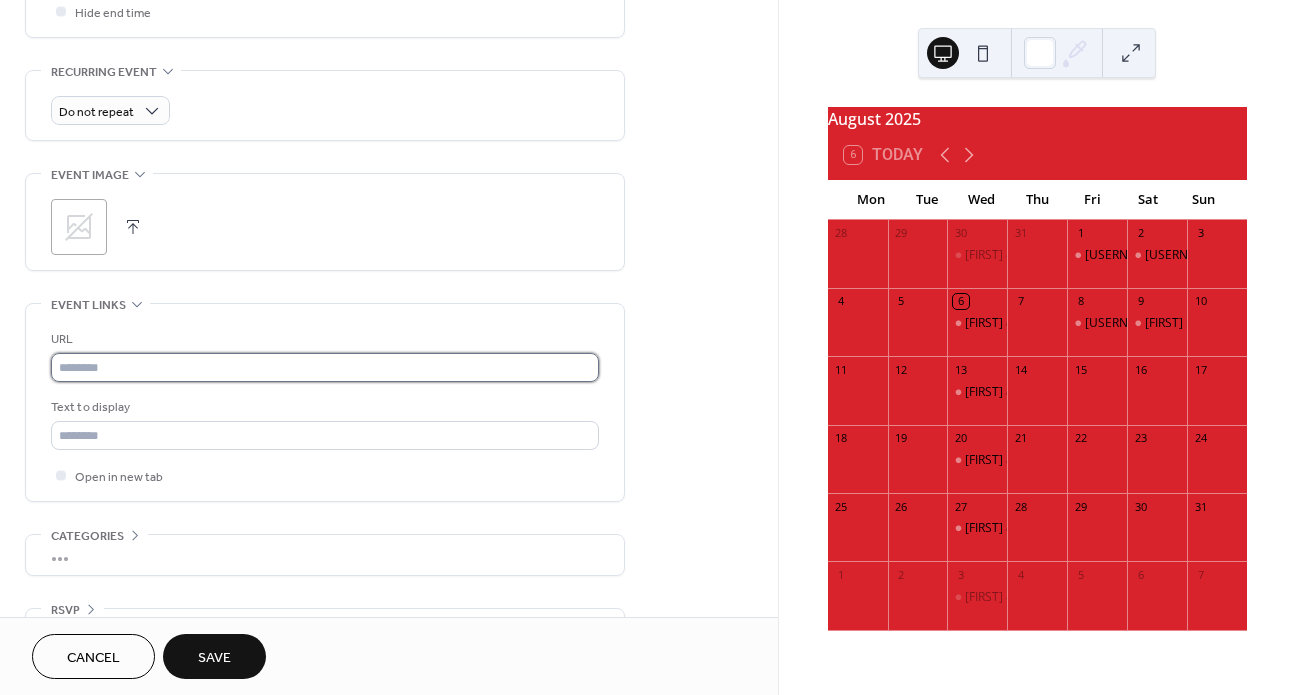 click at bounding box center [325, 367] 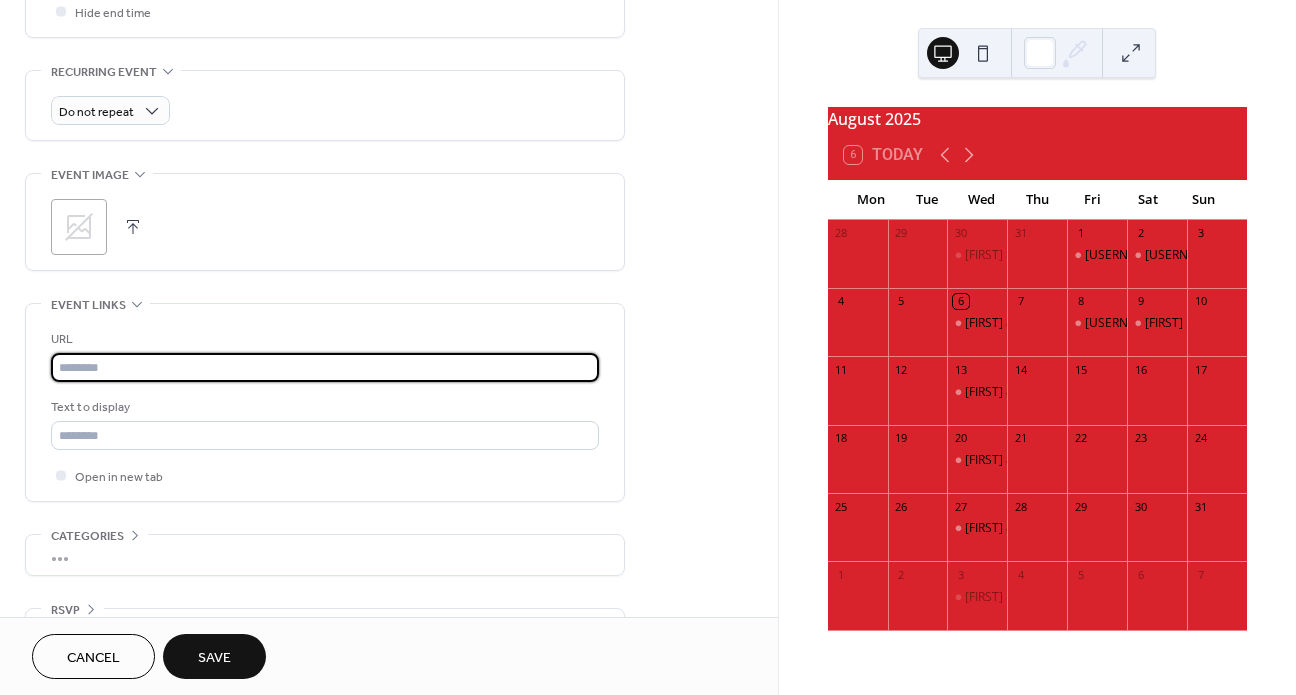 scroll, scrollTop: 0, scrollLeft: 0, axis: both 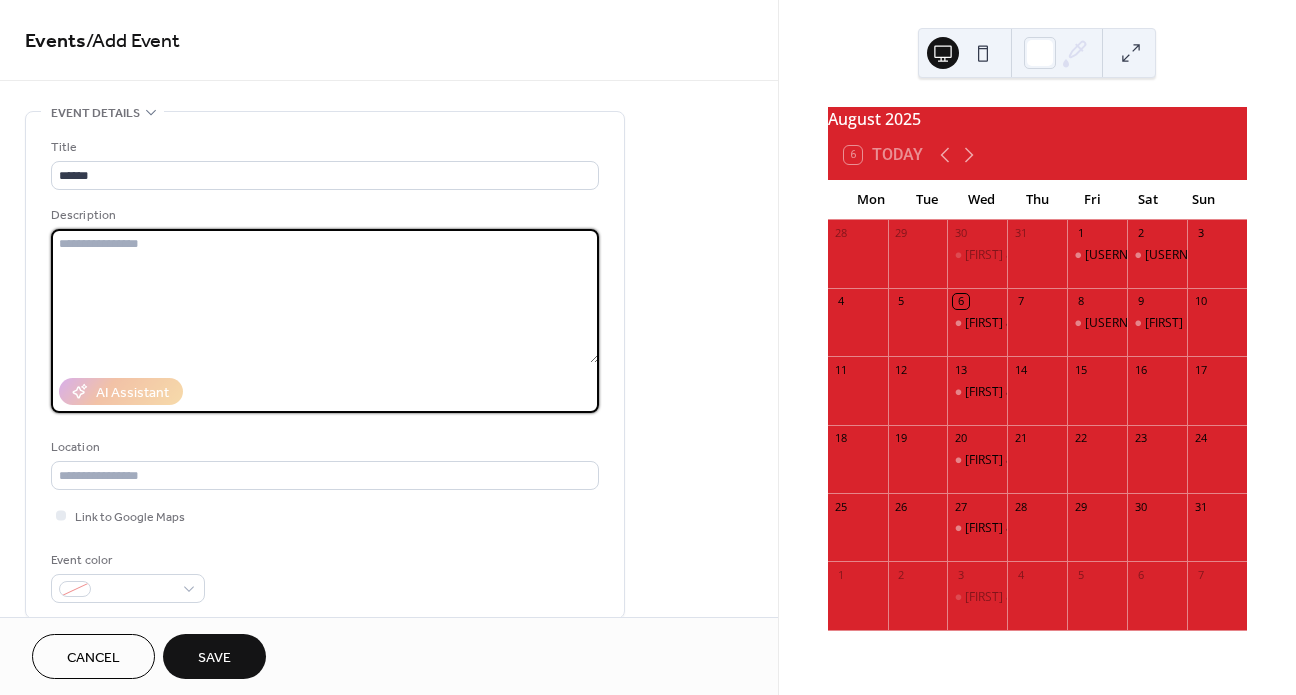 click at bounding box center [325, 296] 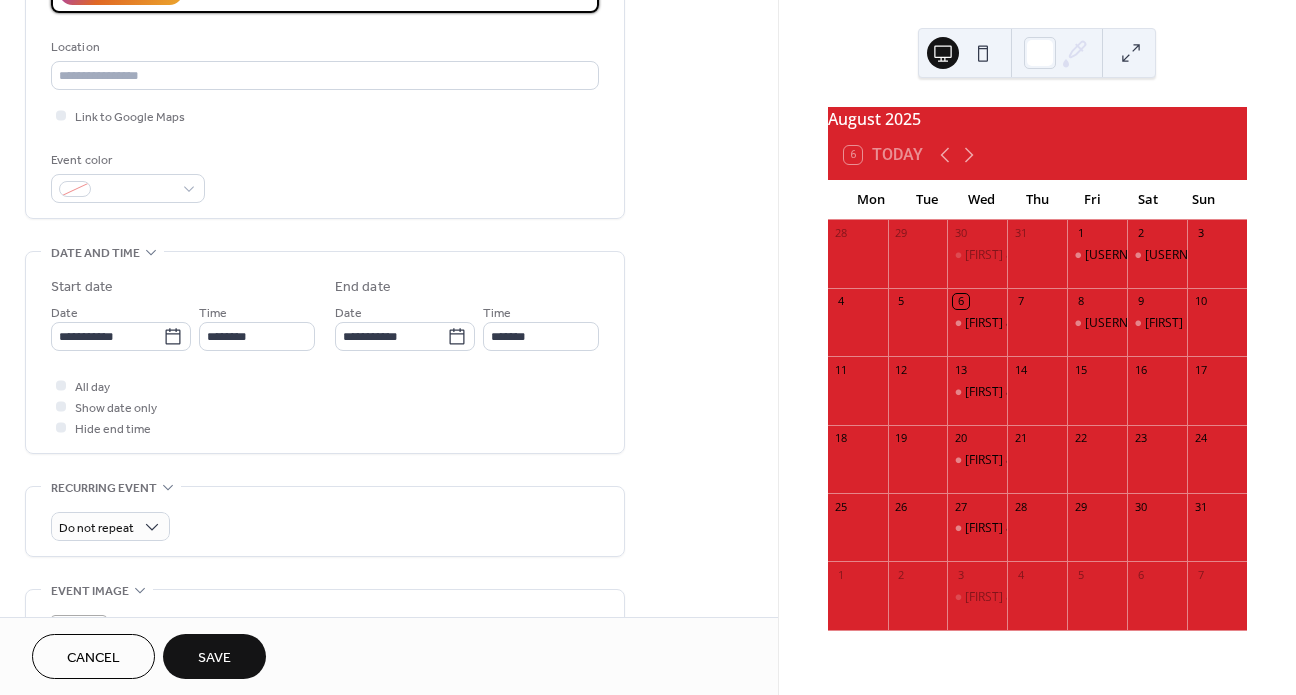 scroll, scrollTop: 575, scrollLeft: 0, axis: vertical 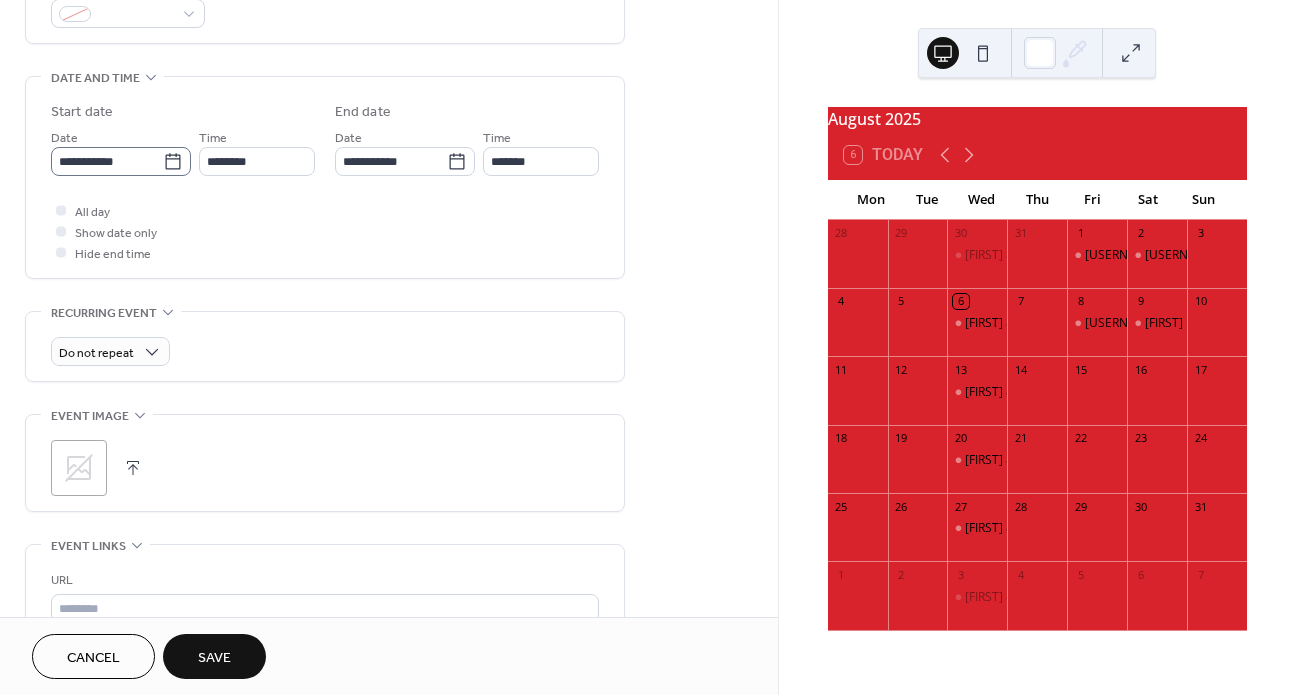 type on "**********" 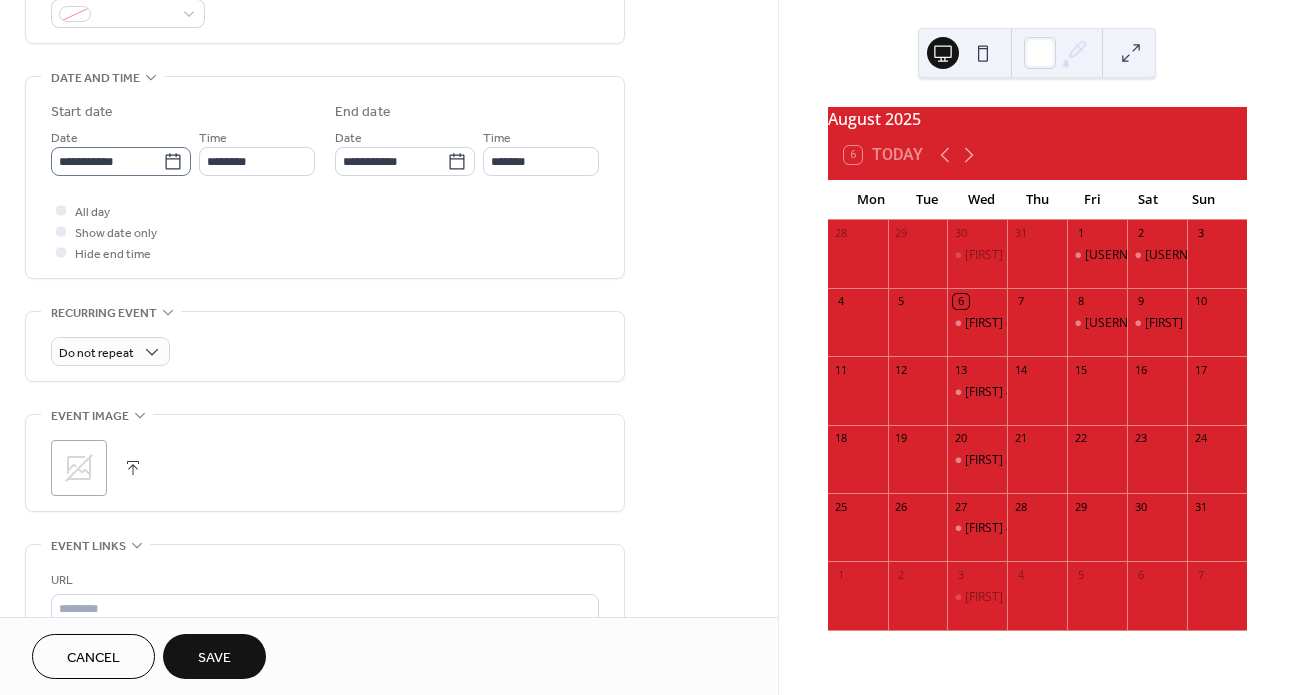 click 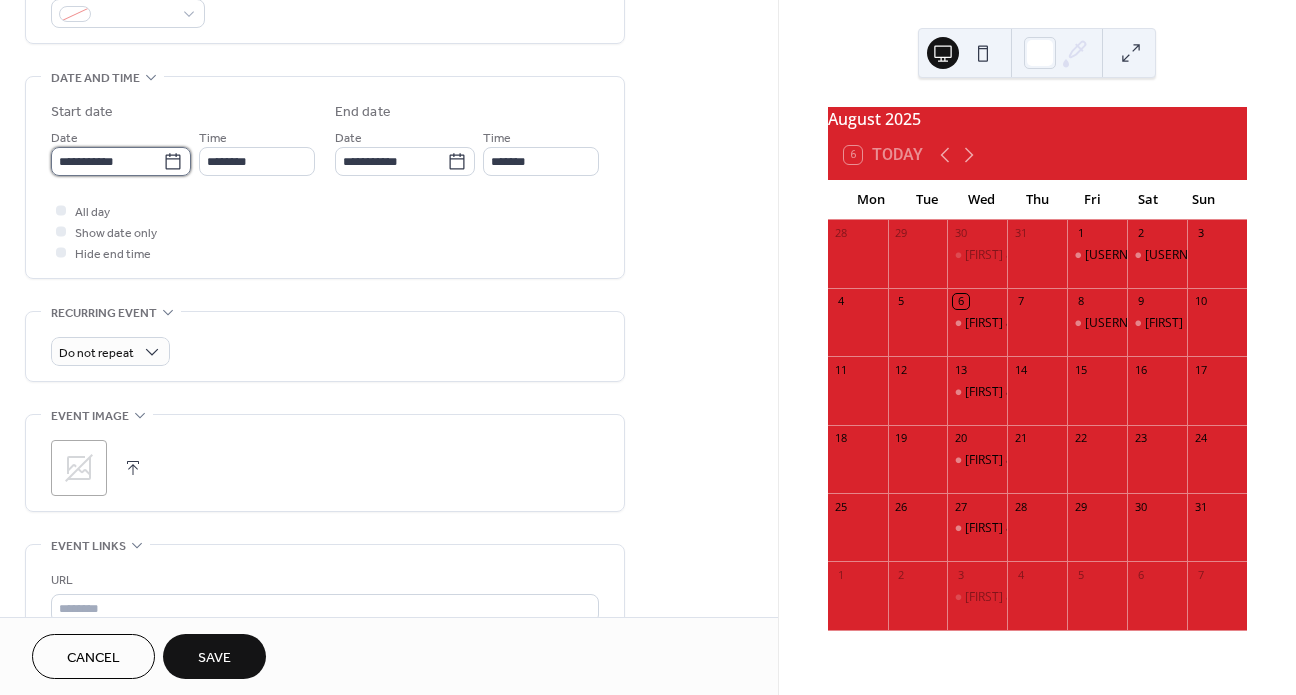 click on "**********" at bounding box center [107, 161] 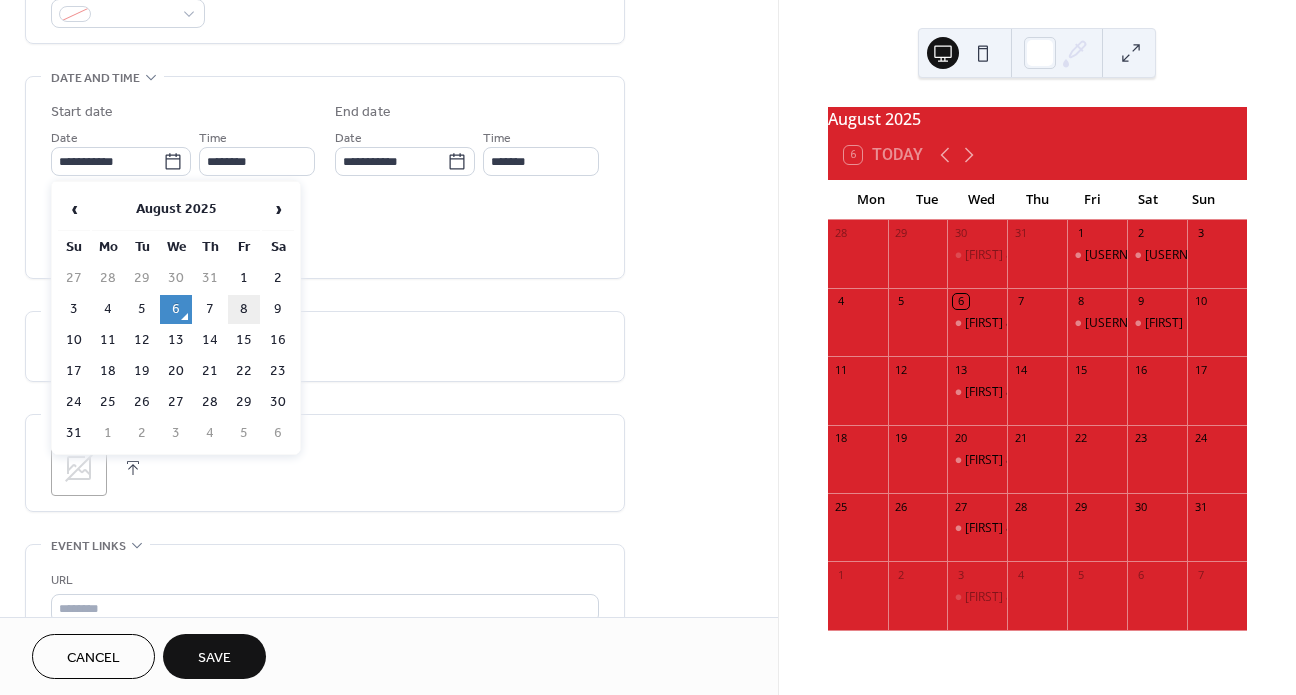 click on "15" at bounding box center [244, 340] 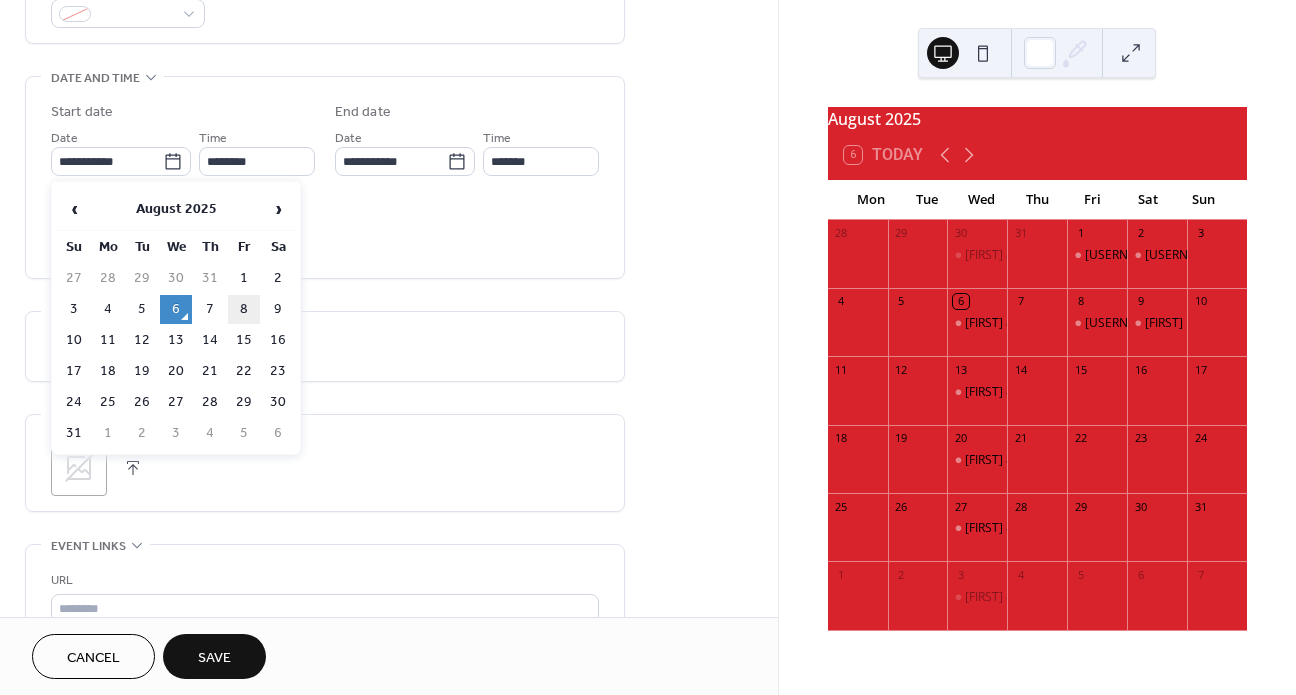 type on "**********" 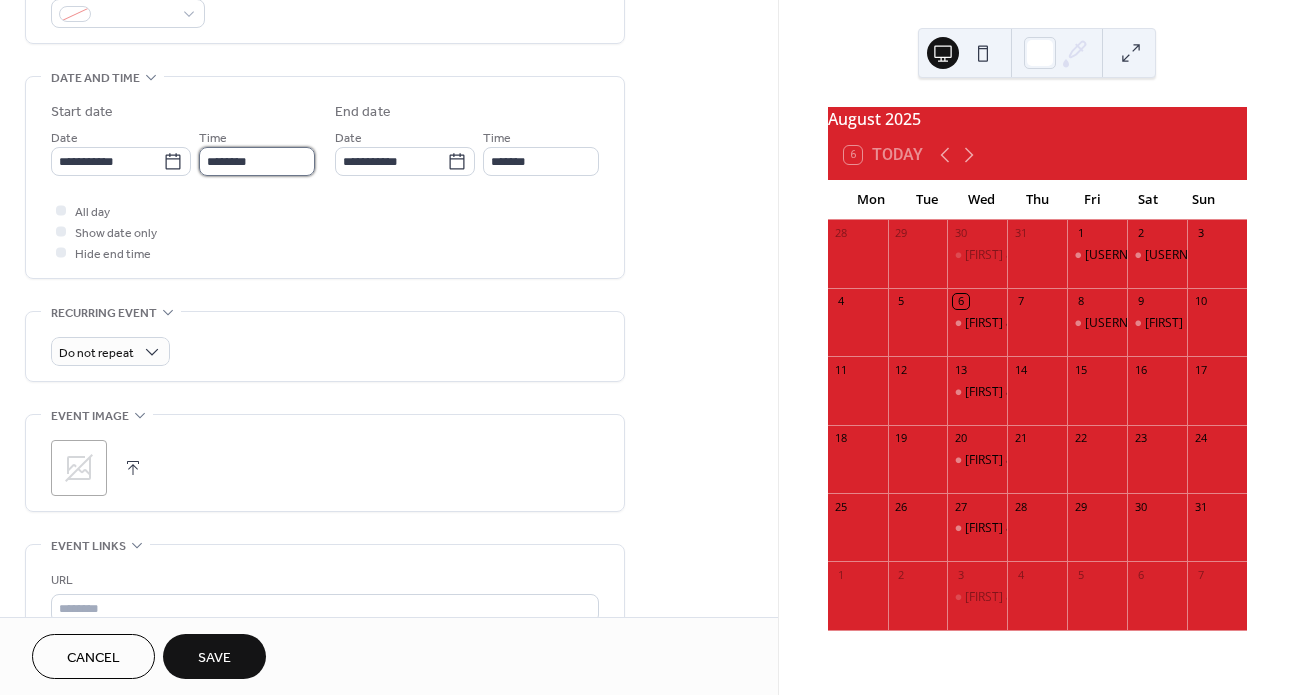 click on "********" at bounding box center [257, 161] 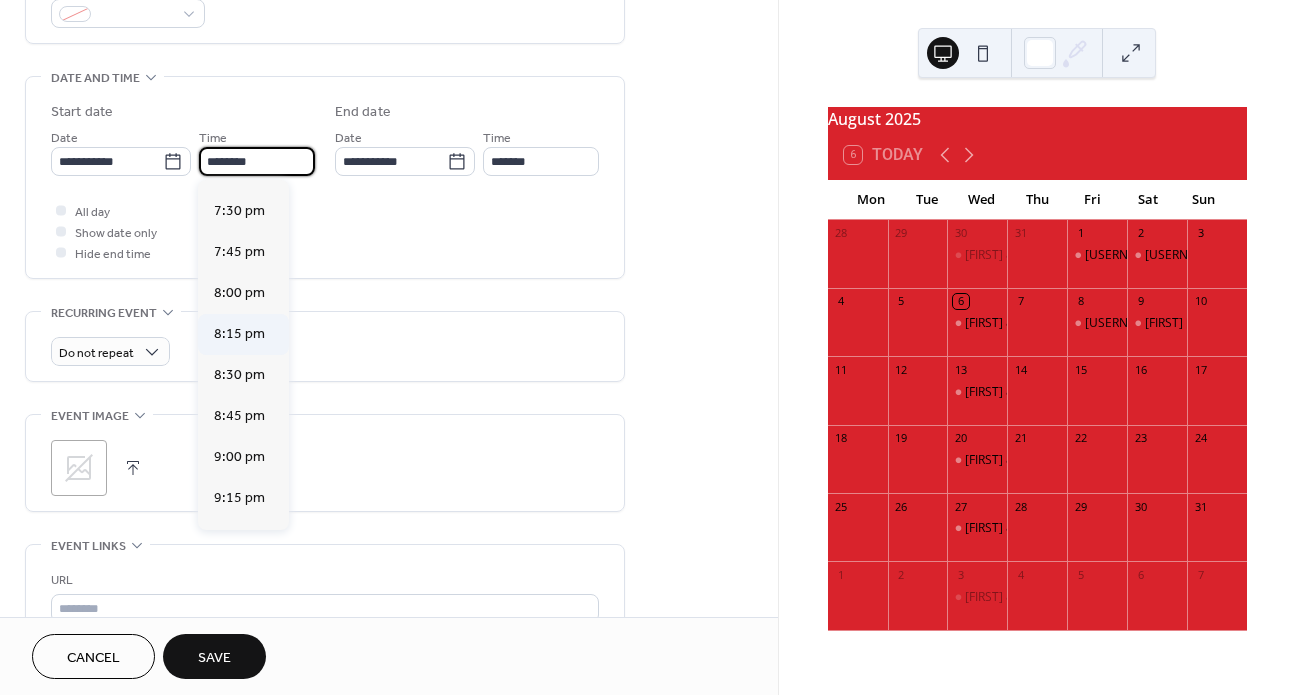 scroll, scrollTop: 3538, scrollLeft: 0, axis: vertical 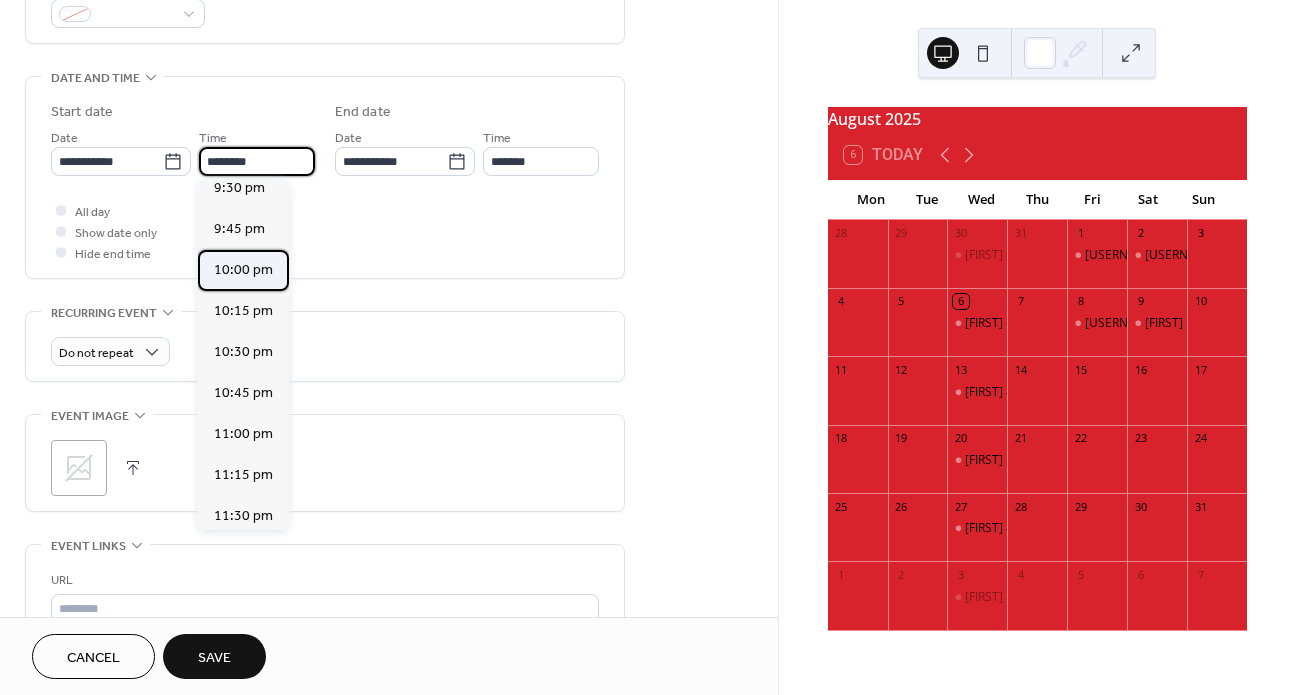 click on "10:00 pm" at bounding box center (243, 270) 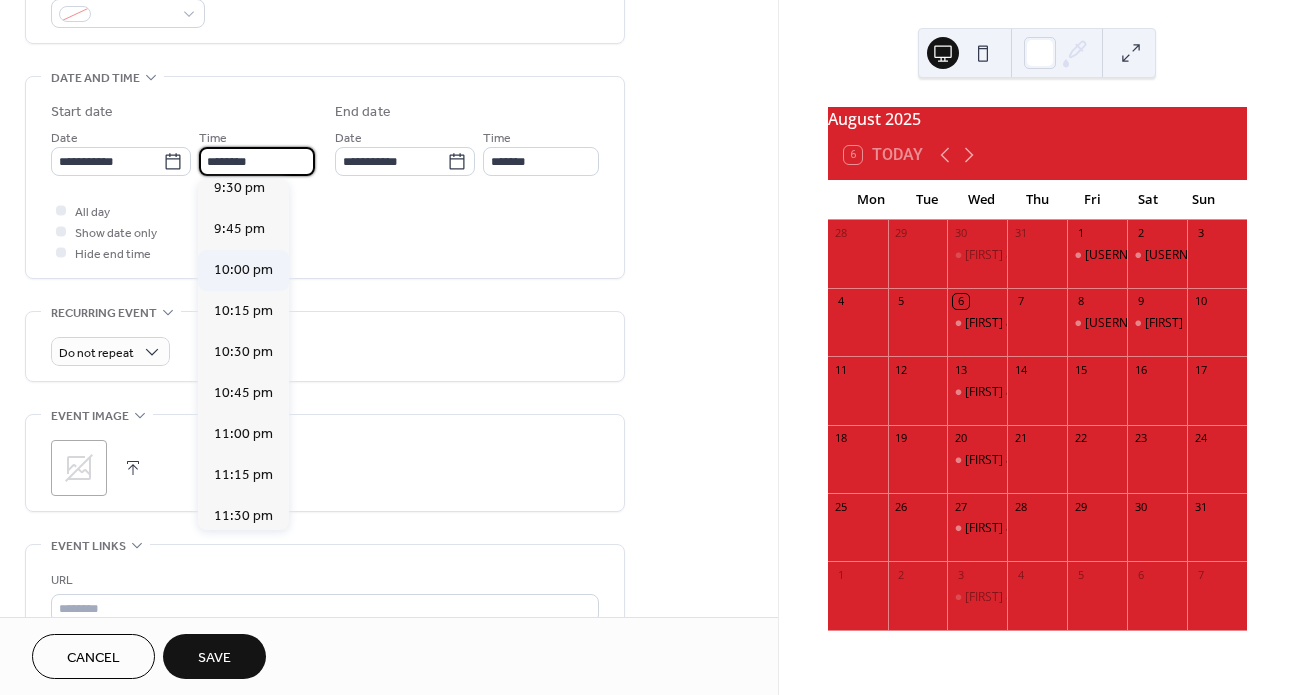 type on "********" 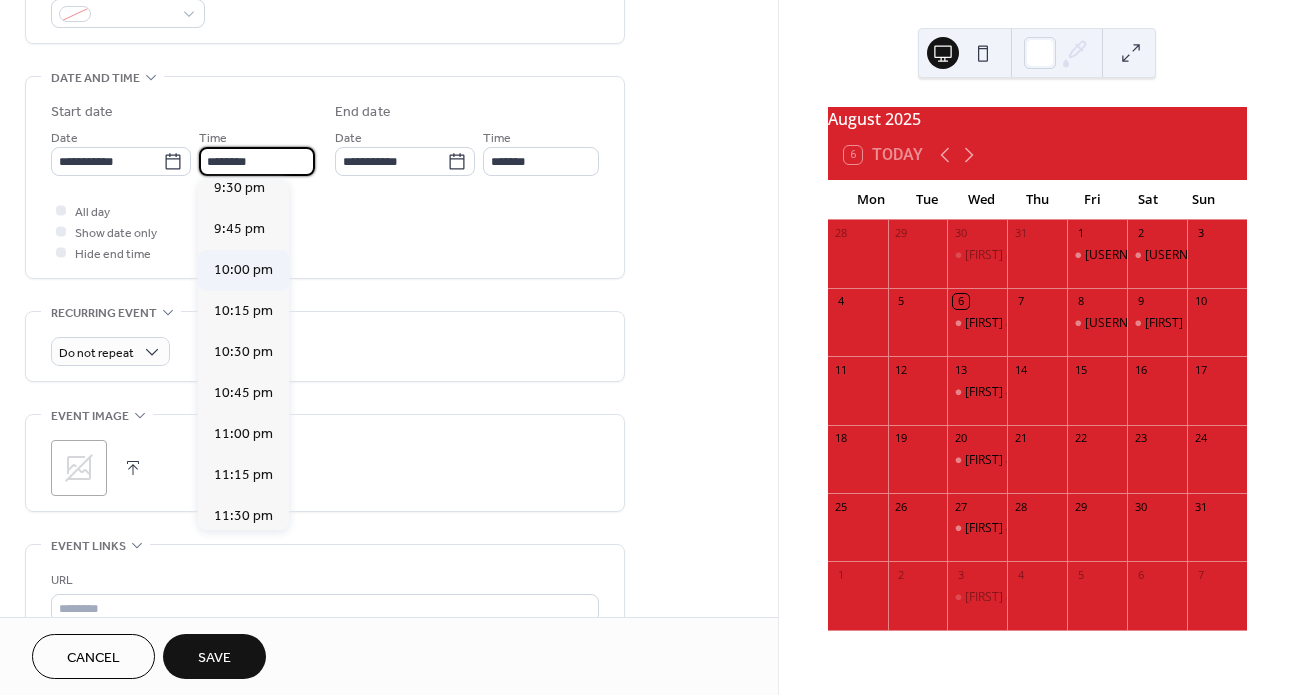 type on "********" 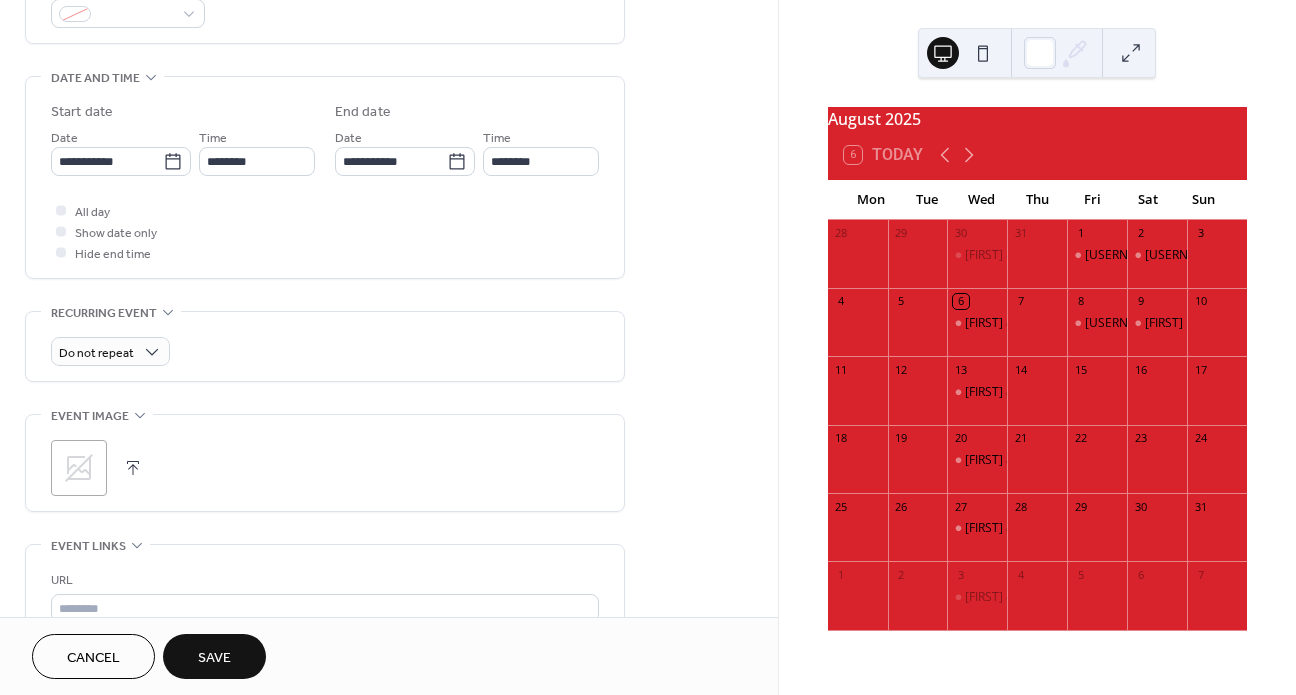 click 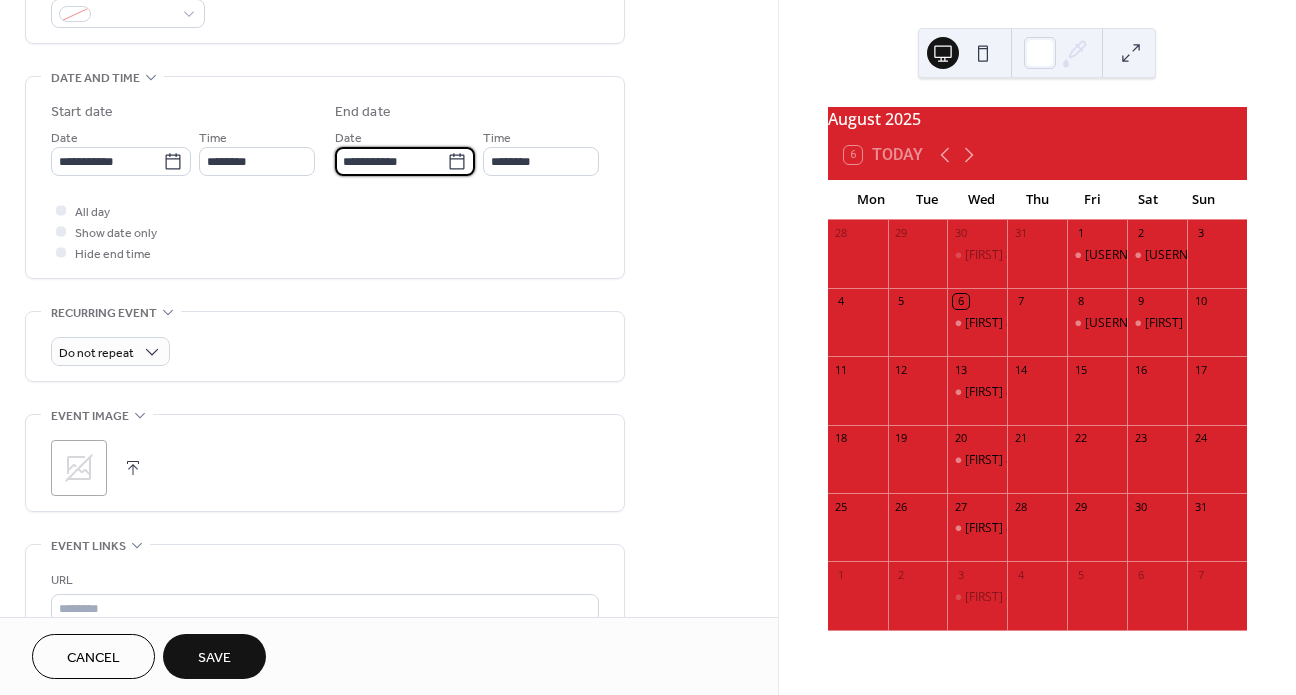 click on "**********" at bounding box center (391, 161) 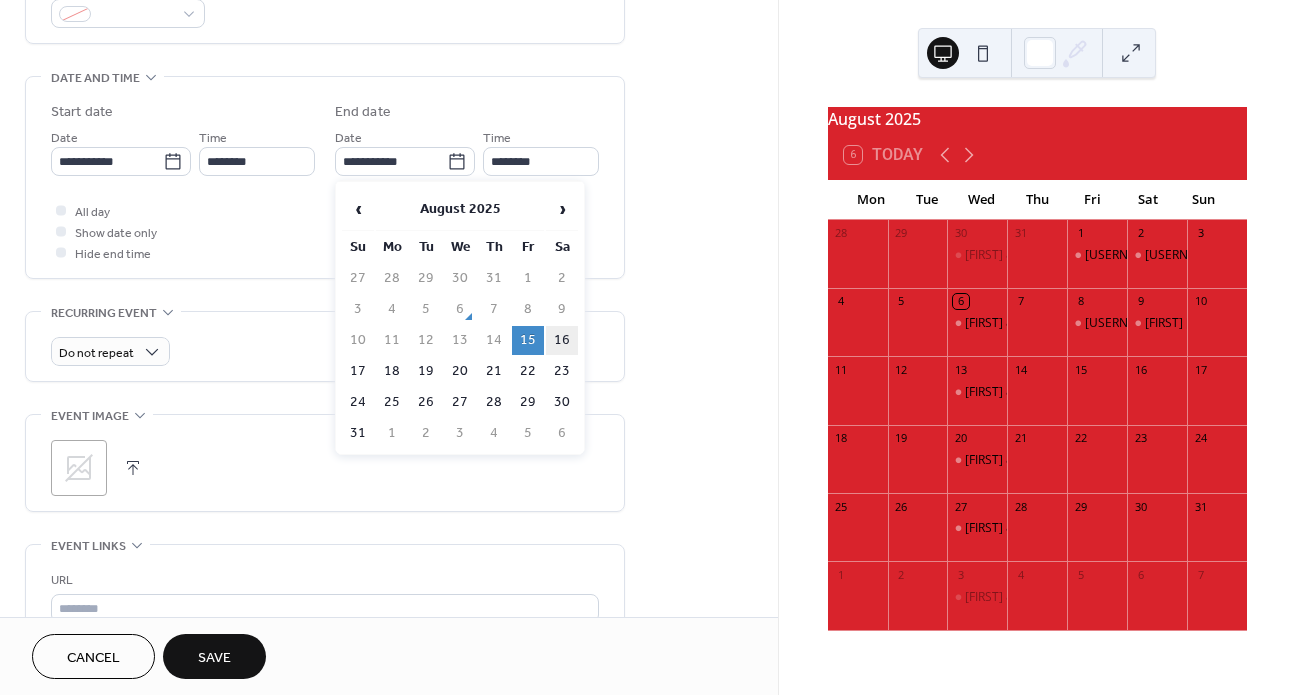 click on "16" at bounding box center [562, 340] 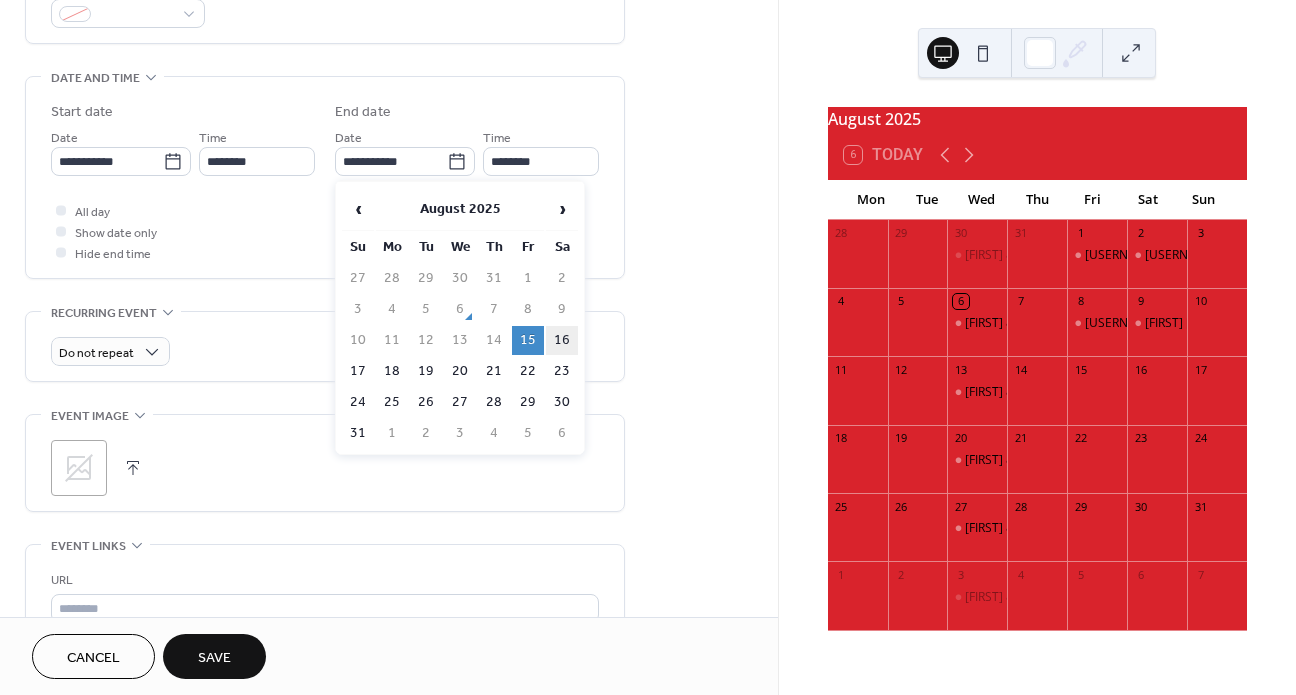 type on "**********" 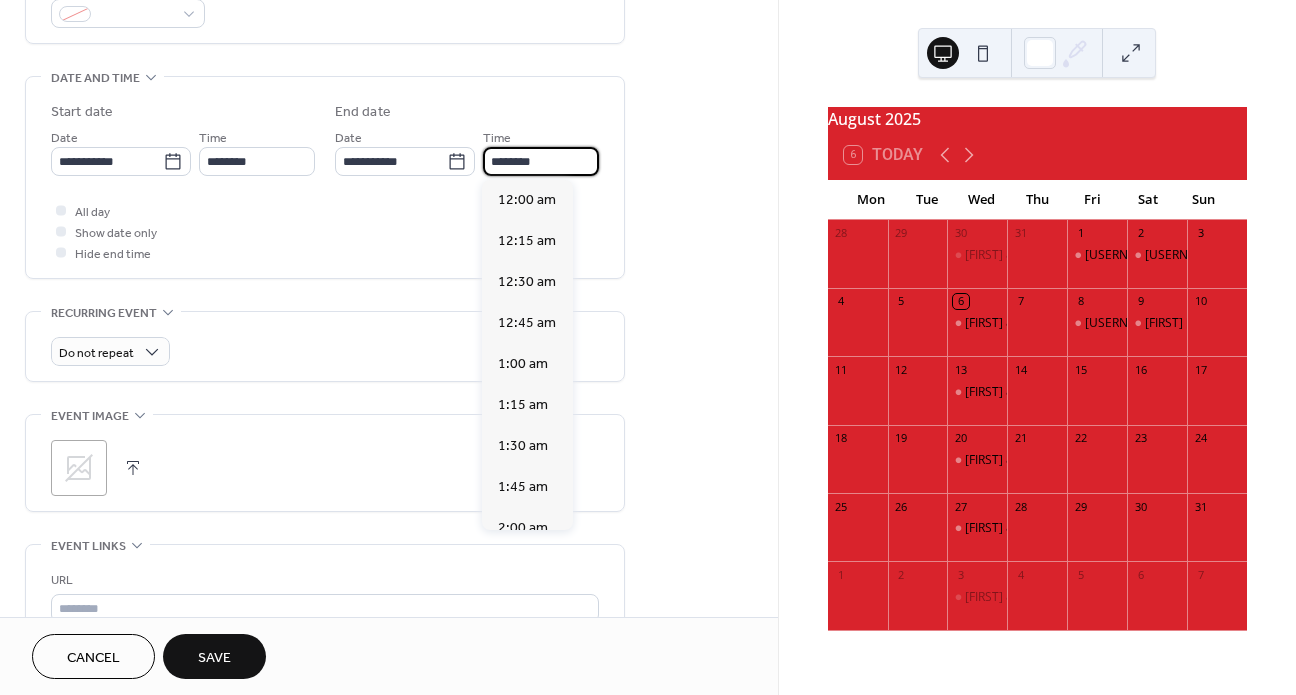 click on "********" at bounding box center (541, 161) 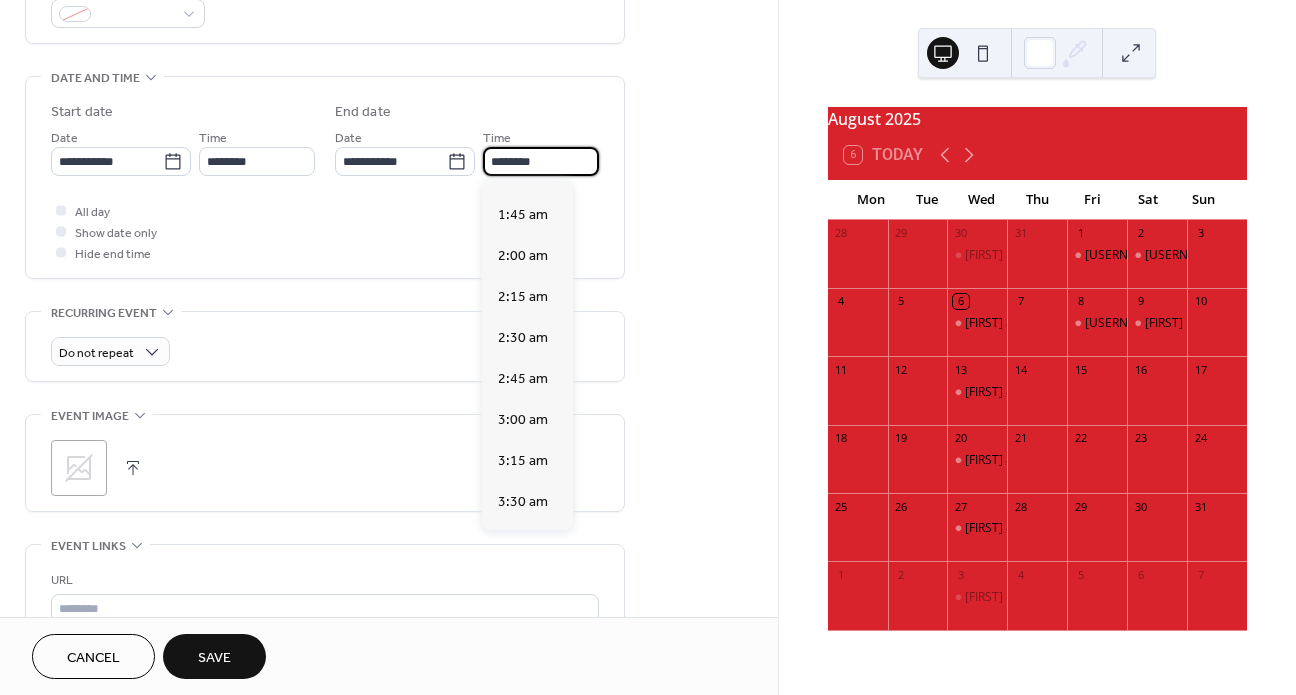 scroll, scrollTop: 273, scrollLeft: 0, axis: vertical 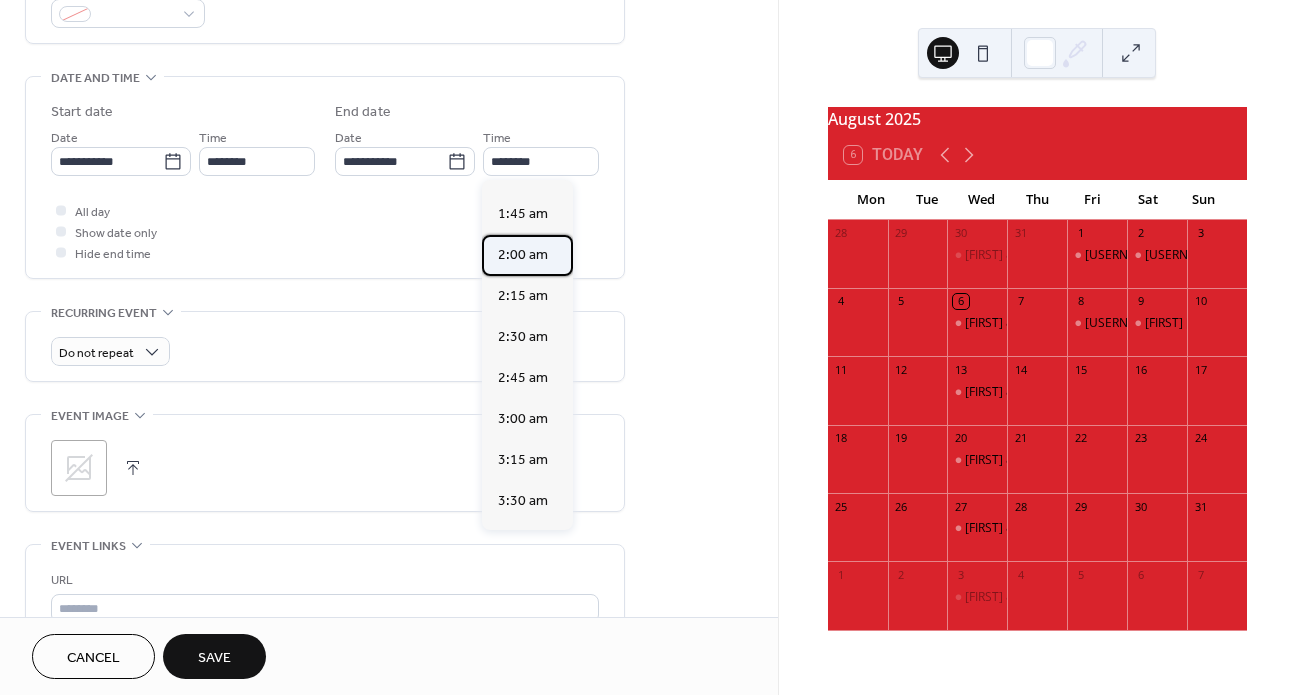 click on "2:00 am" at bounding box center [523, 255] 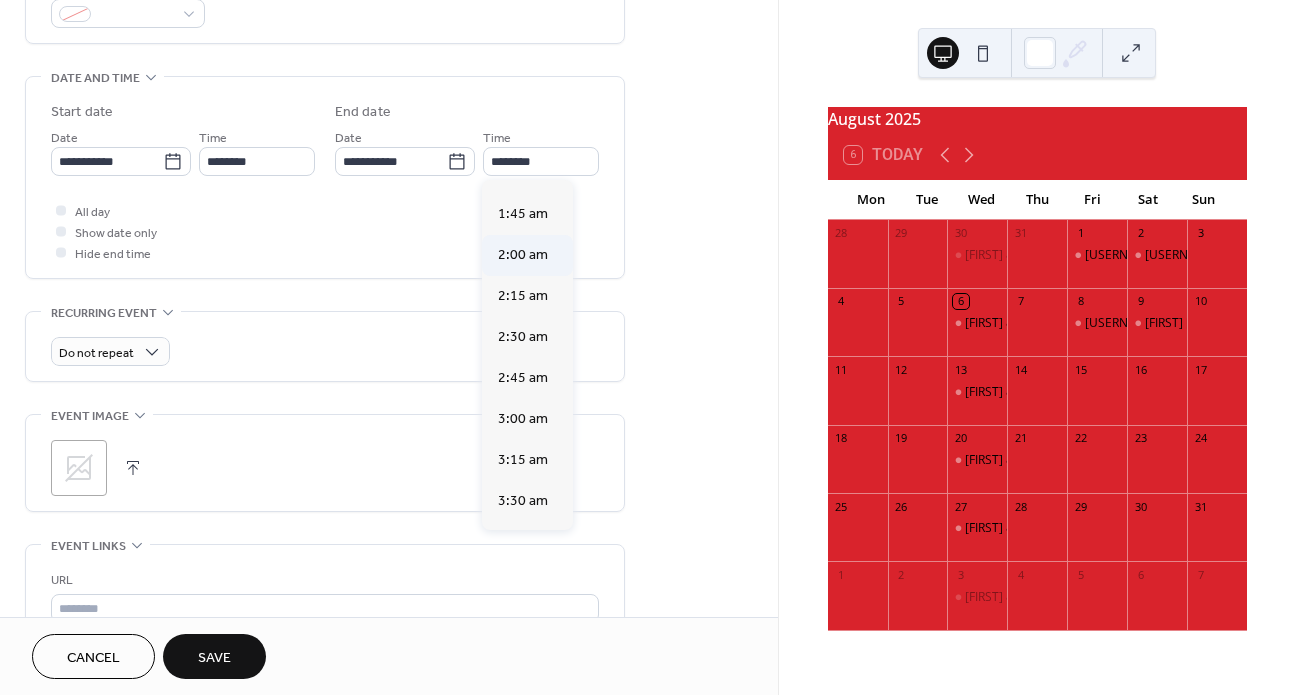 type on "*******" 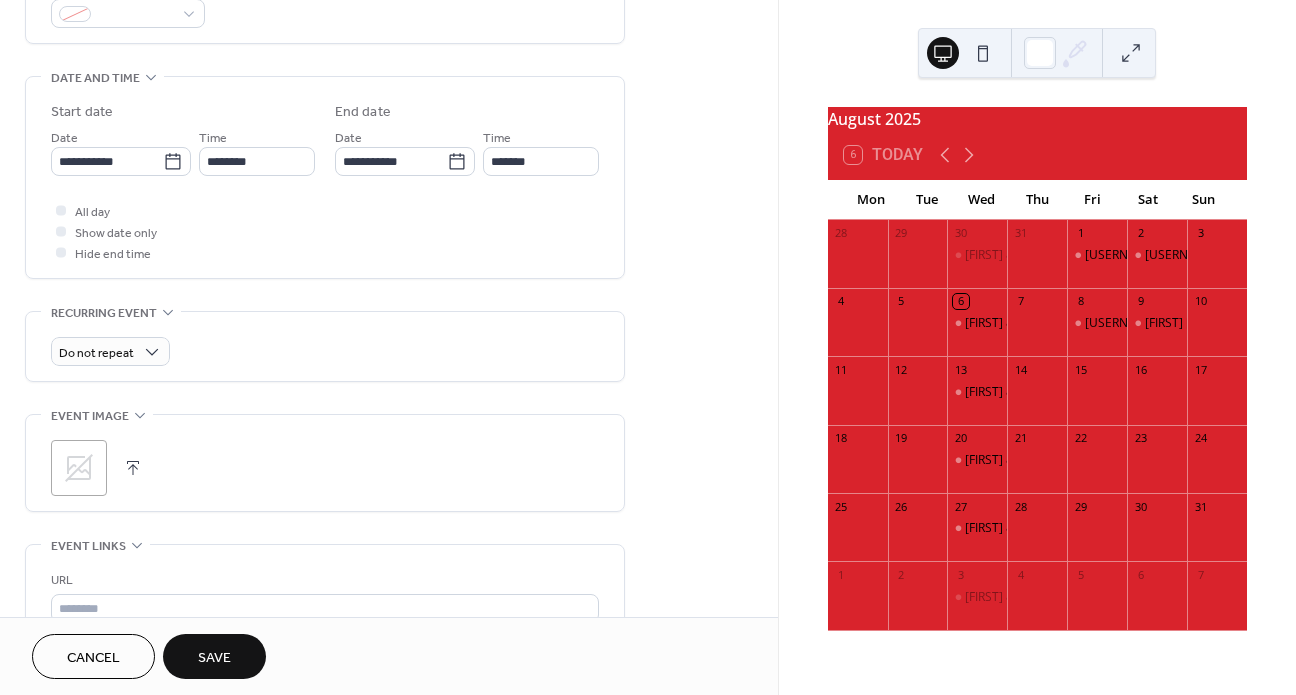 click on "Save" at bounding box center (214, 656) 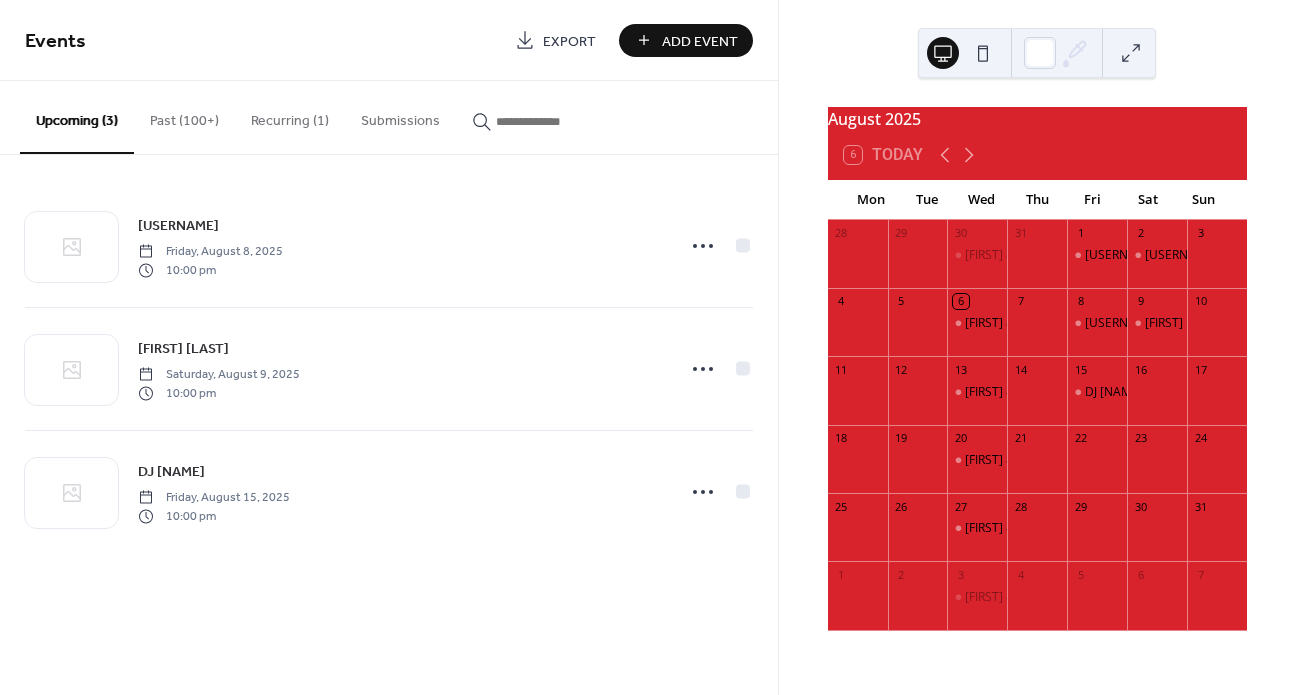 click on "Add Event" at bounding box center [700, 41] 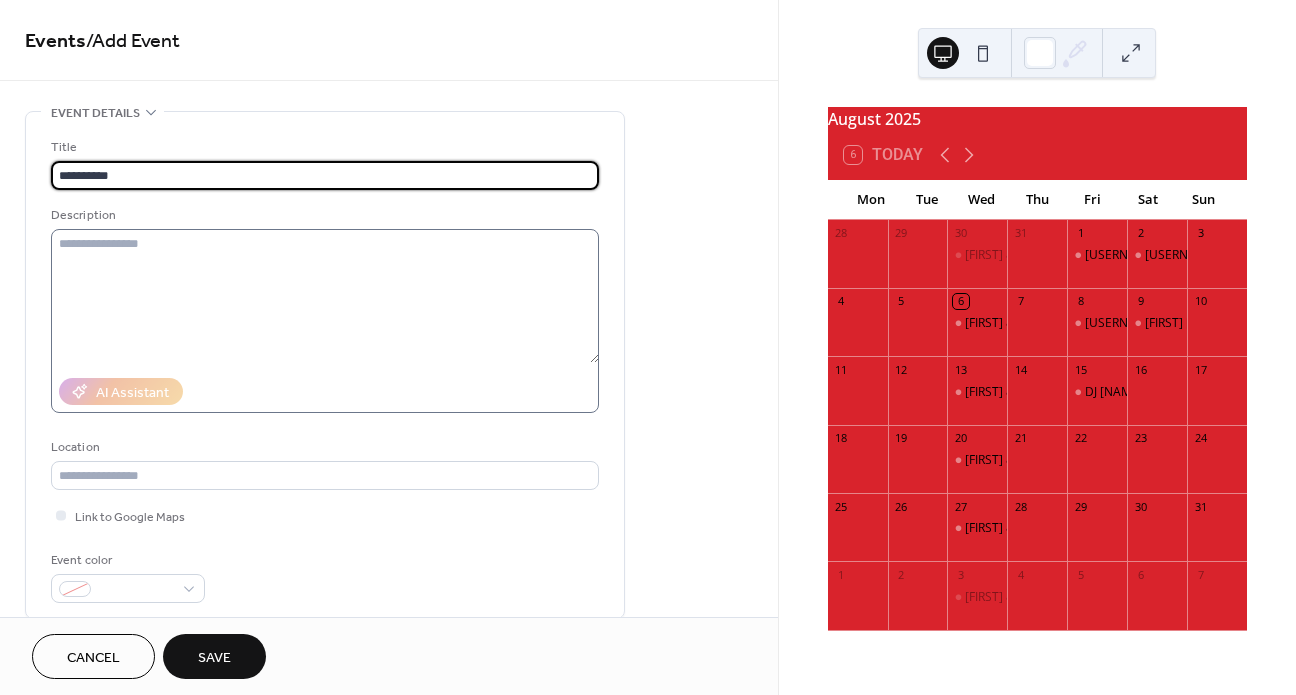 type on "**********" 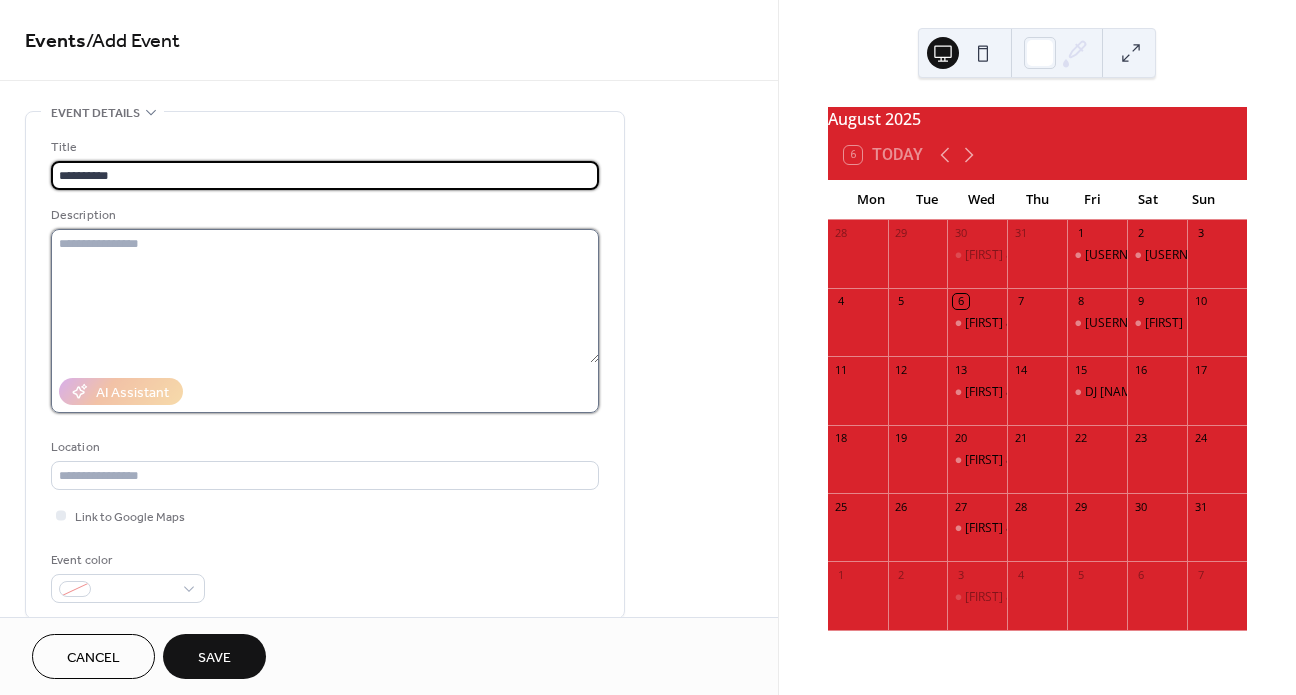 click at bounding box center [325, 296] 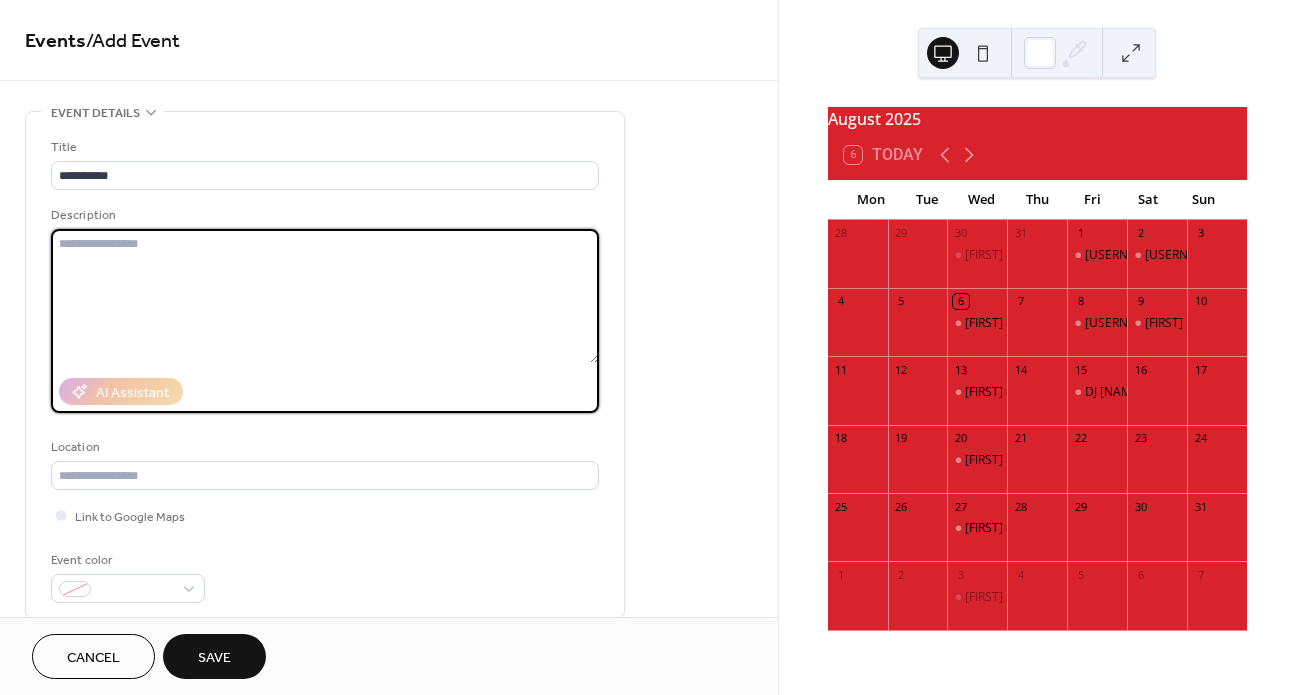 click at bounding box center (325, 296) 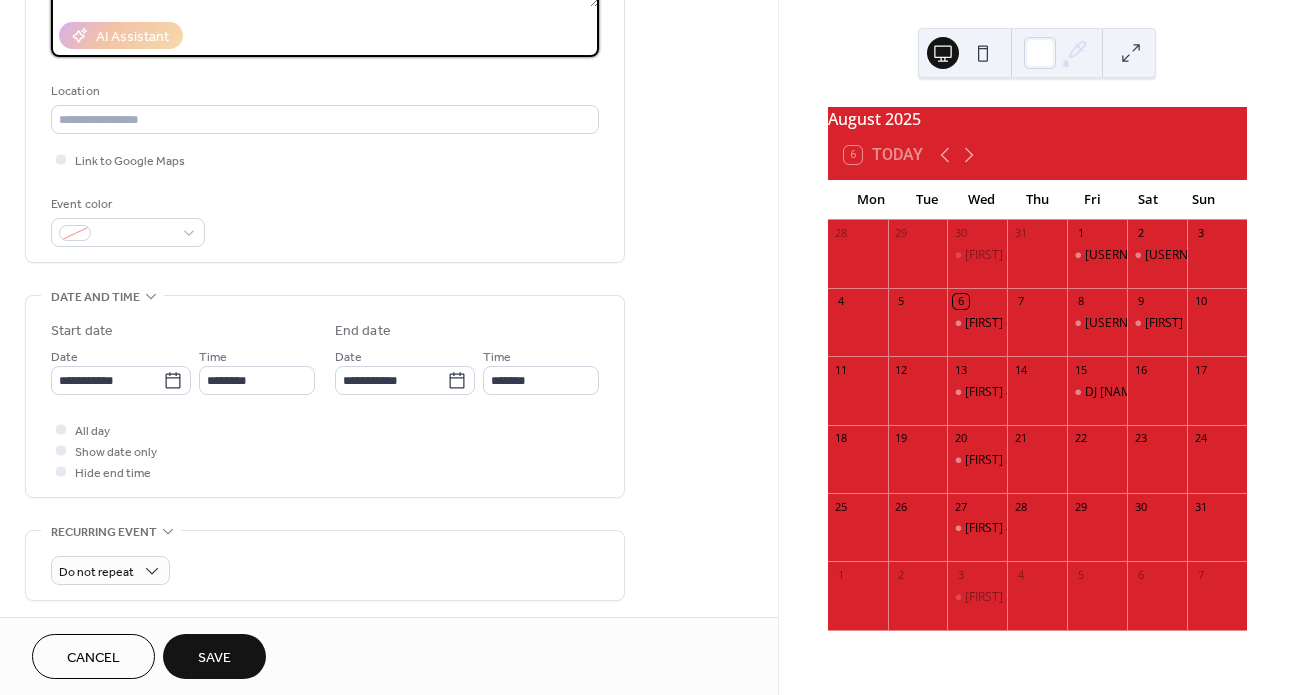 scroll, scrollTop: 405, scrollLeft: 0, axis: vertical 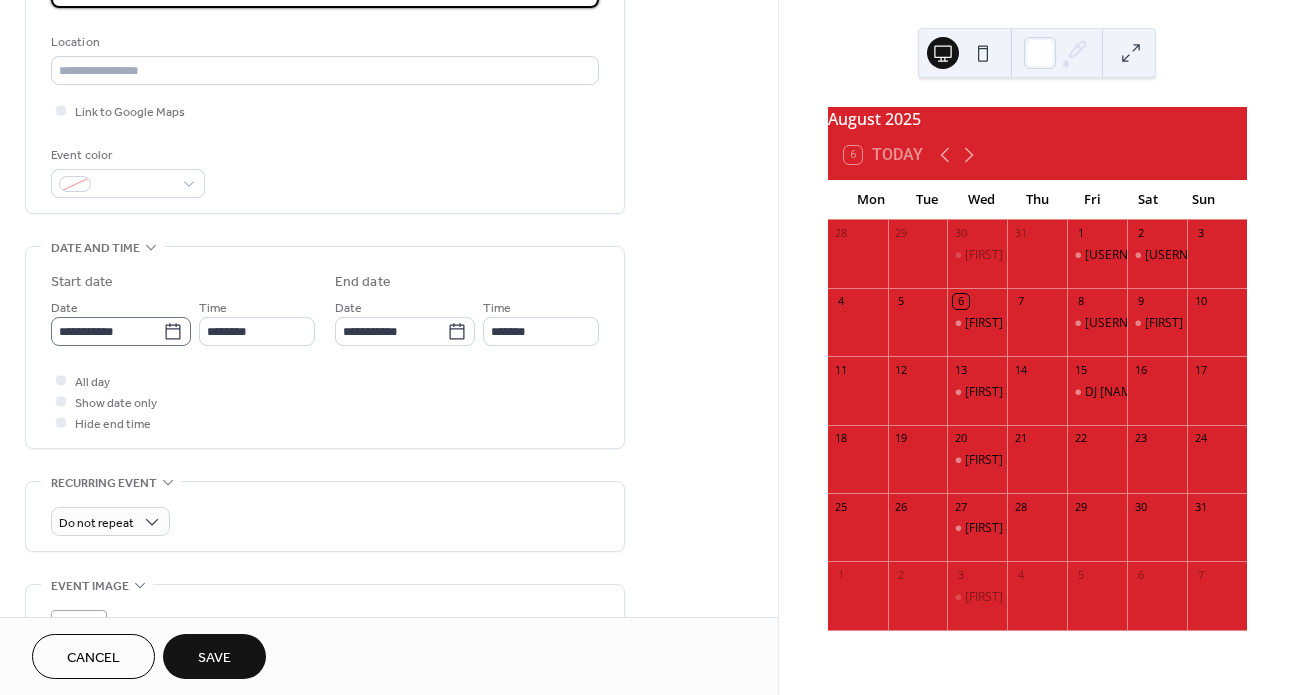 type on "**" 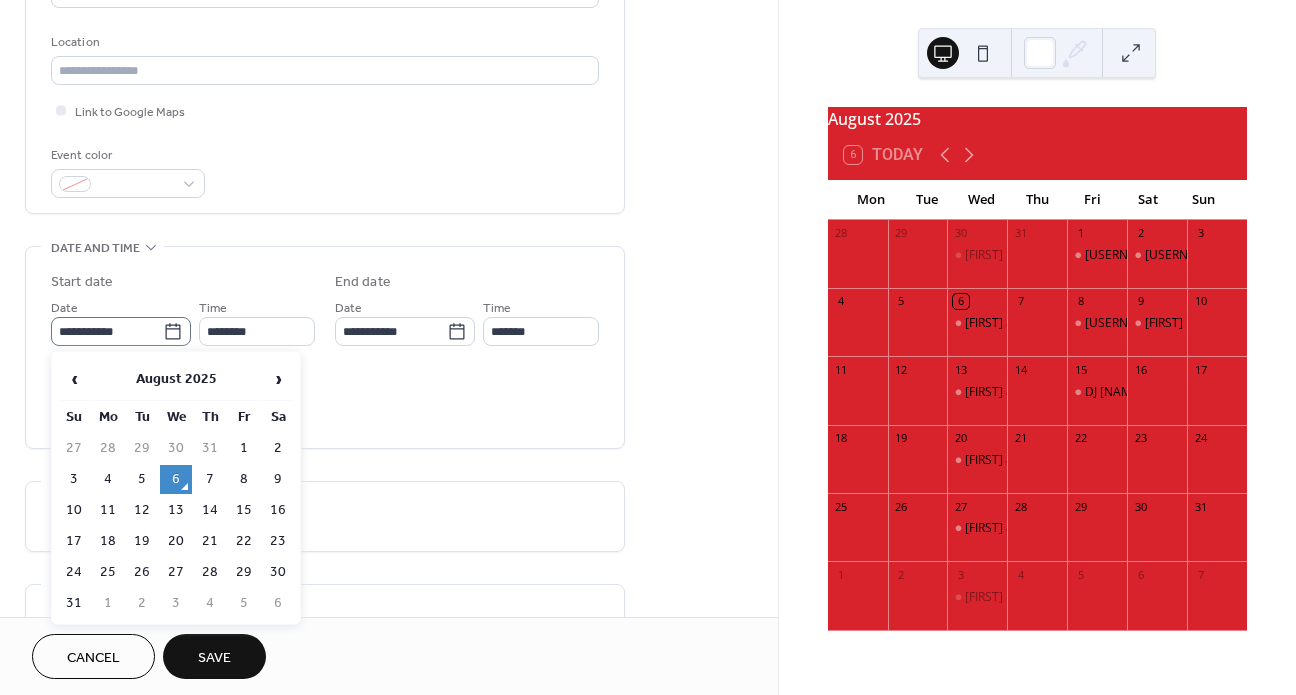 click 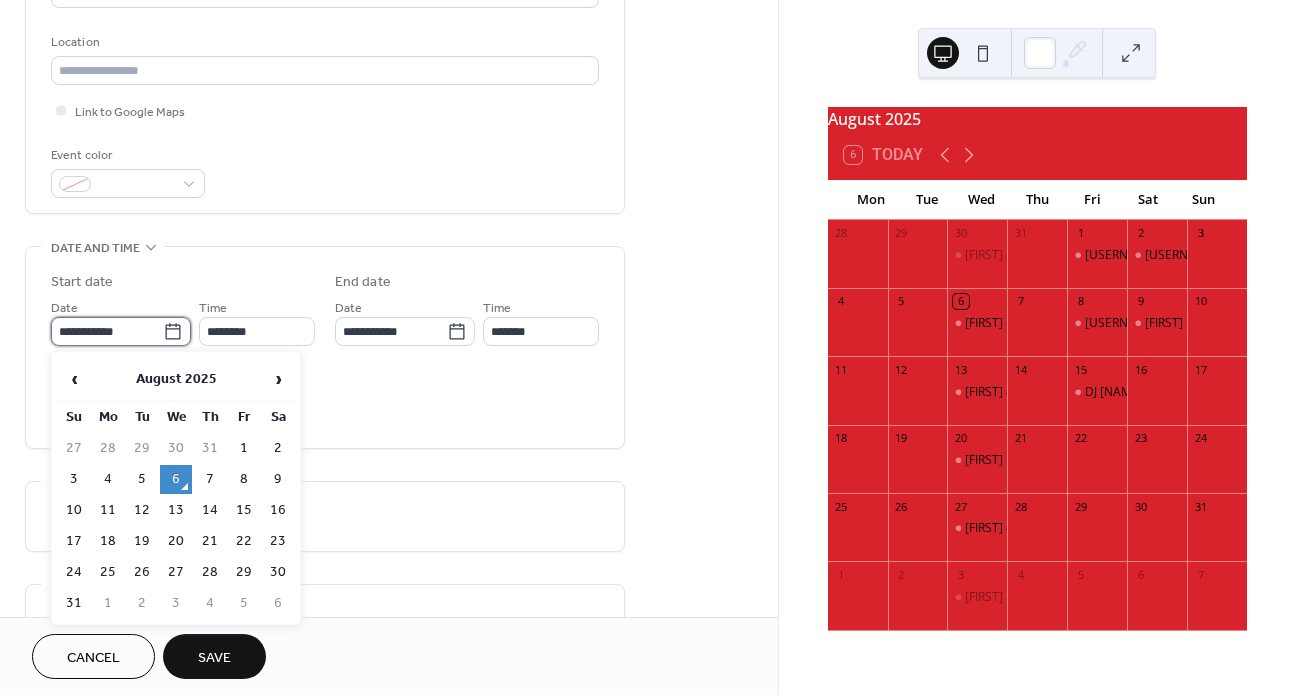 click on "**********" at bounding box center (107, 331) 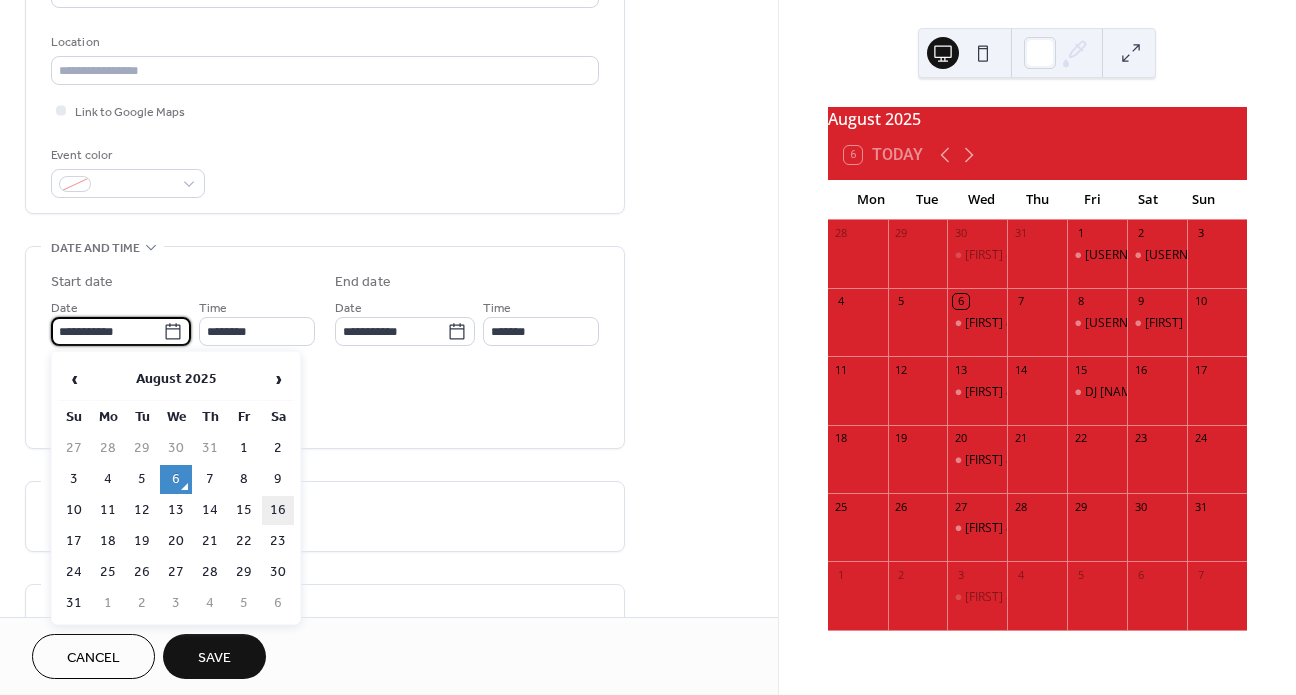 click on "16" at bounding box center (278, 510) 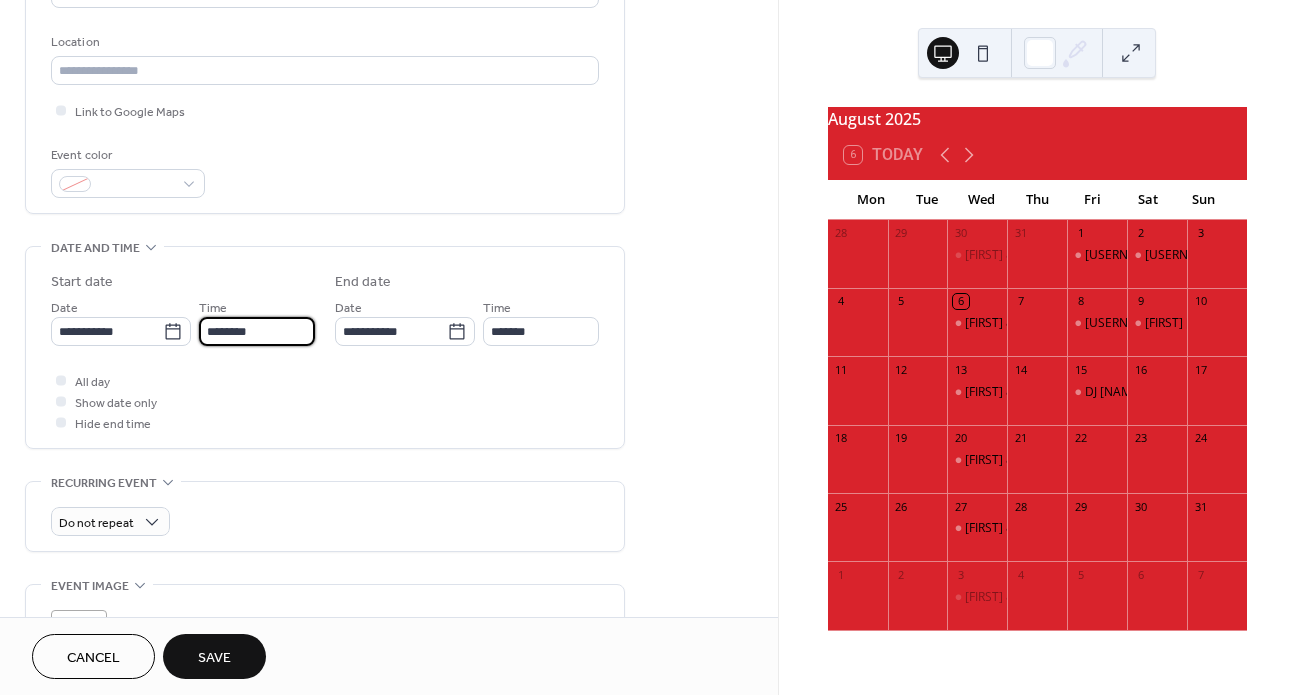 click on "********" at bounding box center (257, 331) 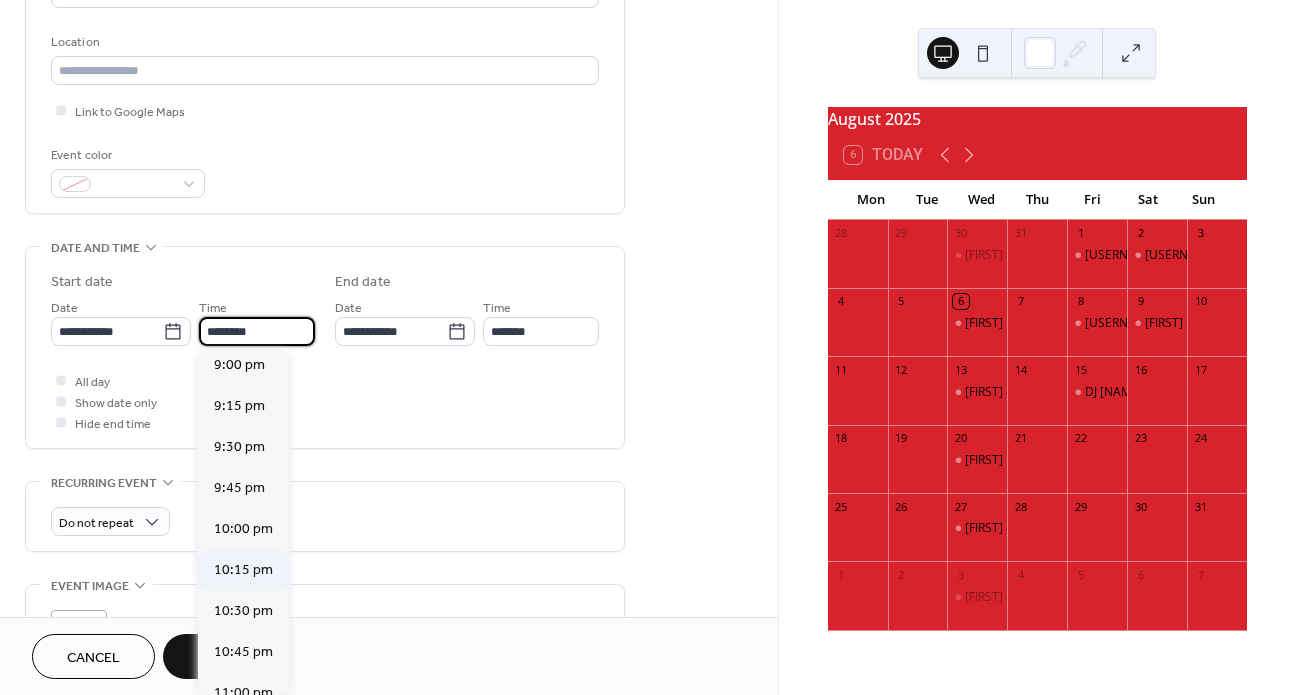 scroll, scrollTop: 3374, scrollLeft: 0, axis: vertical 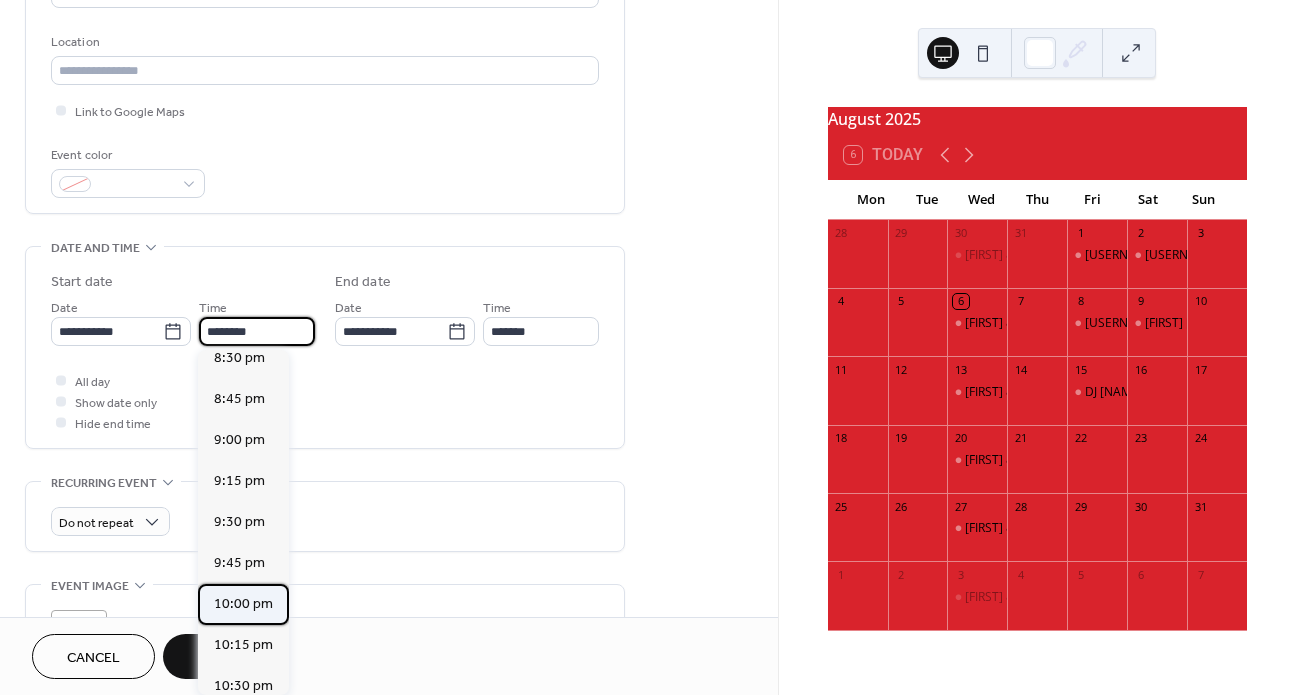 click on "10:00 pm" at bounding box center [243, 604] 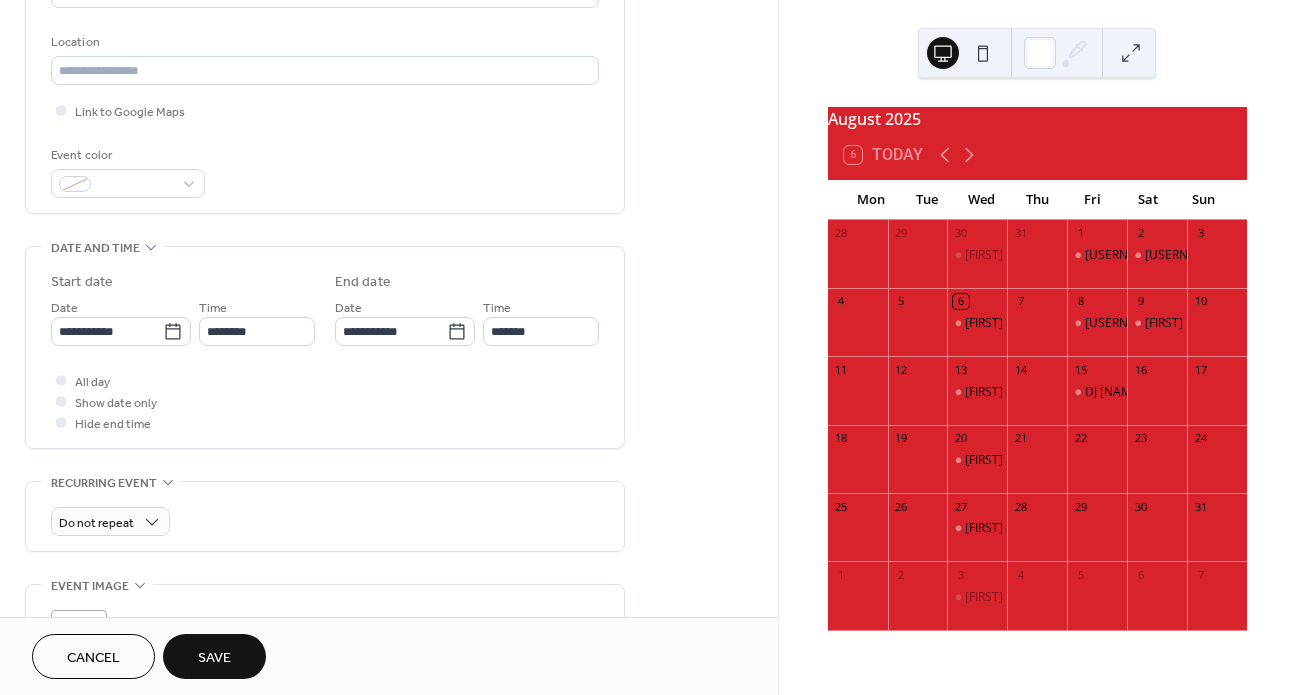 type on "********" 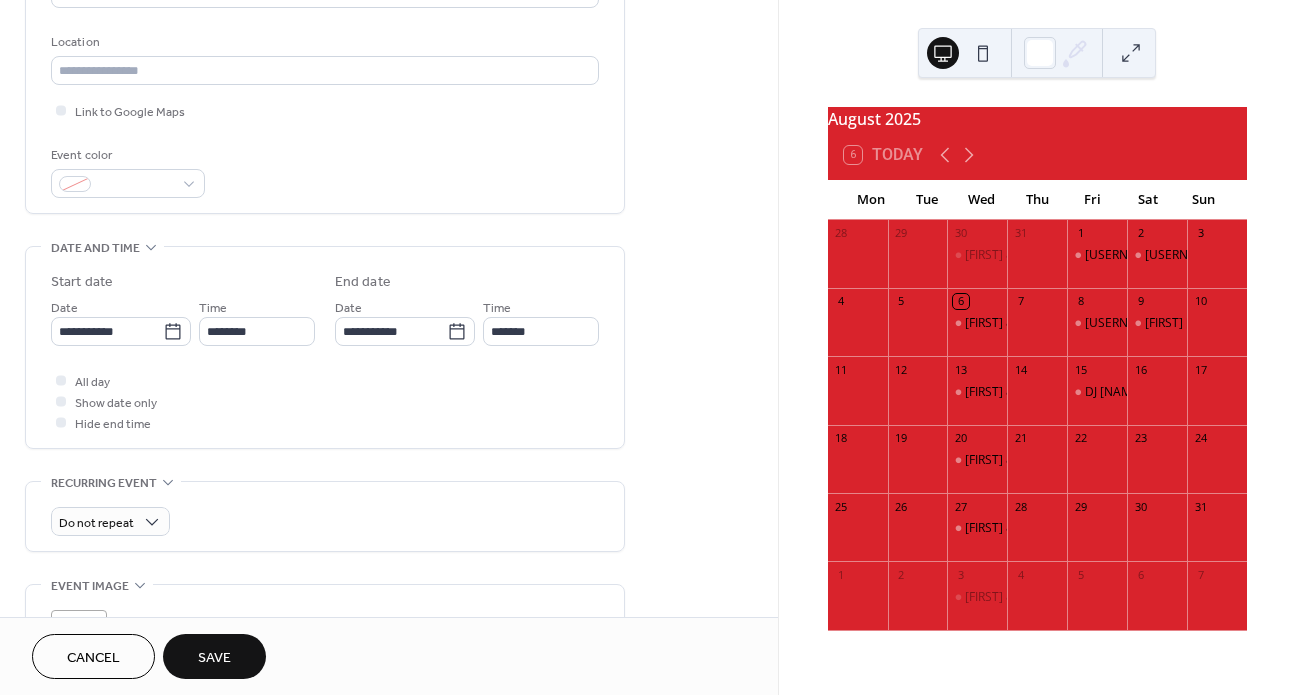 type on "********" 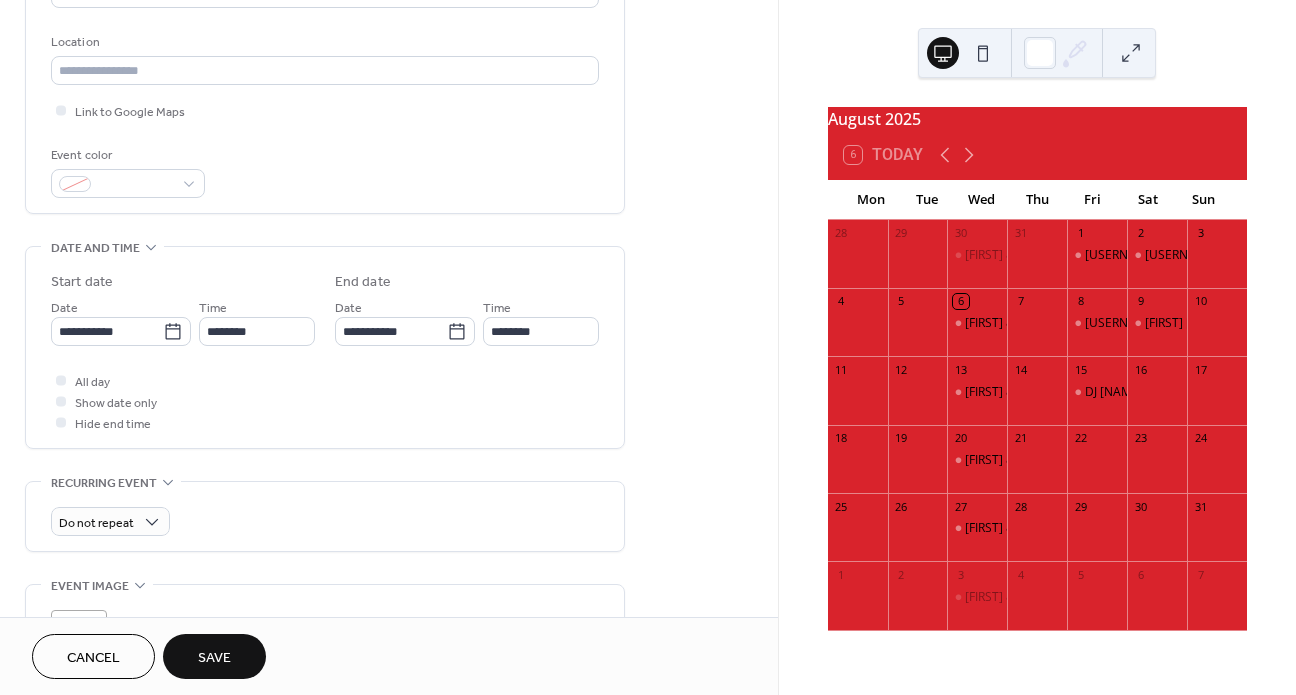 click on "**********" at bounding box center [325, 383] 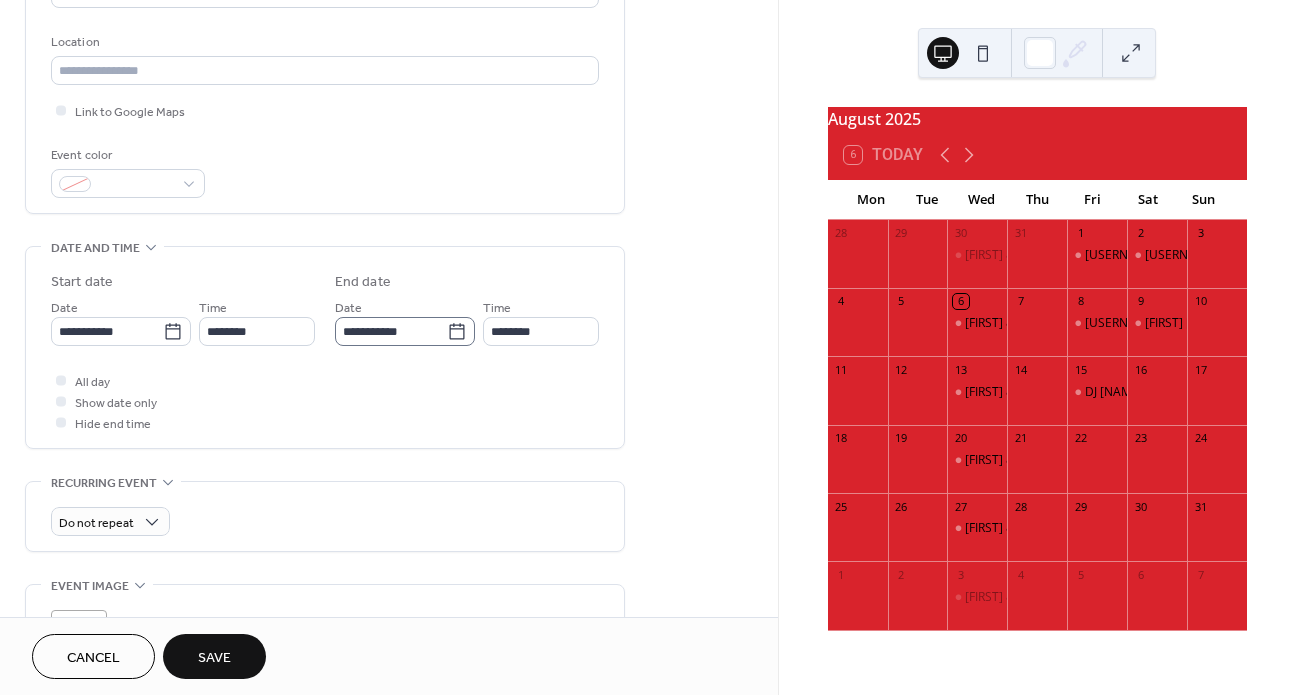click on "**********" at bounding box center (405, 331) 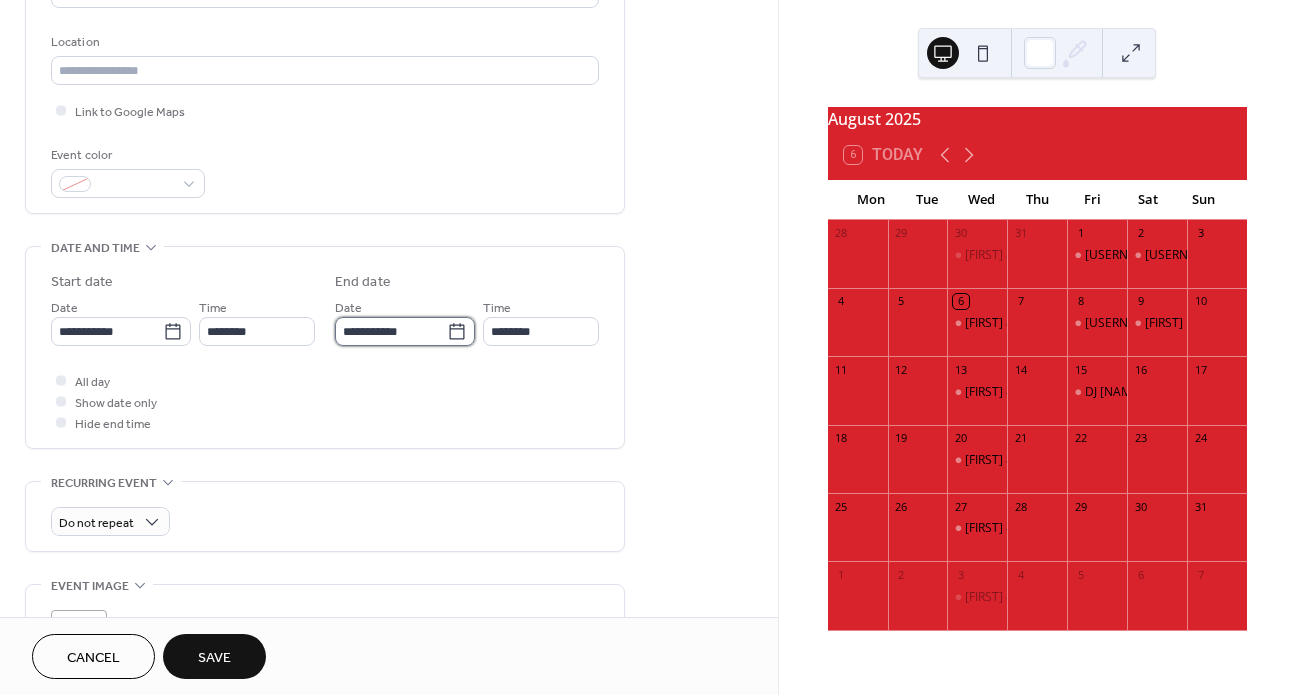click on "**********" at bounding box center (391, 331) 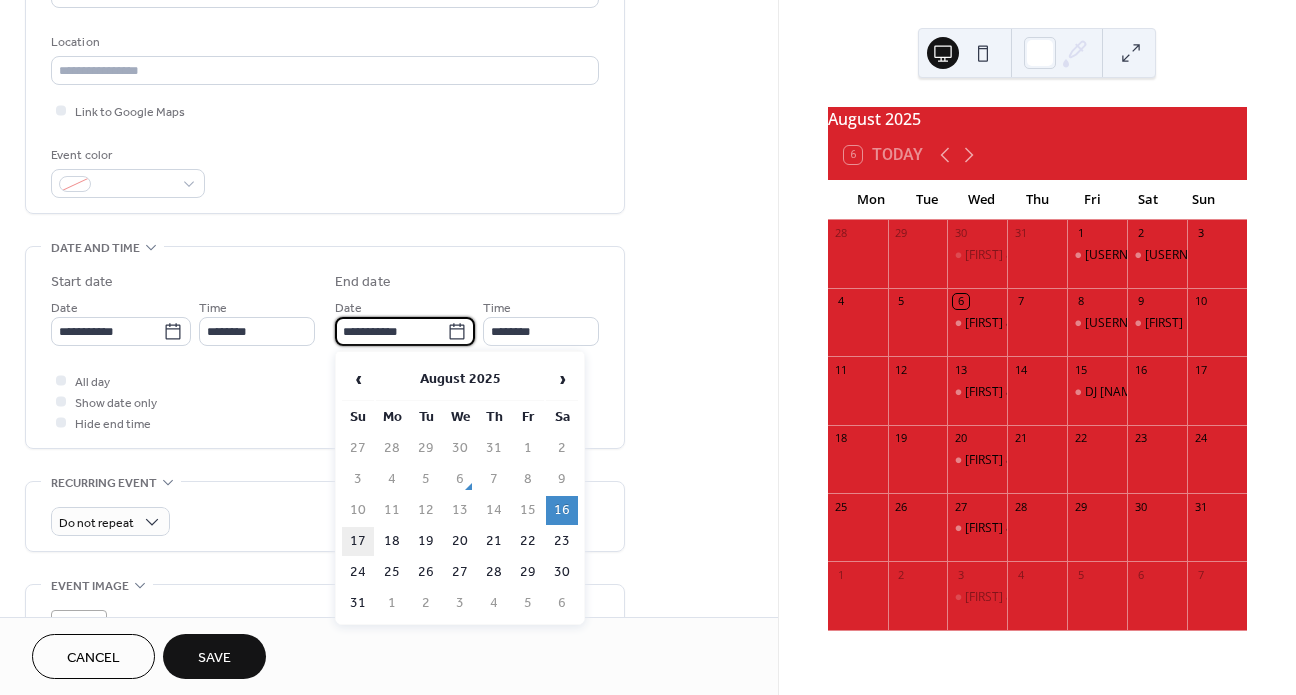 click on "17" at bounding box center [358, 541] 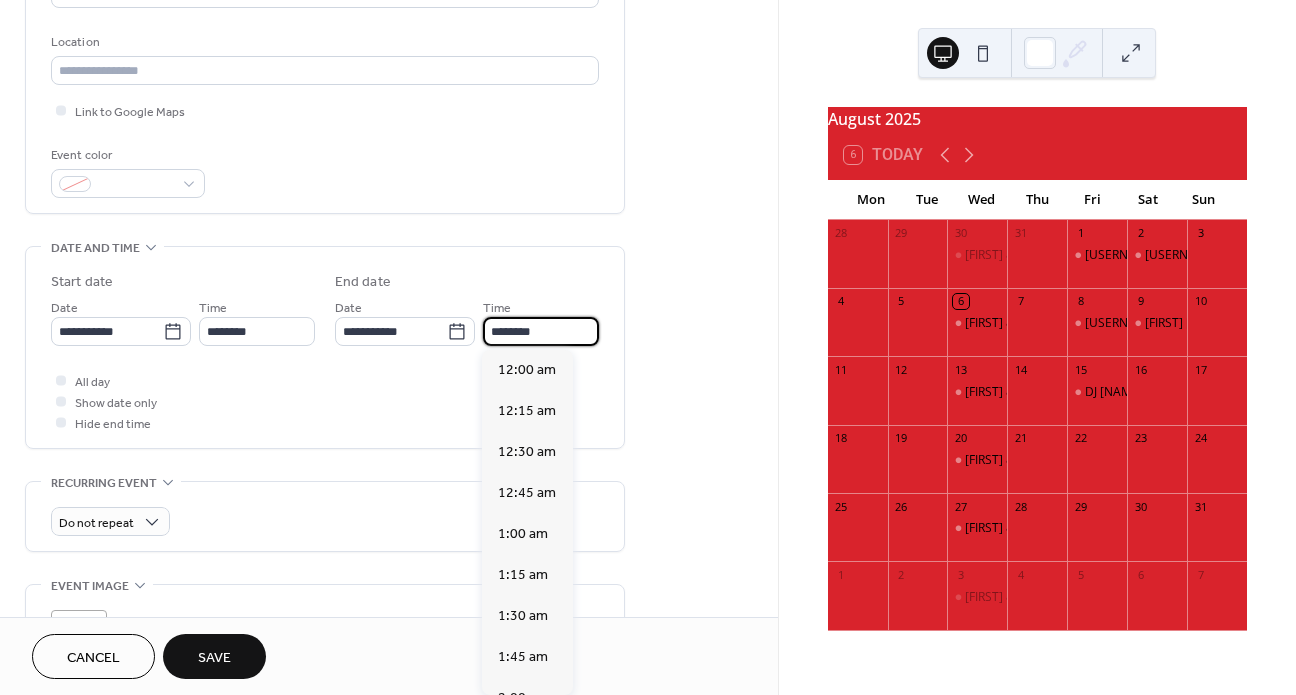 click on "********" at bounding box center [541, 331] 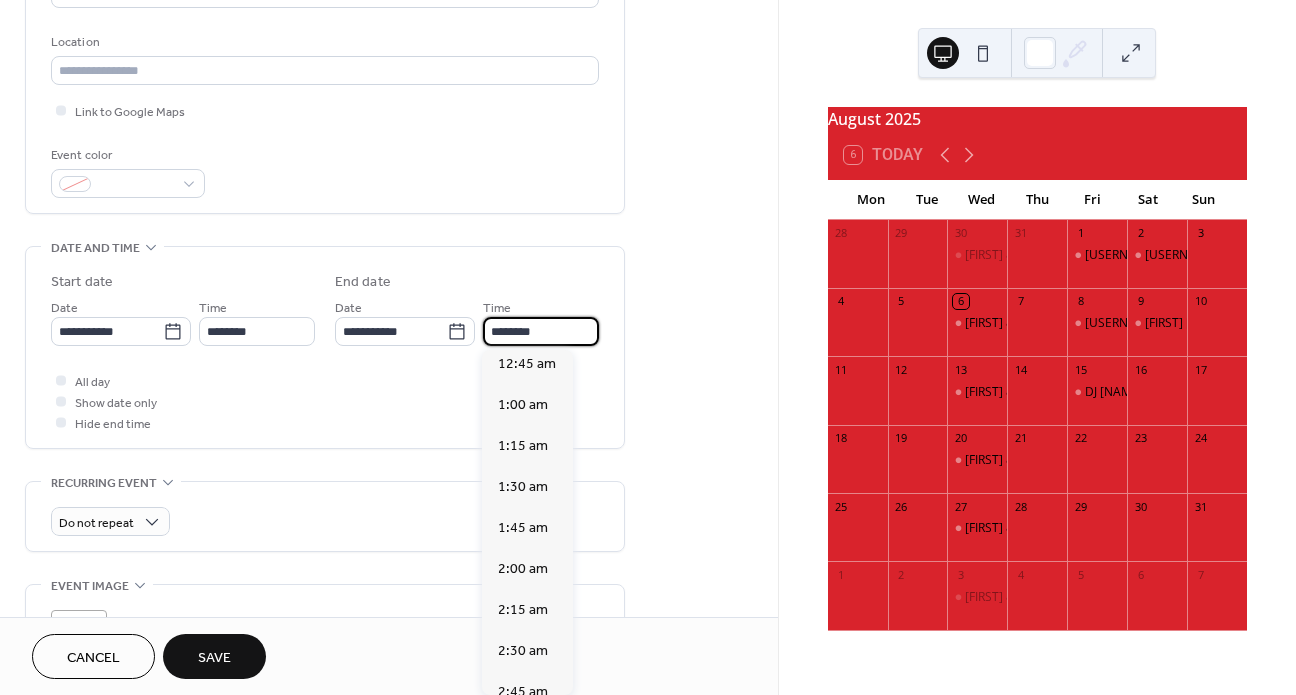 scroll, scrollTop: 256, scrollLeft: 0, axis: vertical 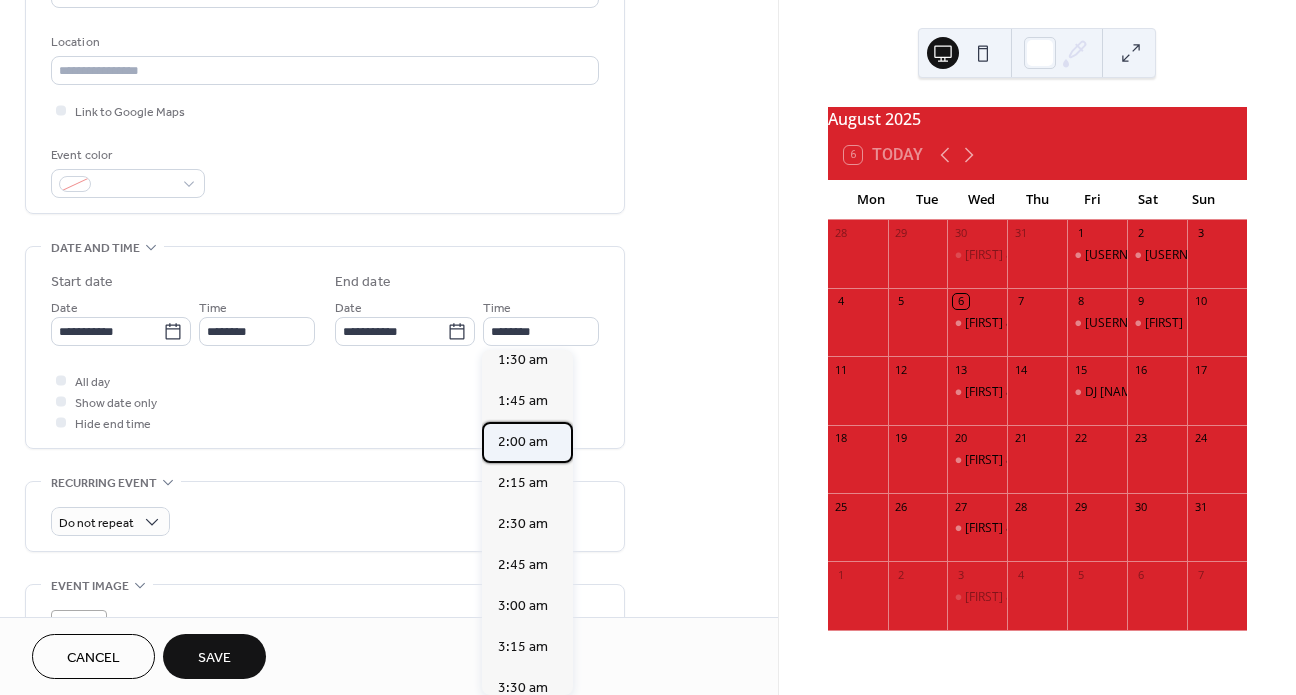 click on "2:00 am" at bounding box center (523, 442) 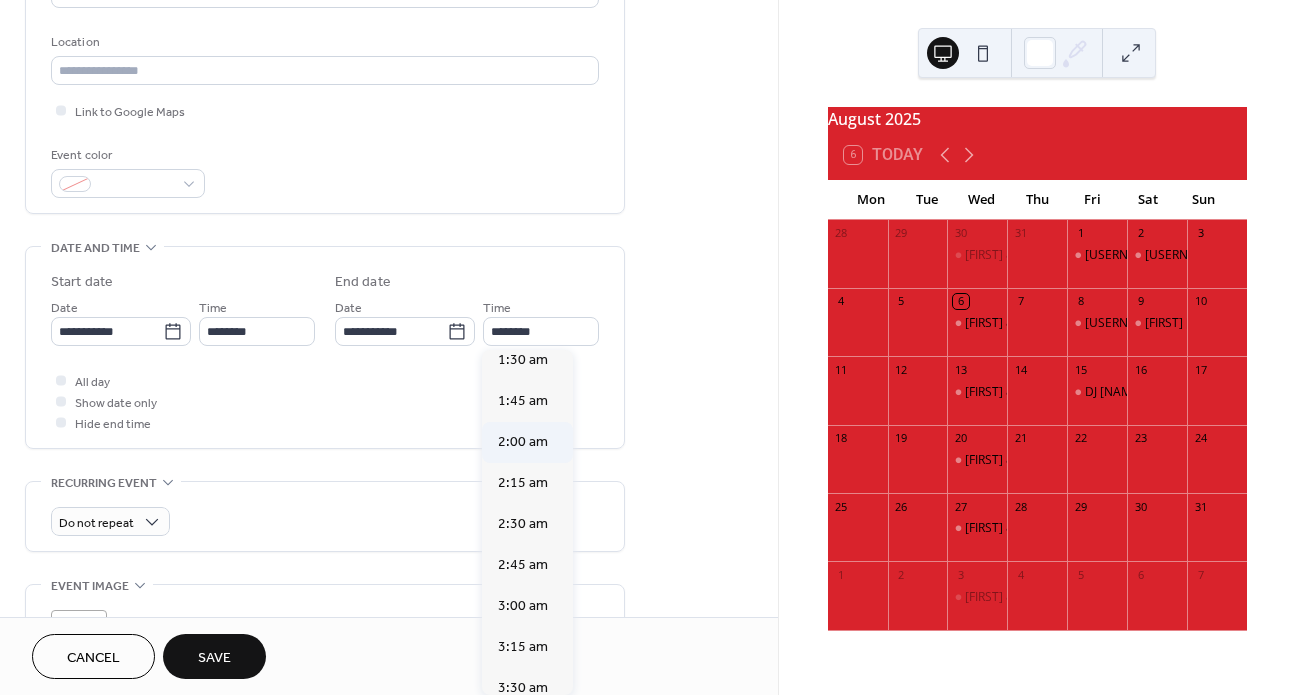 type on "*******" 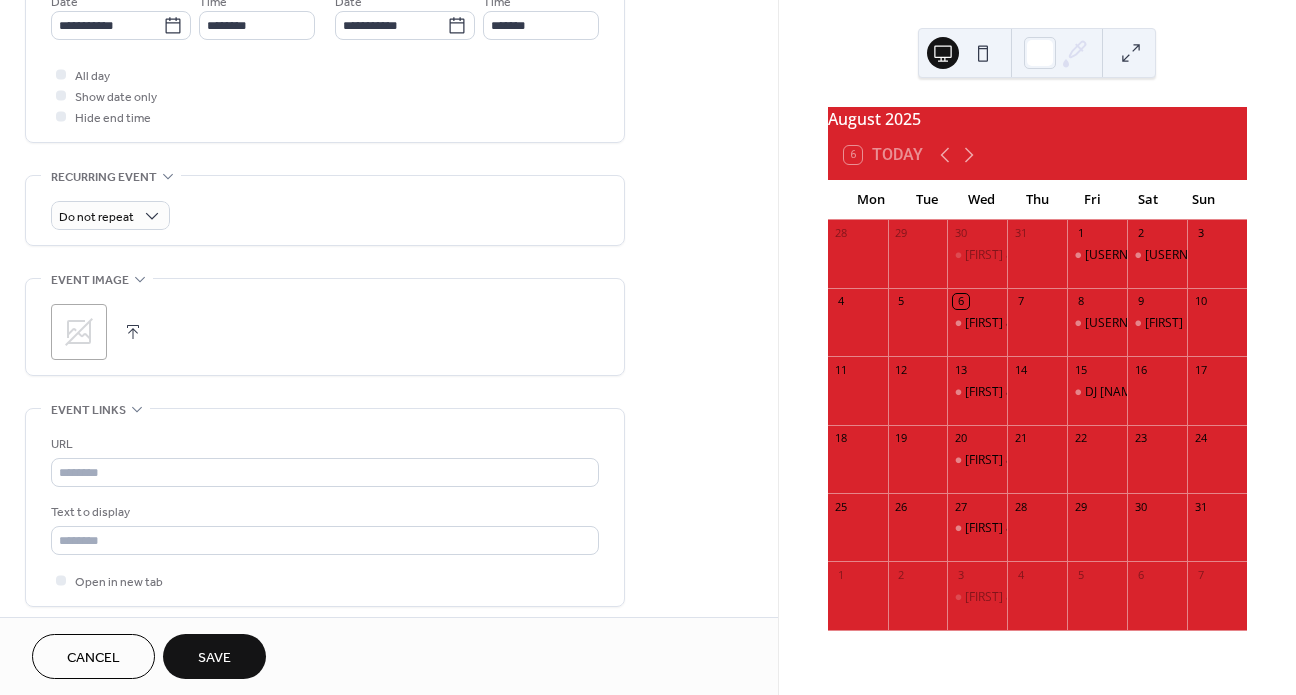 scroll, scrollTop: 869, scrollLeft: 0, axis: vertical 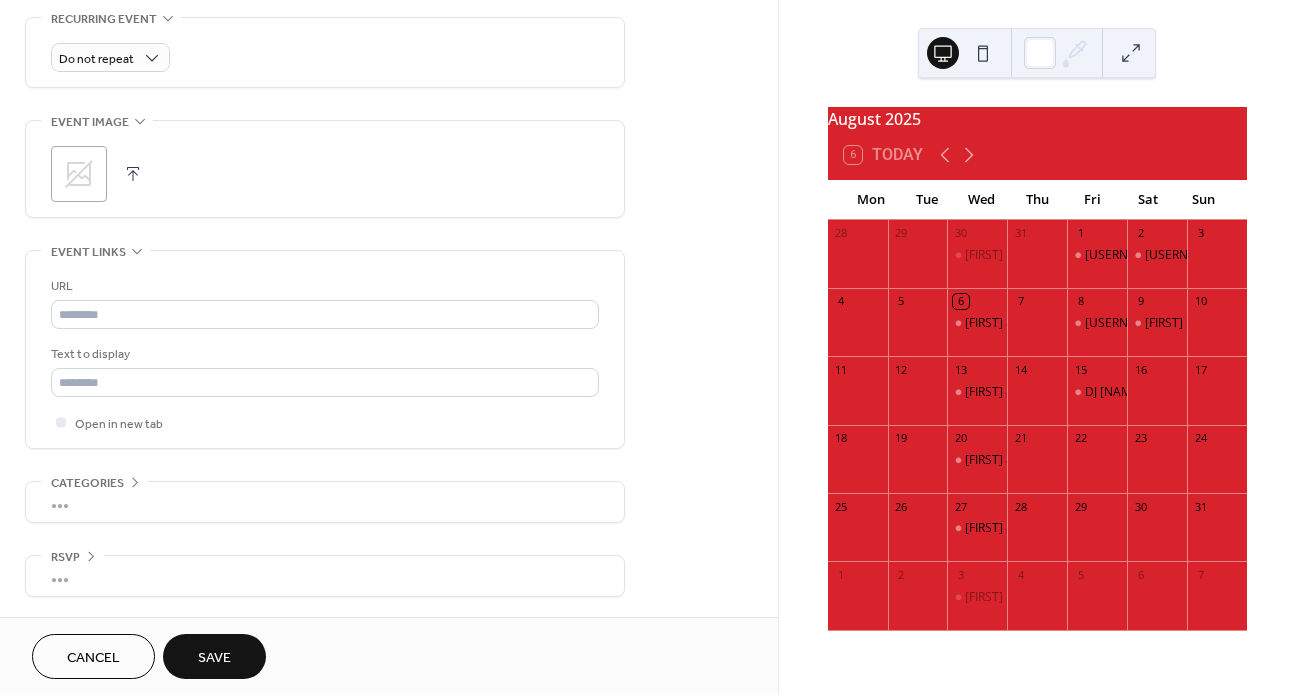 click on "Save" at bounding box center [214, 658] 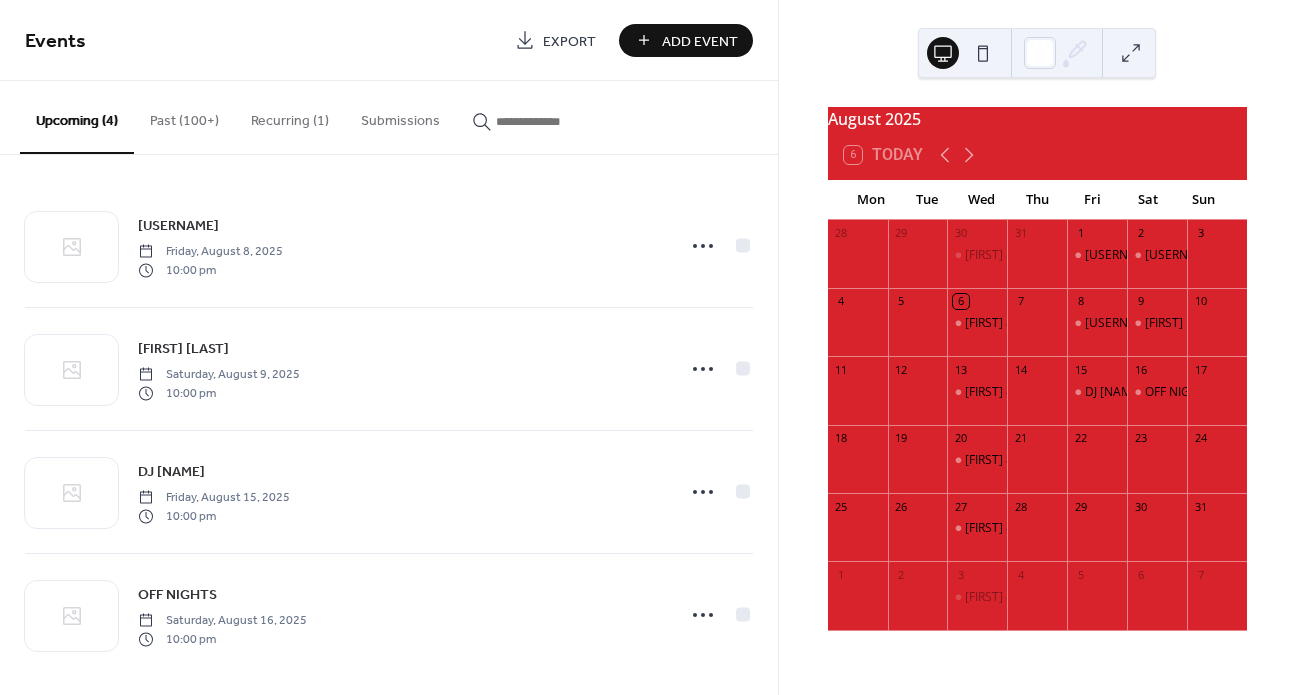 click on "Add Event" at bounding box center (700, 41) 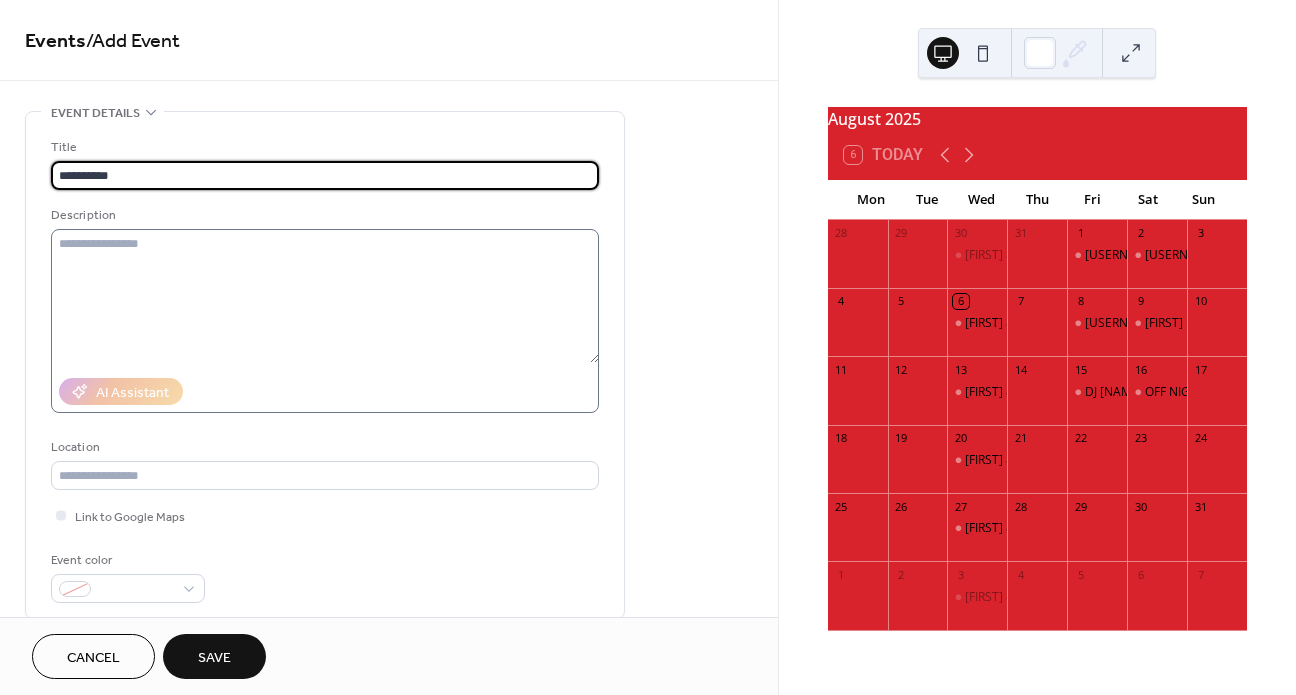 type on "**********" 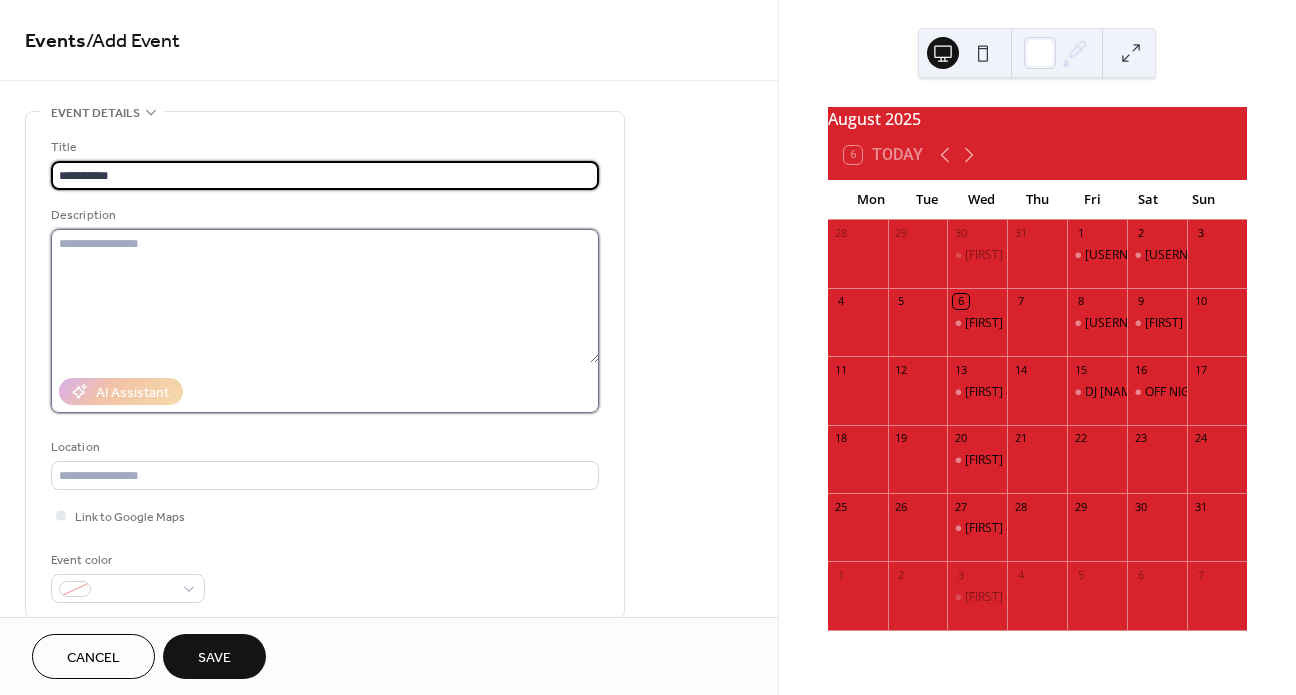 click at bounding box center (325, 296) 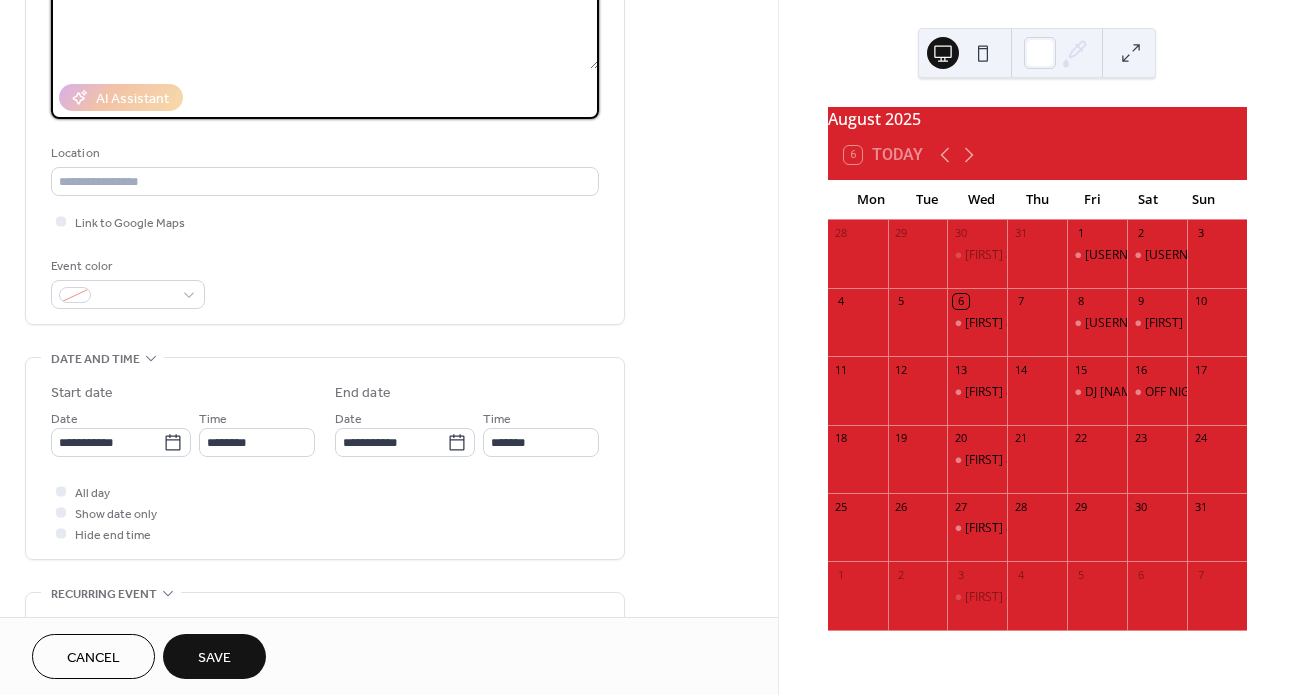 scroll, scrollTop: 340, scrollLeft: 0, axis: vertical 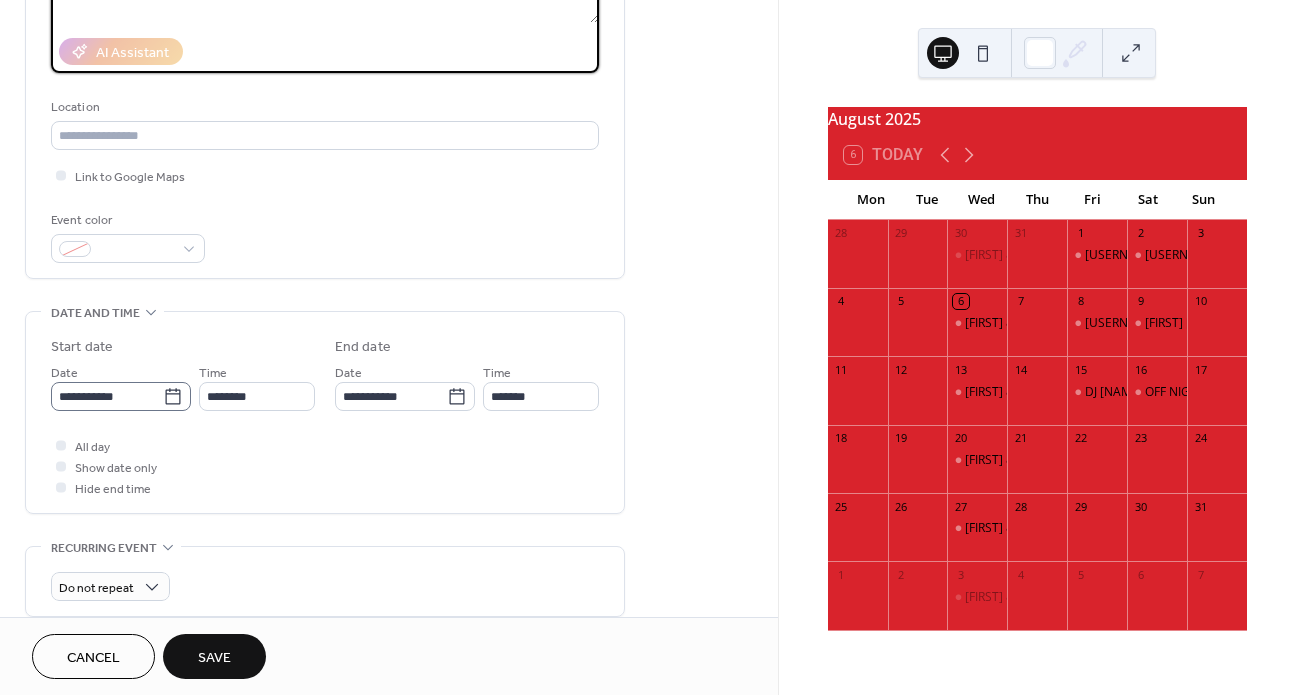 type on "**" 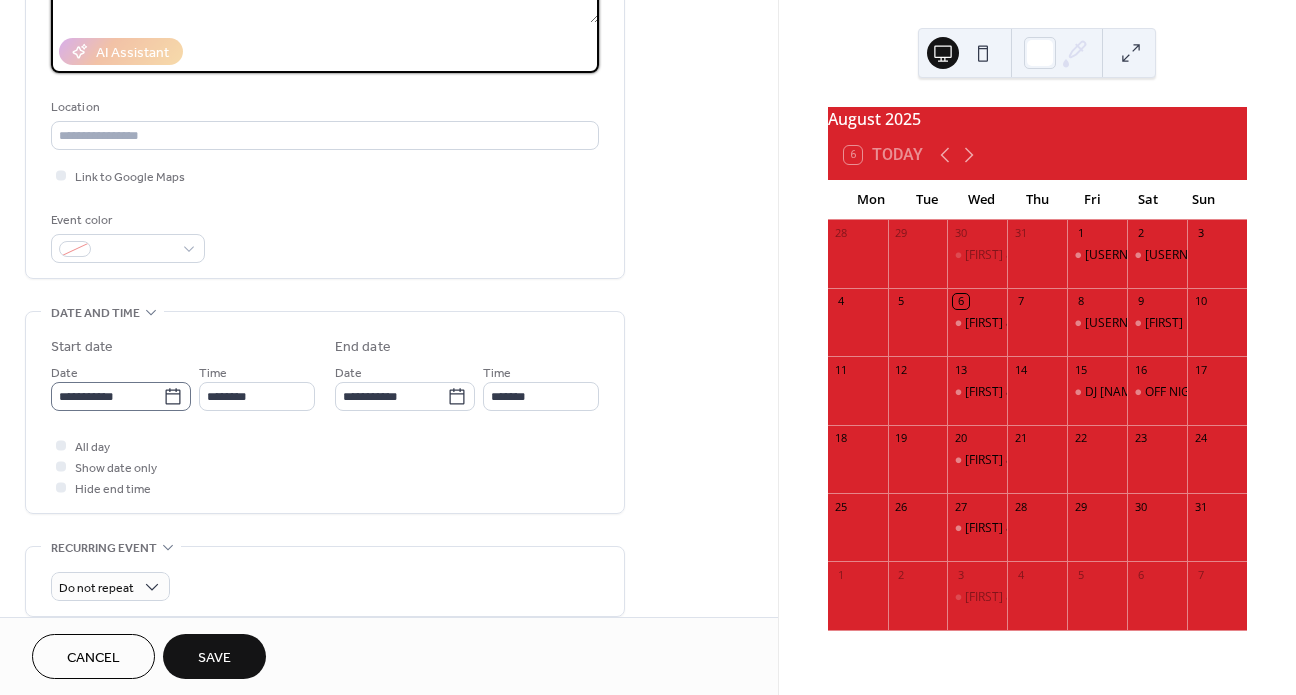 click 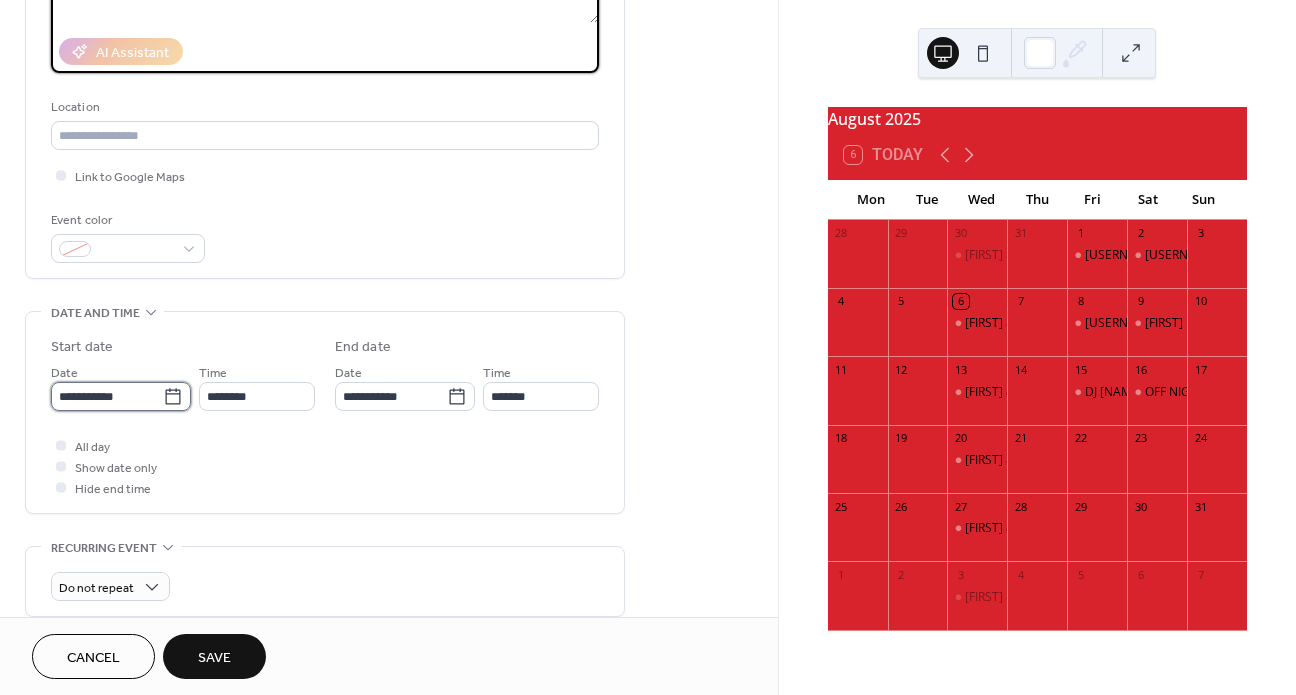 click on "**********" at bounding box center [107, 396] 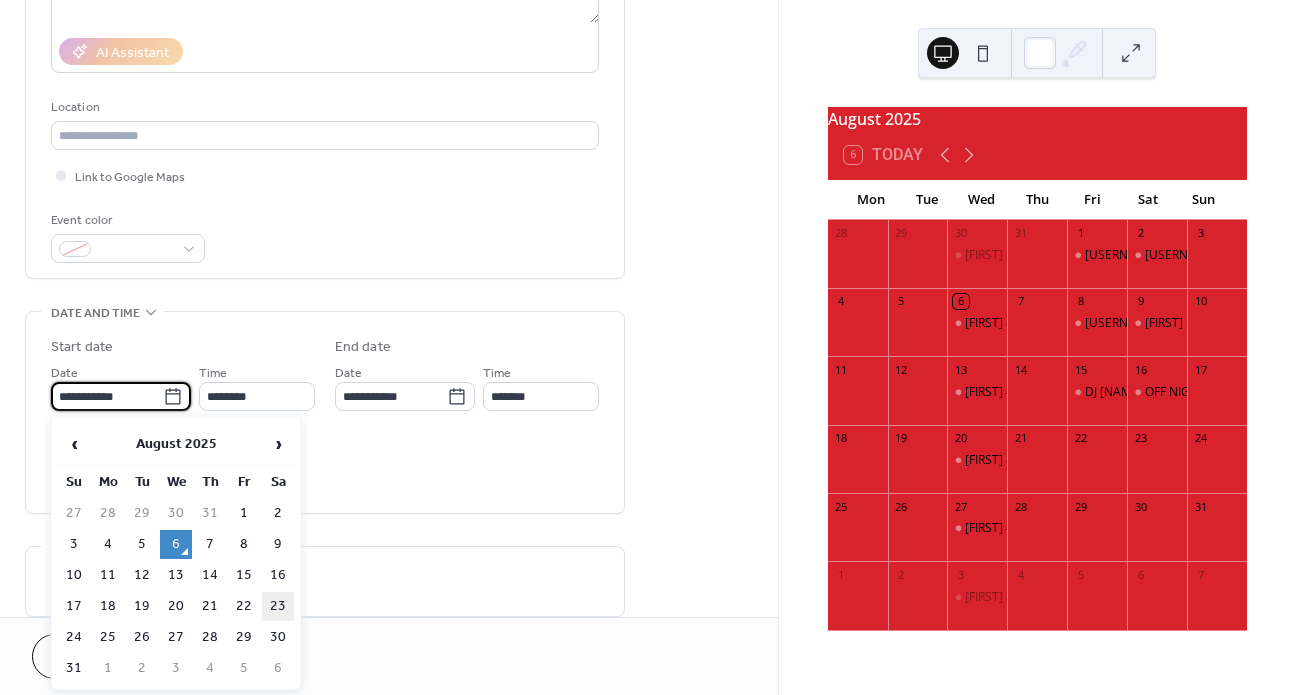 click on "23" at bounding box center (278, 606) 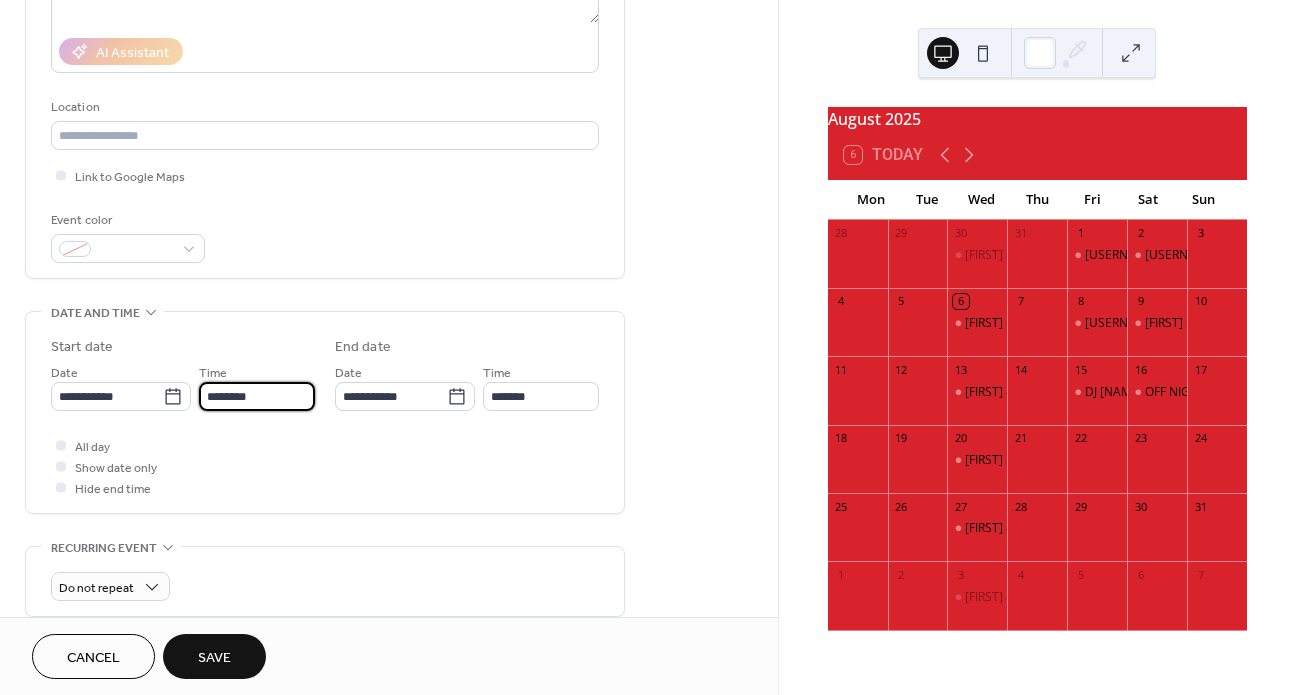 click on "********" at bounding box center [257, 396] 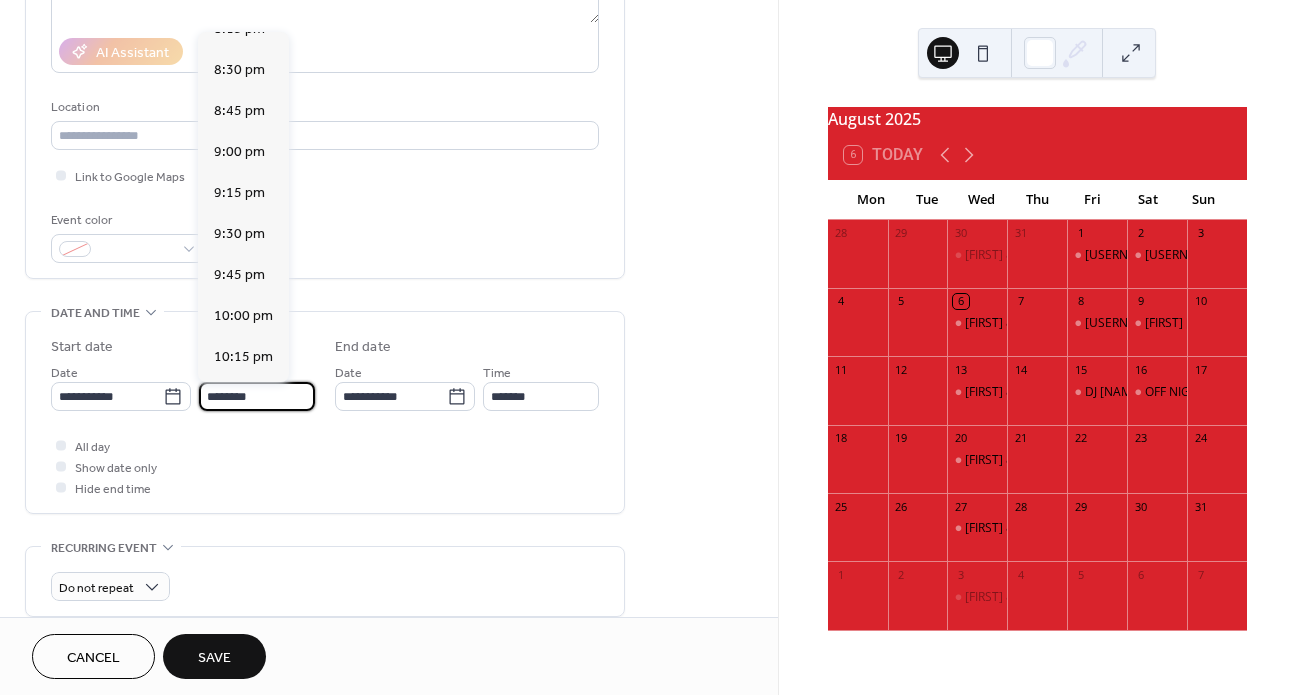 scroll, scrollTop: 3352, scrollLeft: 0, axis: vertical 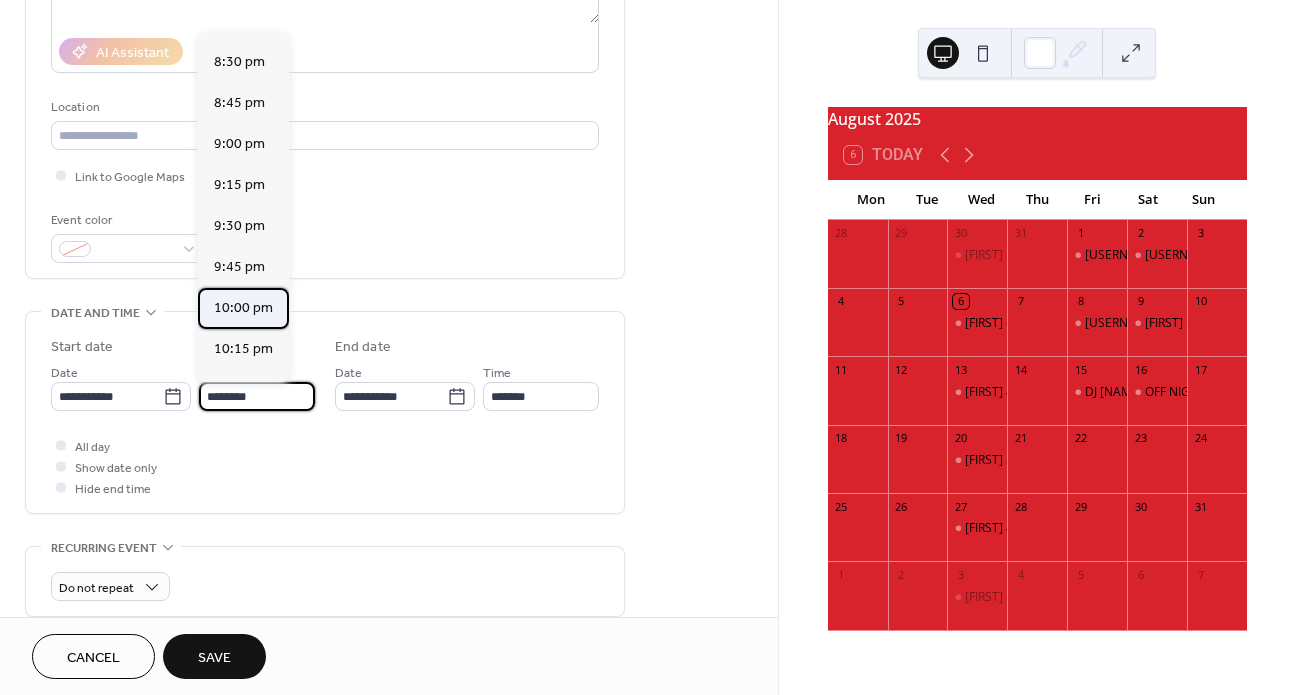 click on "10:00 pm" at bounding box center (243, 308) 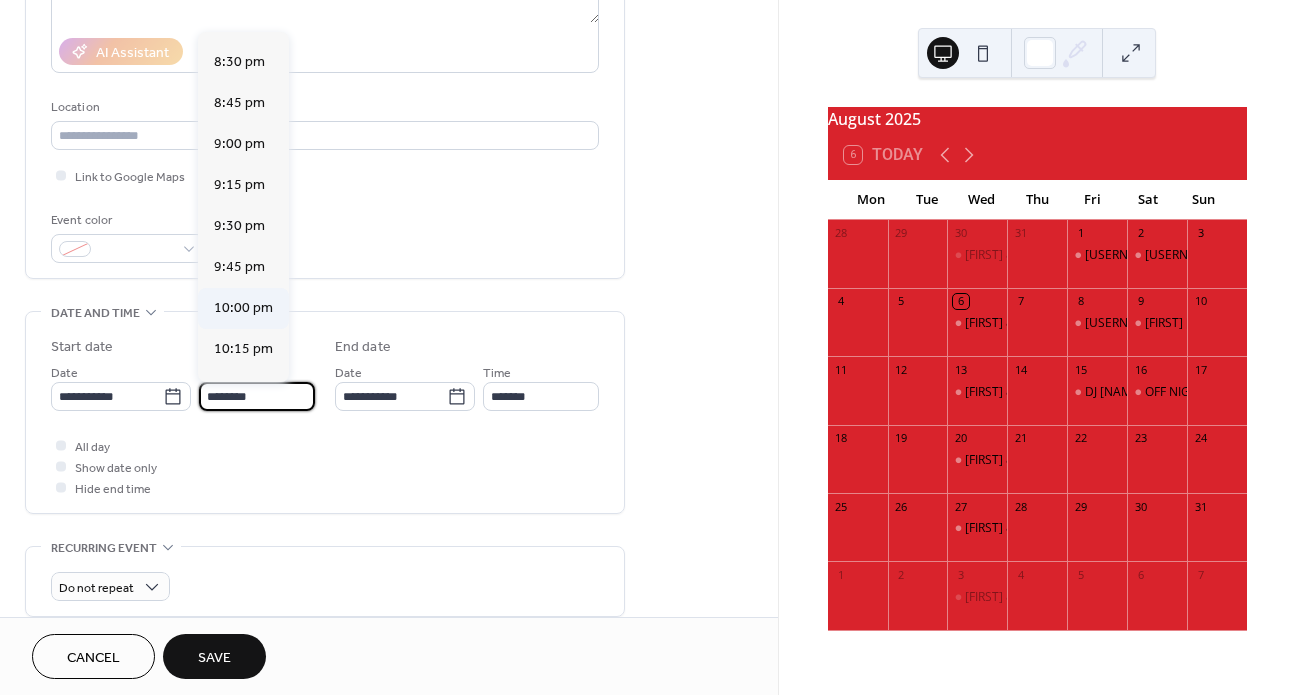 type on "********" 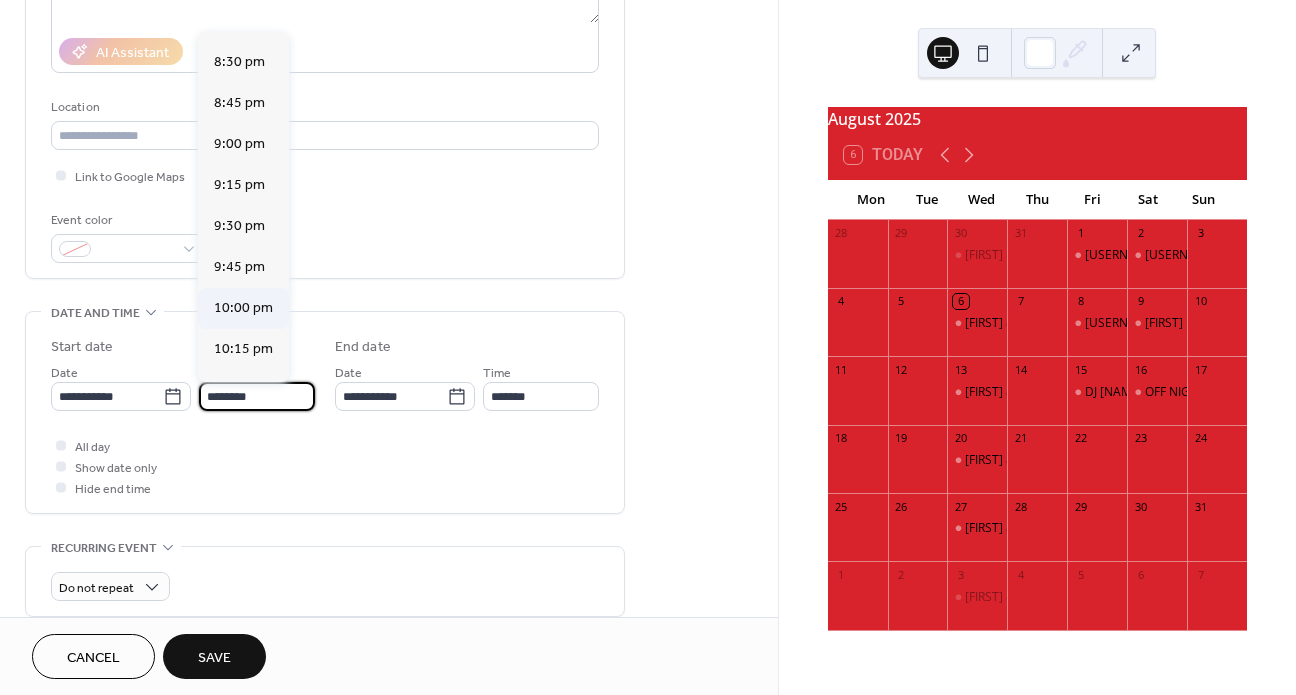 type on "********" 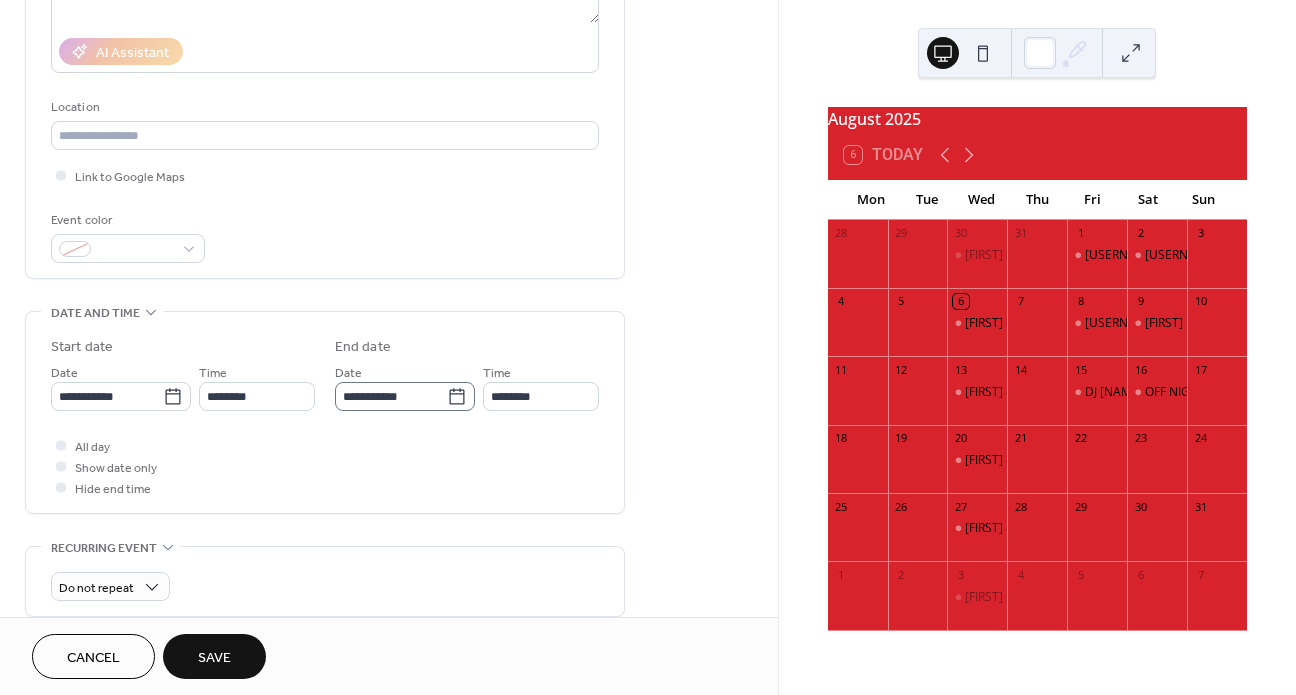 click on "**********" at bounding box center [405, 396] 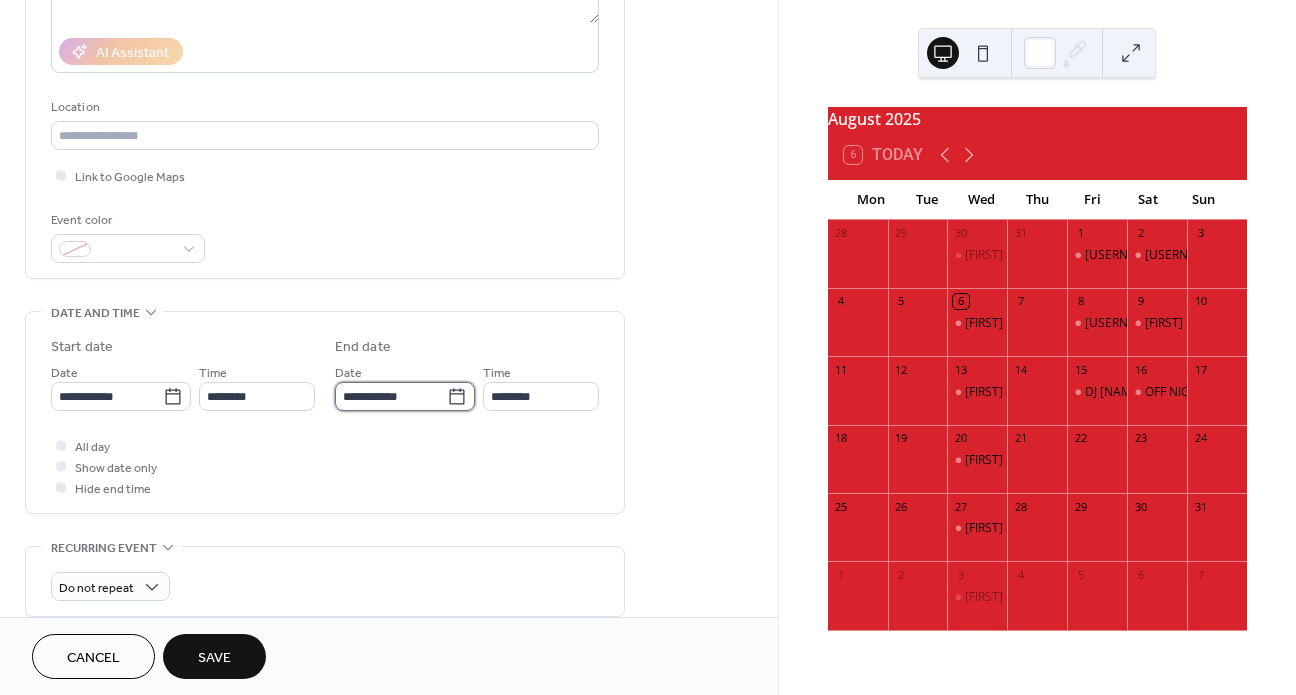 click on "**********" at bounding box center [391, 396] 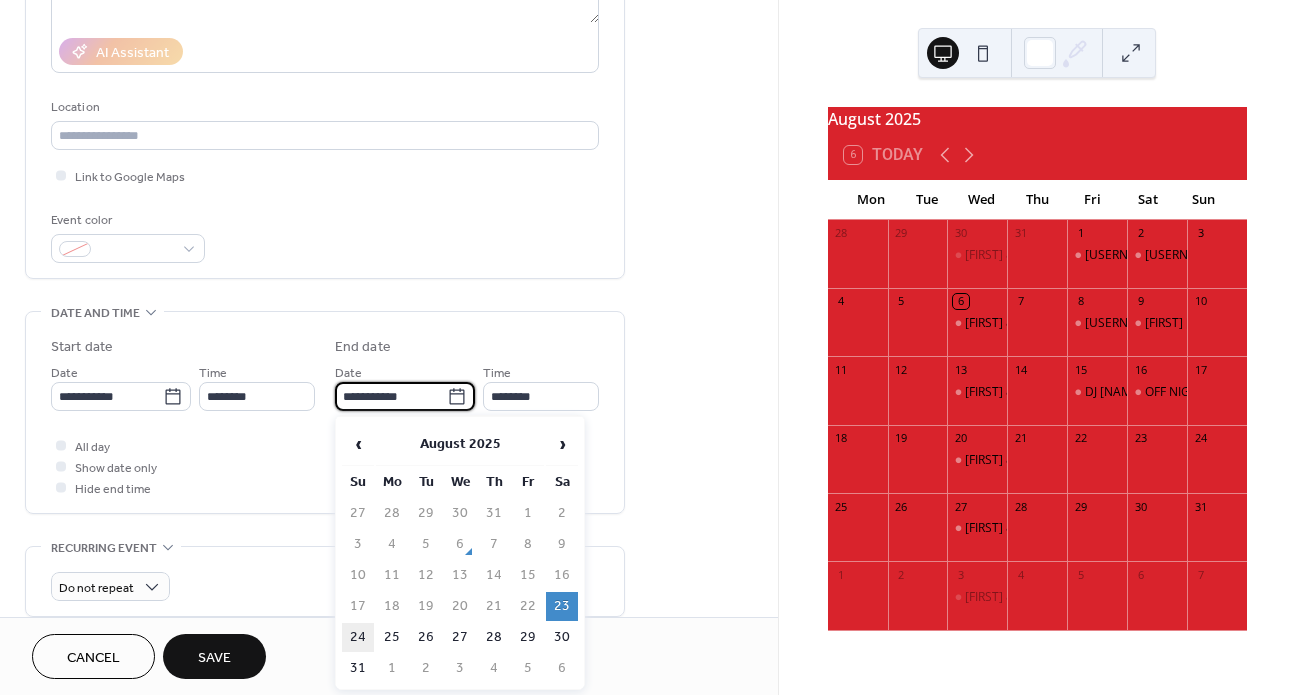 click on "24" at bounding box center [358, 637] 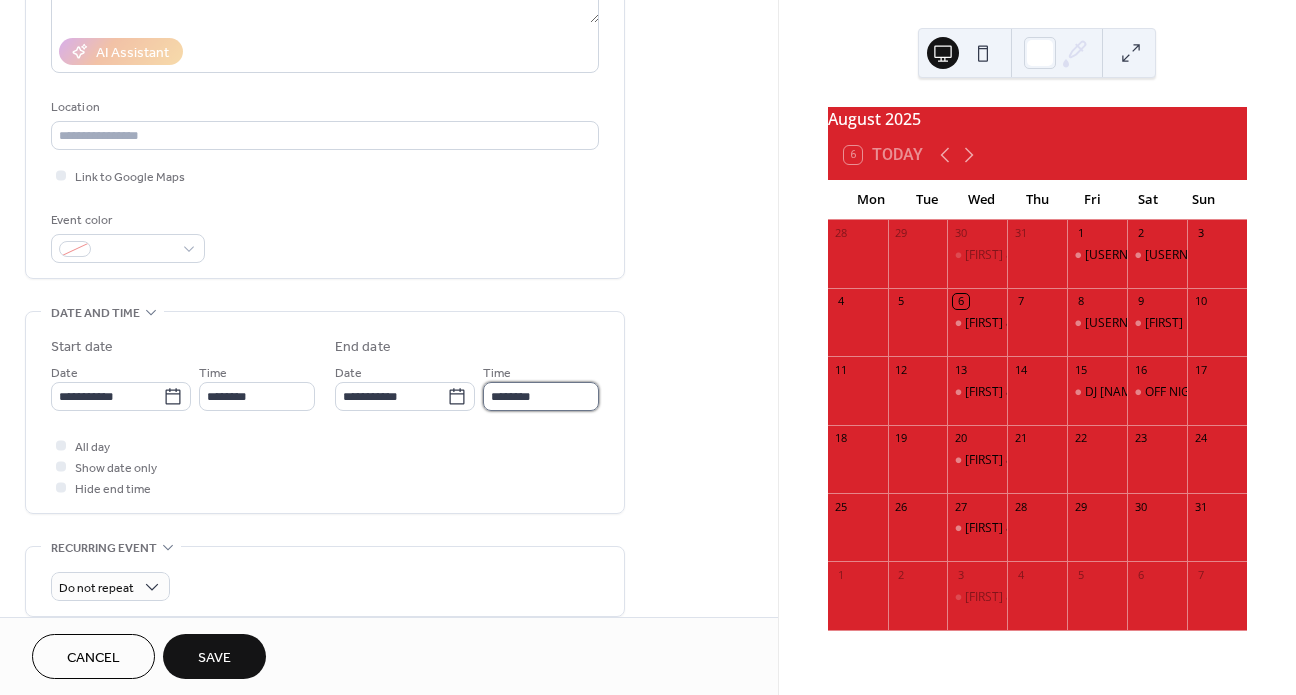 click on "********" at bounding box center (541, 396) 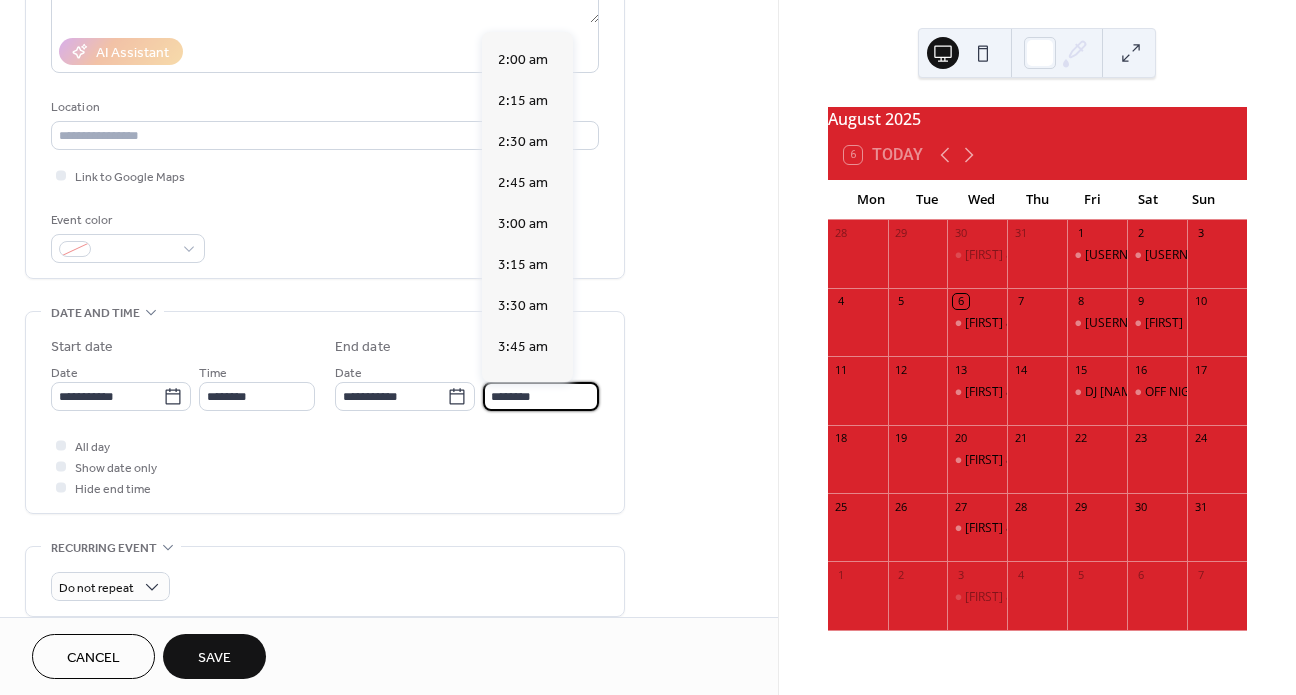 scroll, scrollTop: 317, scrollLeft: 0, axis: vertical 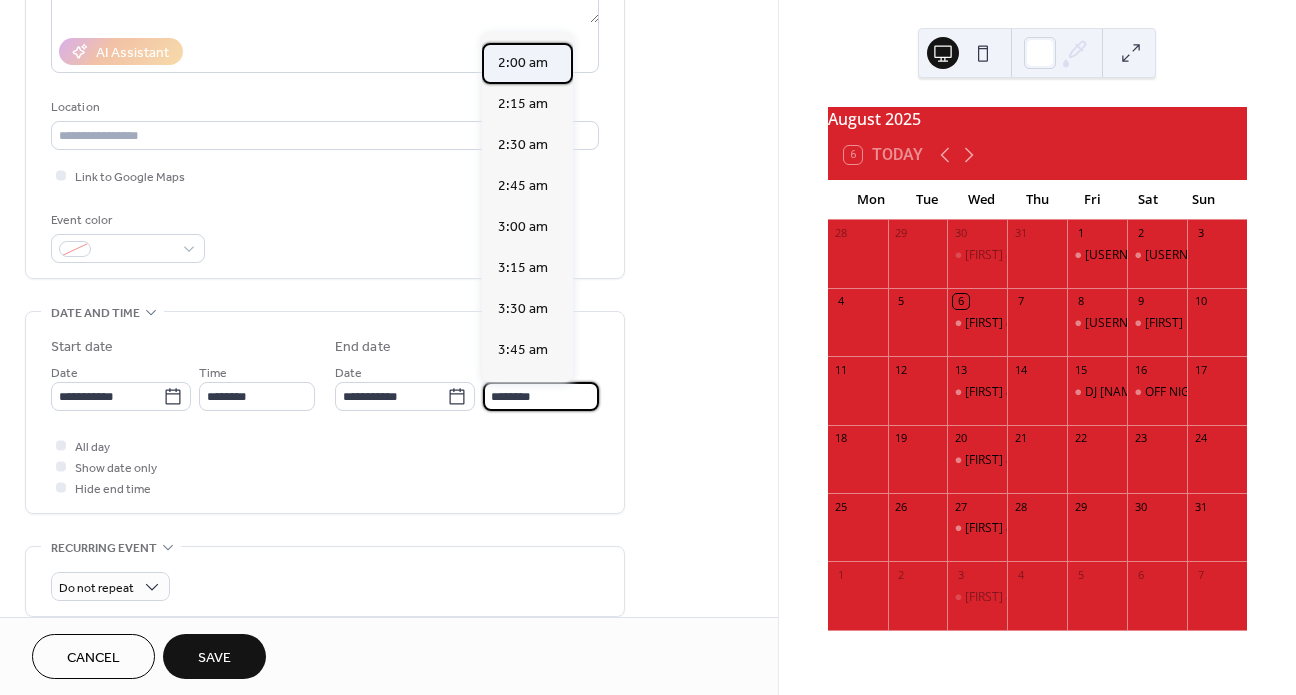 click on "2:00 am" at bounding box center [523, 63] 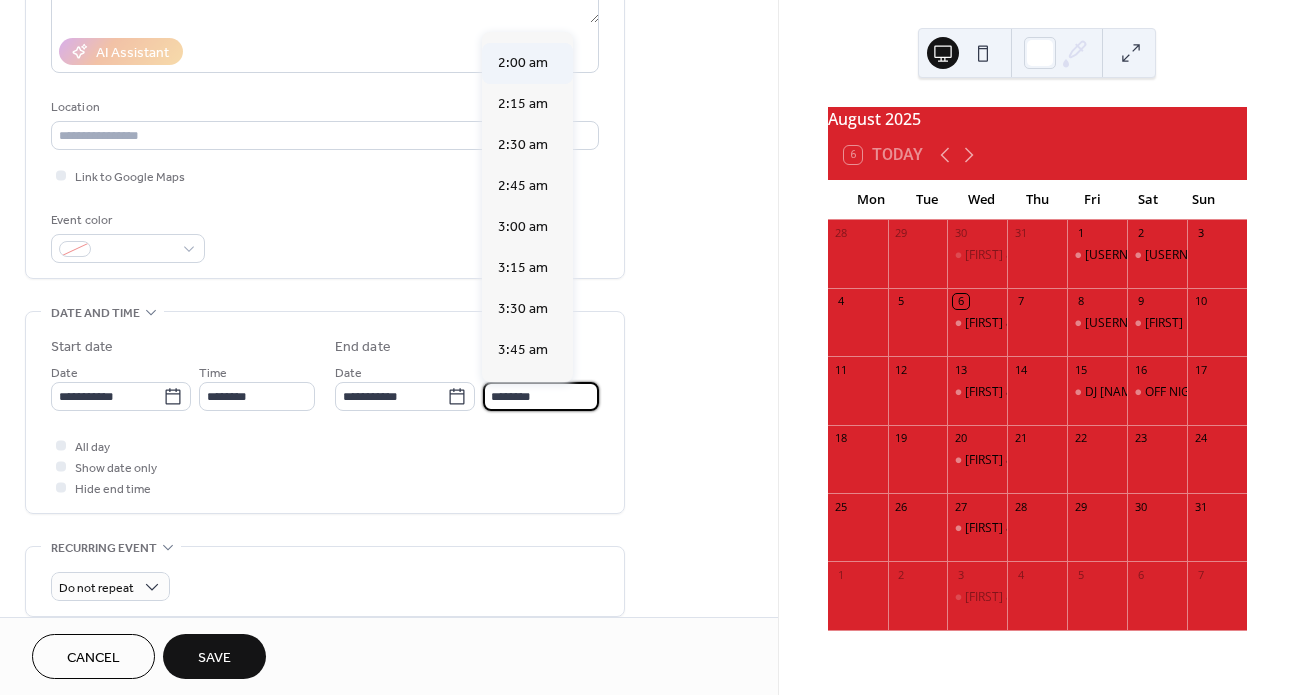 type on "*******" 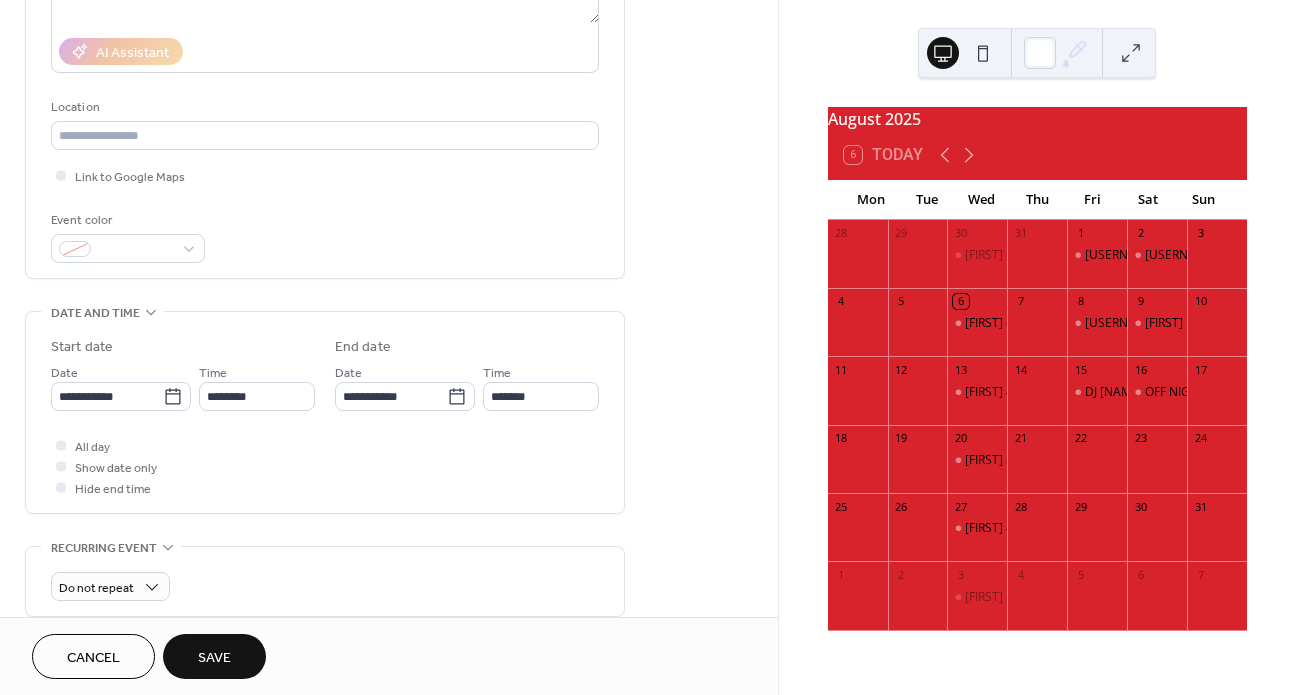 click on "Save" at bounding box center (214, 656) 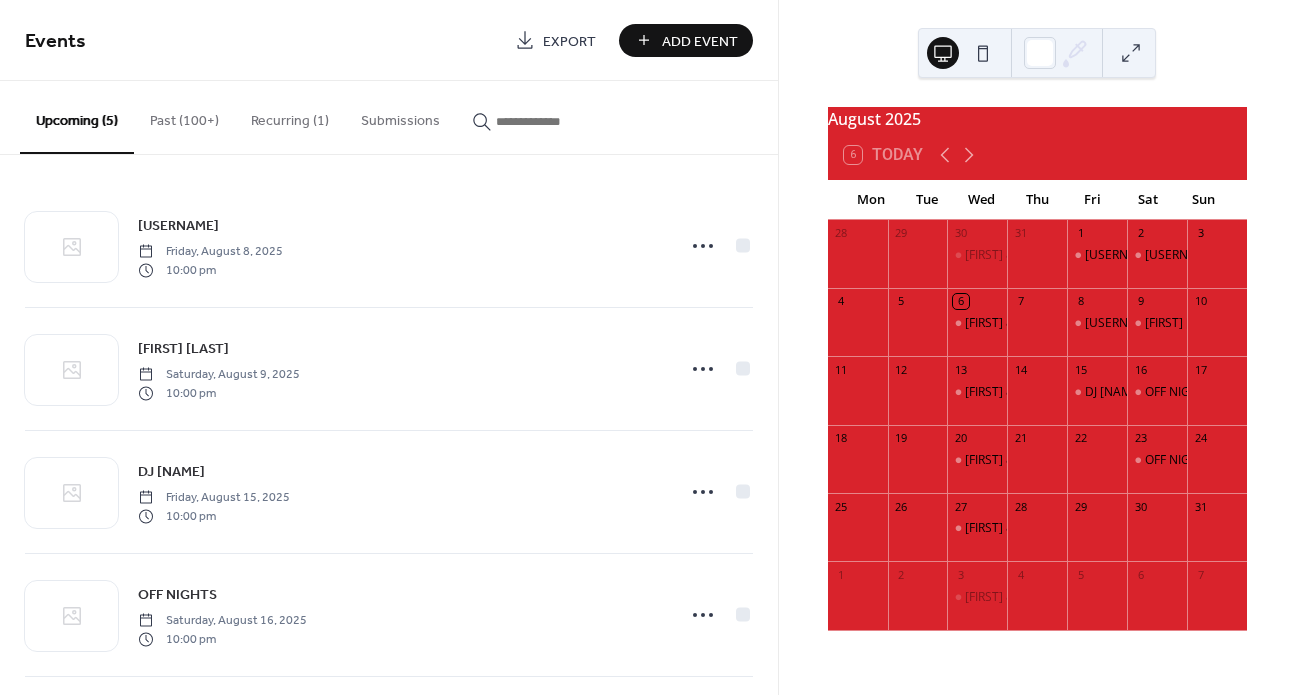 click on "Add Event" at bounding box center [700, 41] 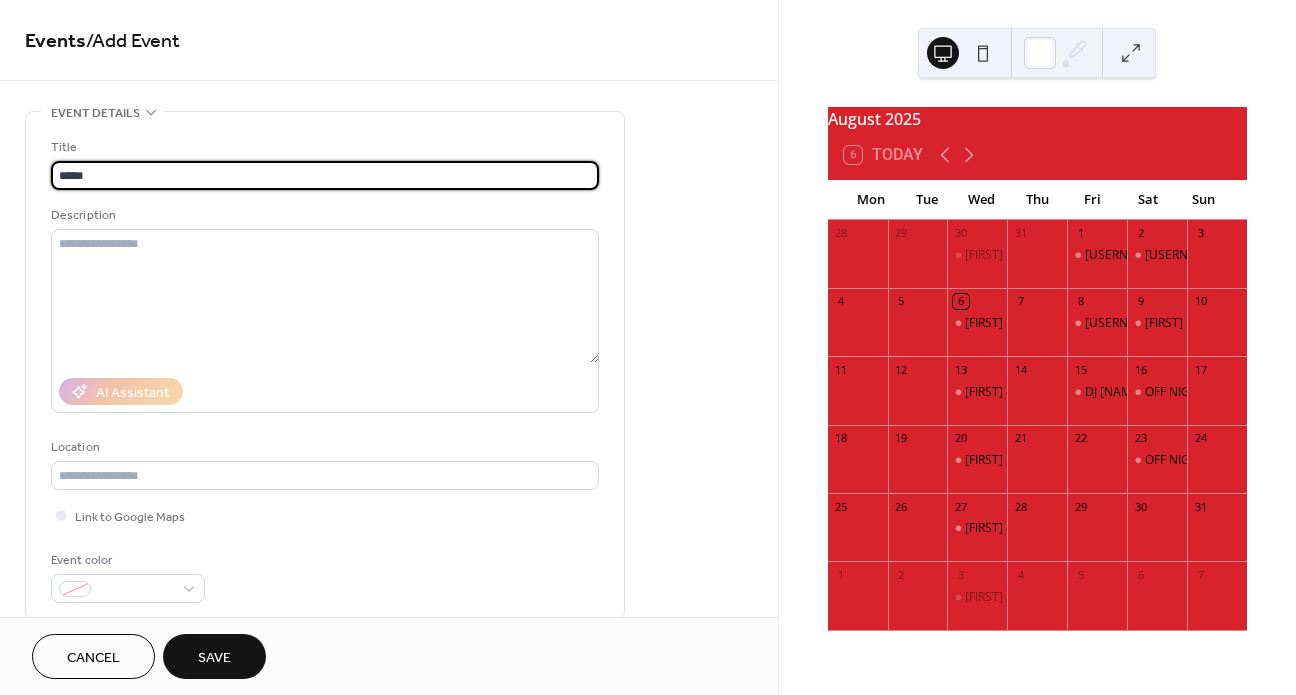 type on "*****" 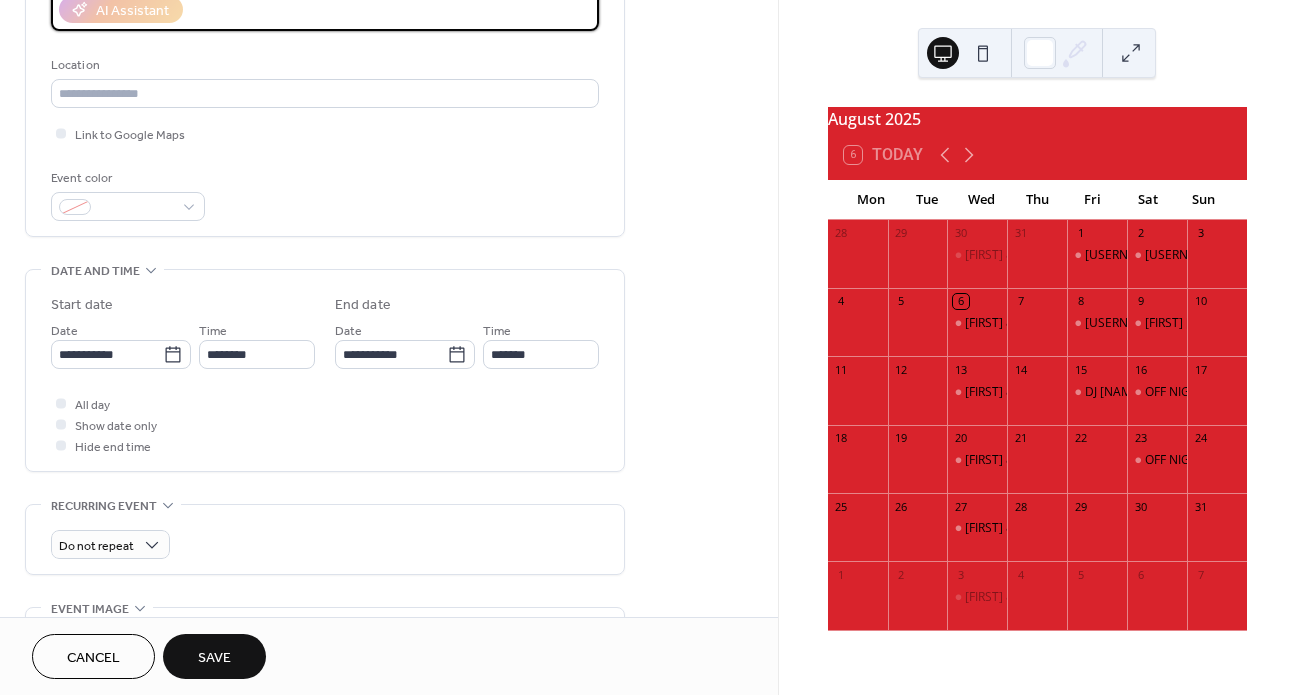 scroll, scrollTop: 546, scrollLeft: 0, axis: vertical 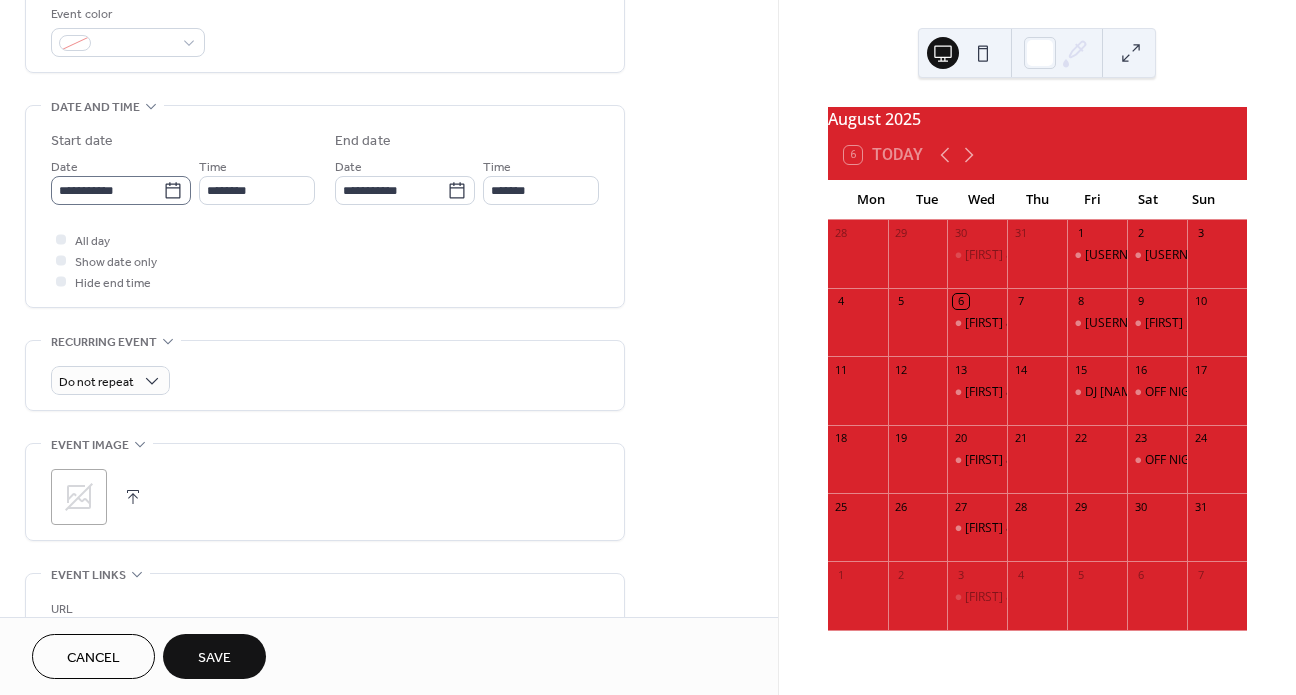 type on "**" 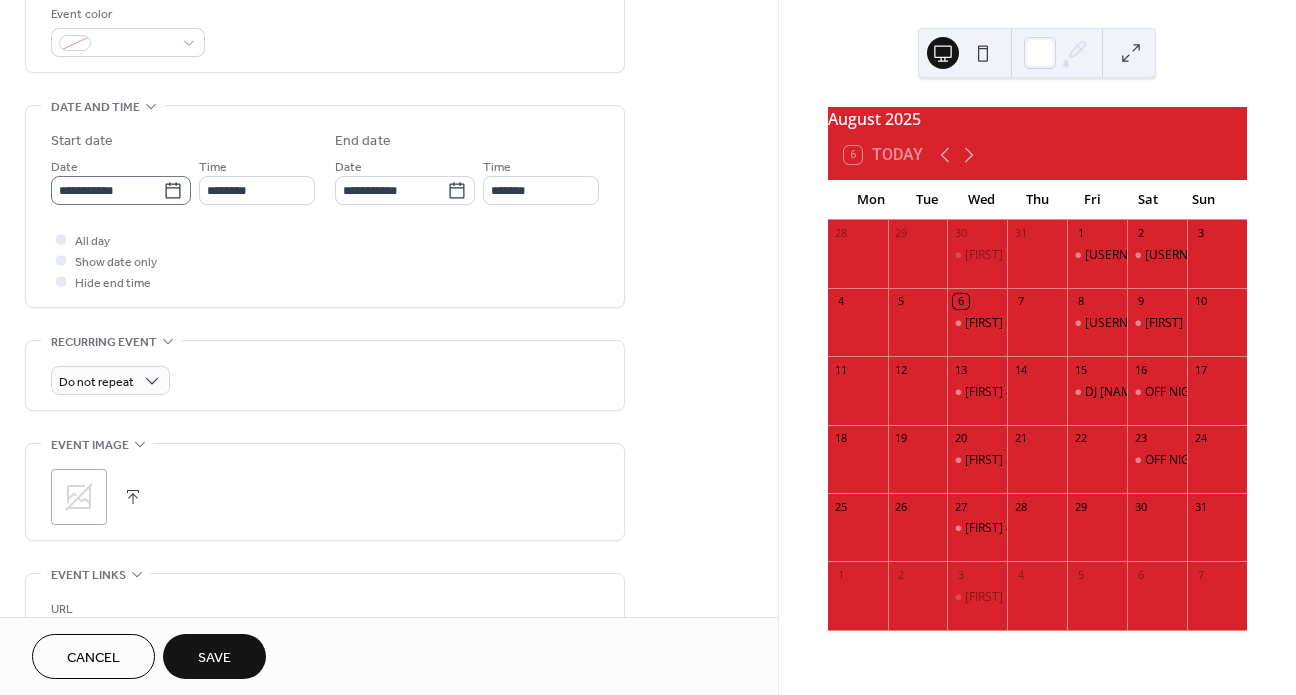 click 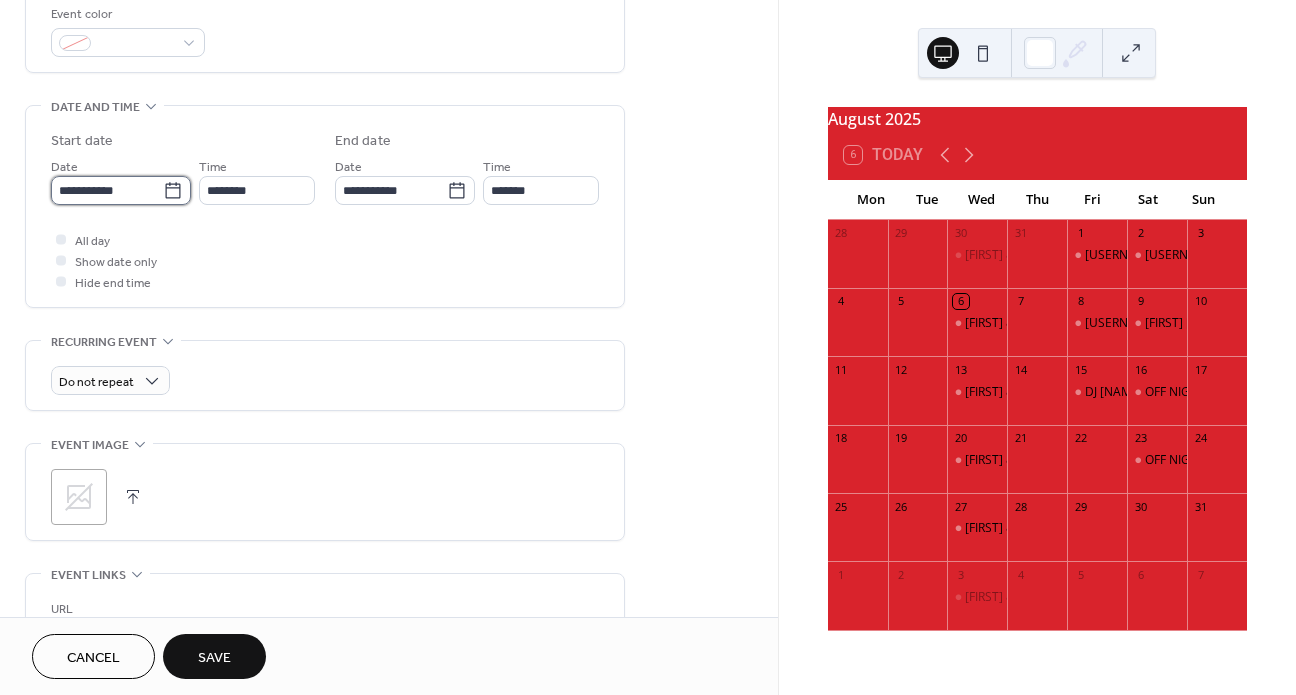 click on "**********" at bounding box center [107, 190] 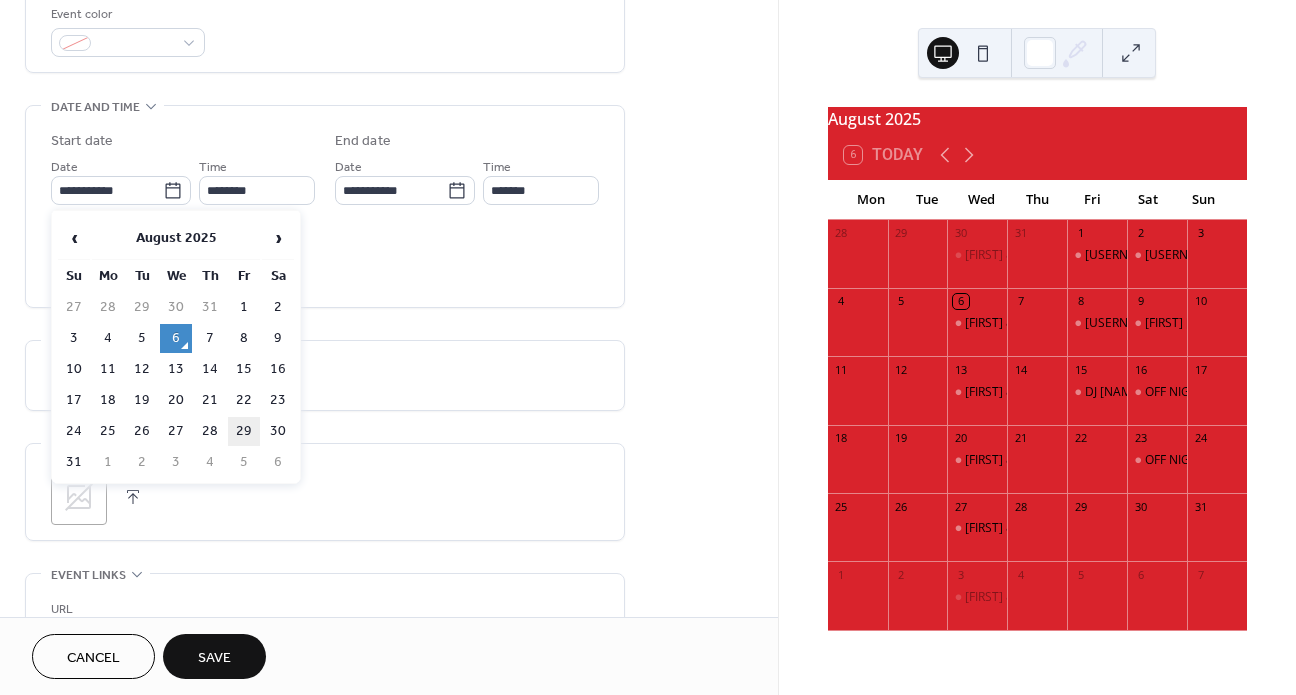 click on "29" at bounding box center (244, 431) 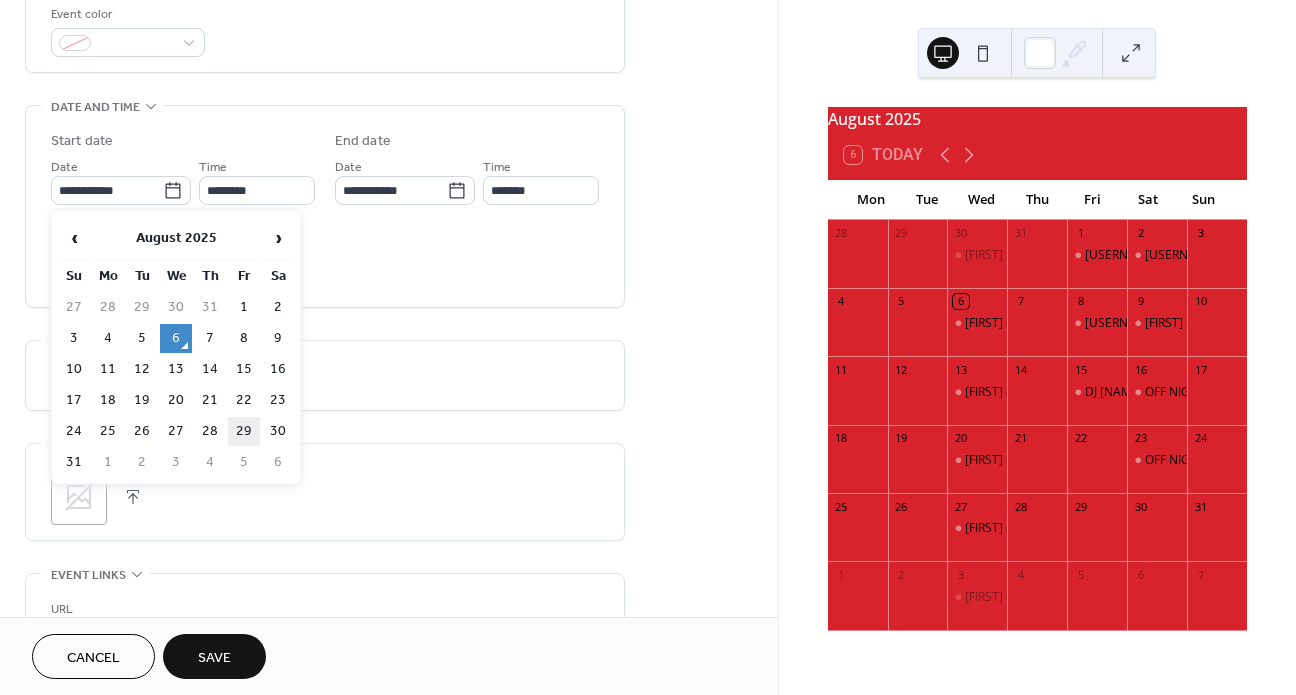 type on "**********" 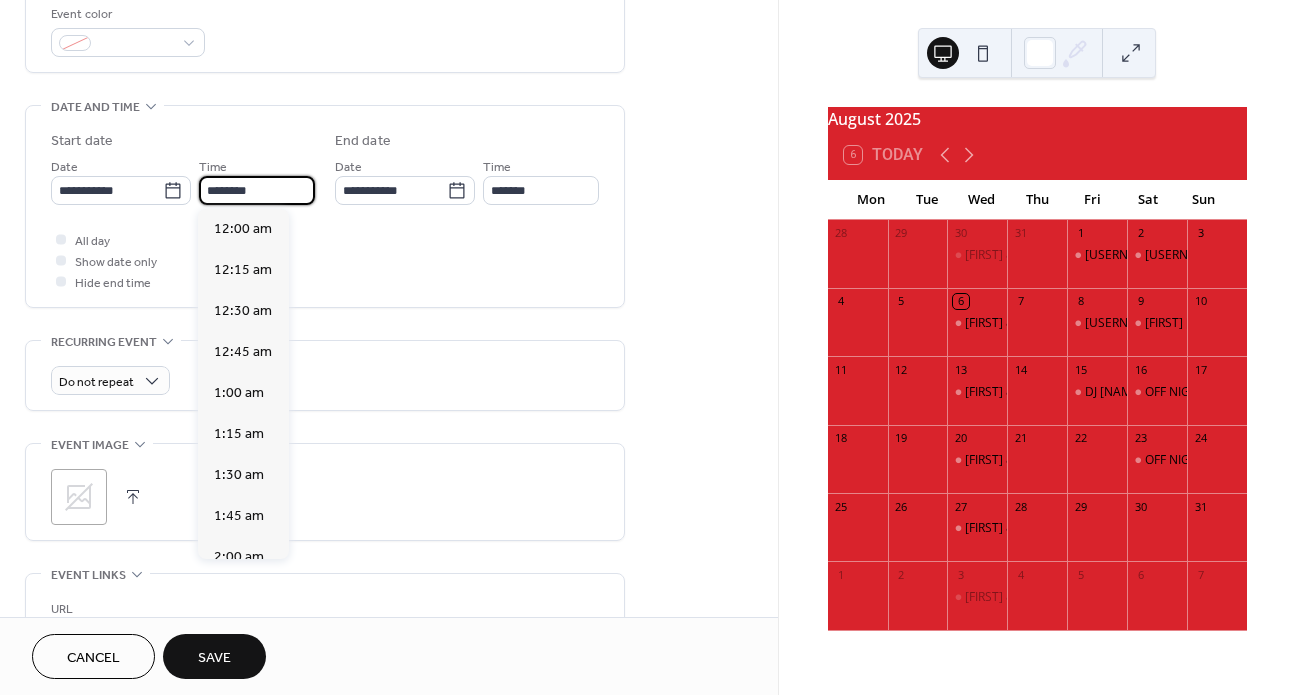 click on "********" at bounding box center [257, 190] 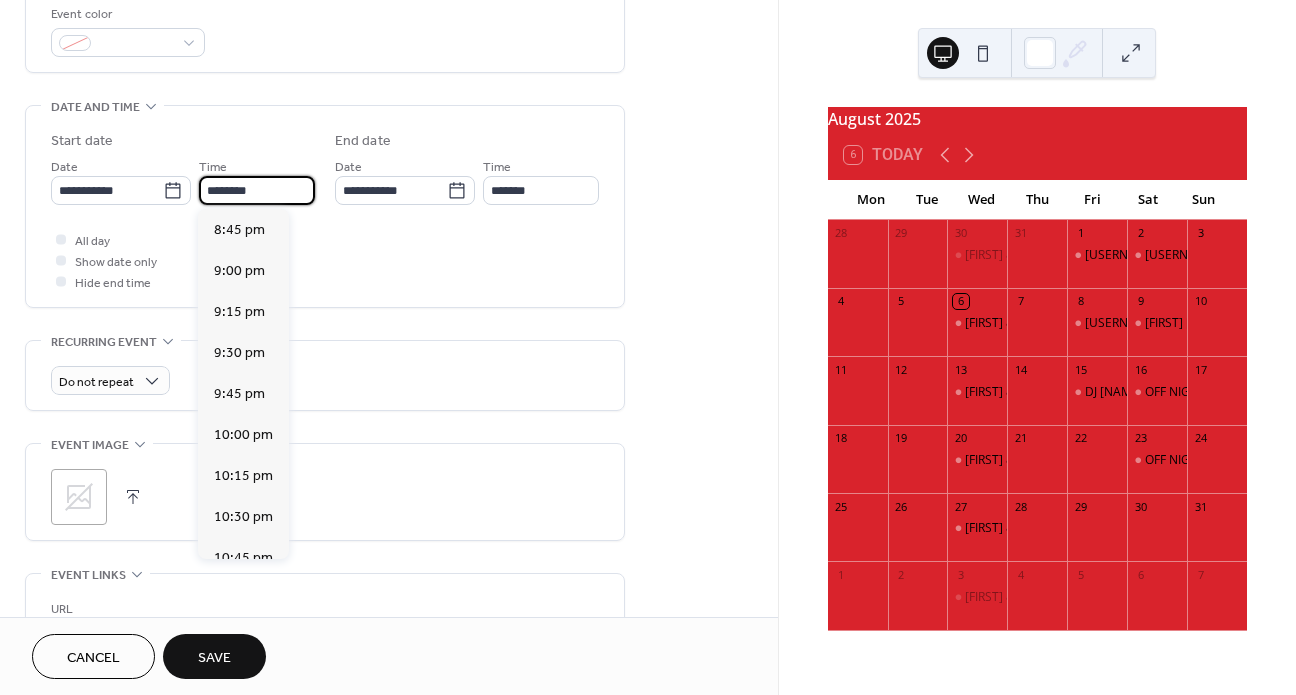 scroll, scrollTop: 3408, scrollLeft: 0, axis: vertical 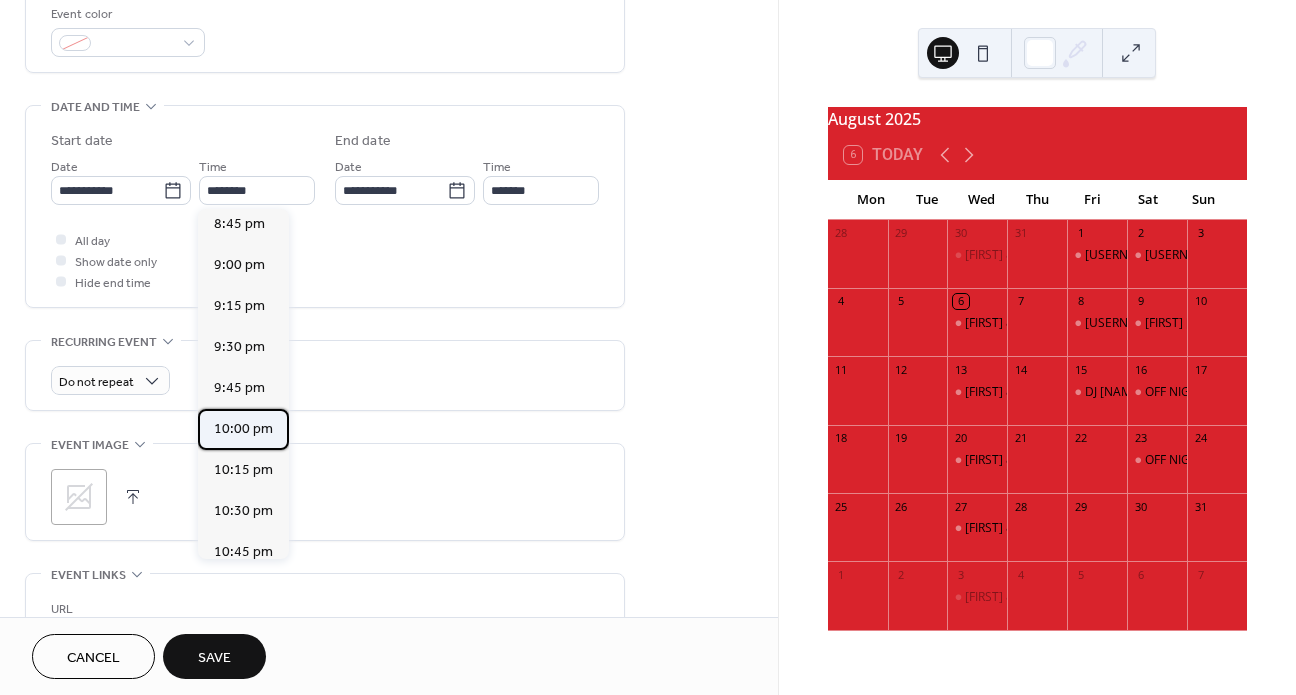 click on "10:00 pm" at bounding box center (243, 429) 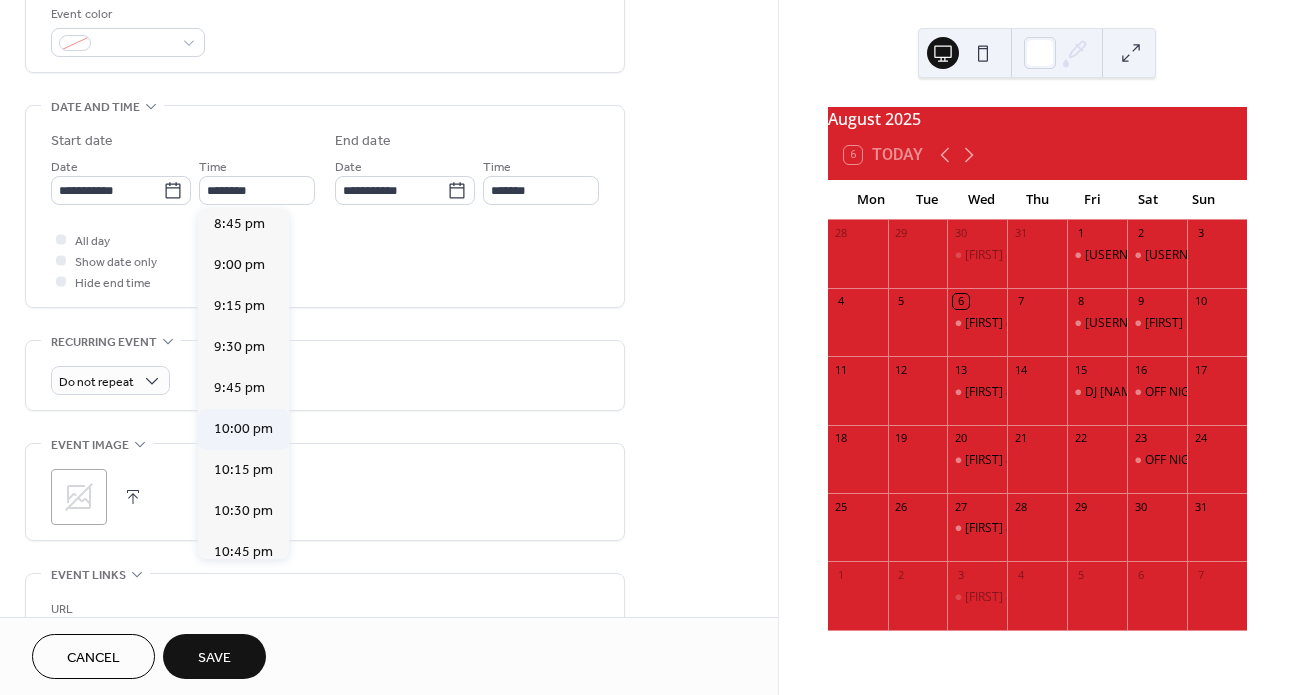 type on "********" 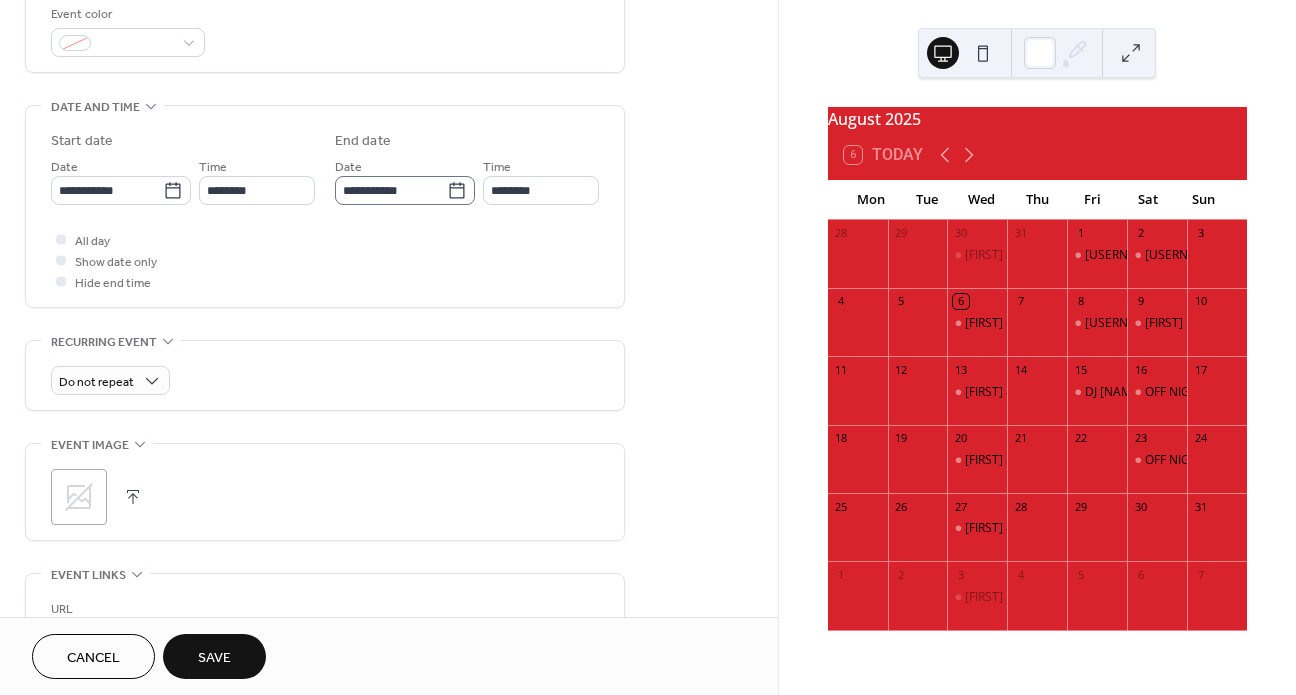 click 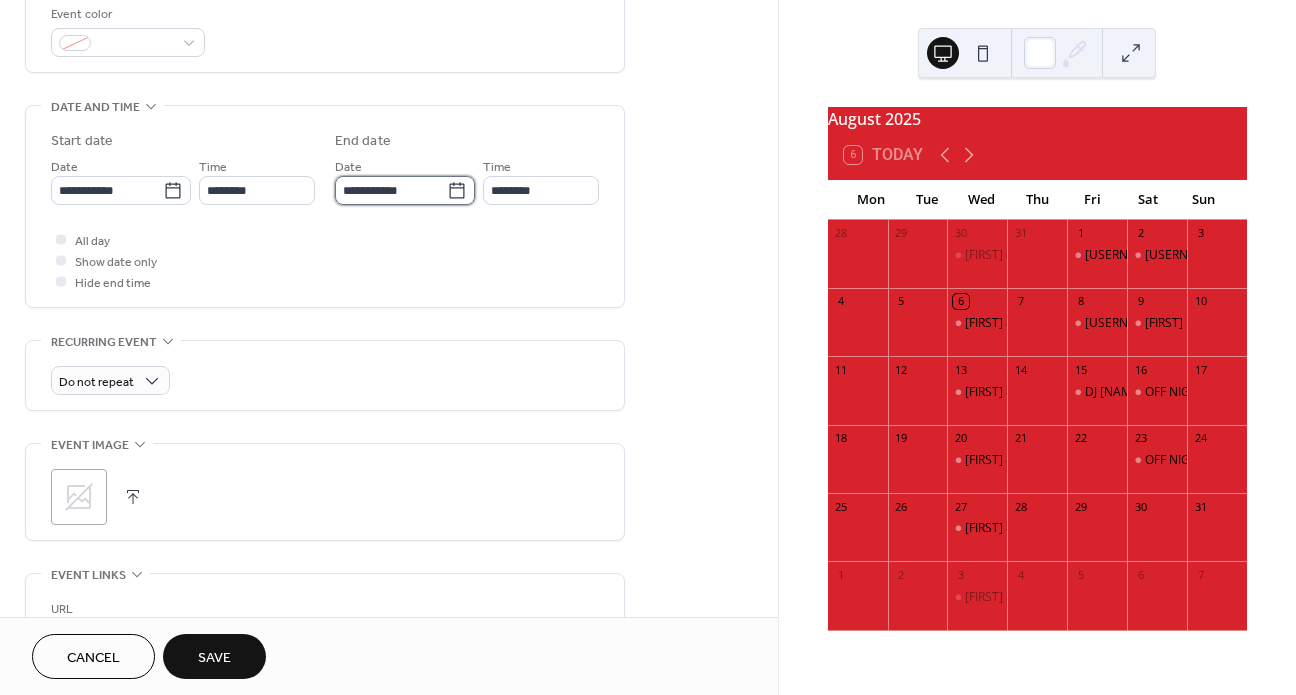 click on "**********" at bounding box center [391, 190] 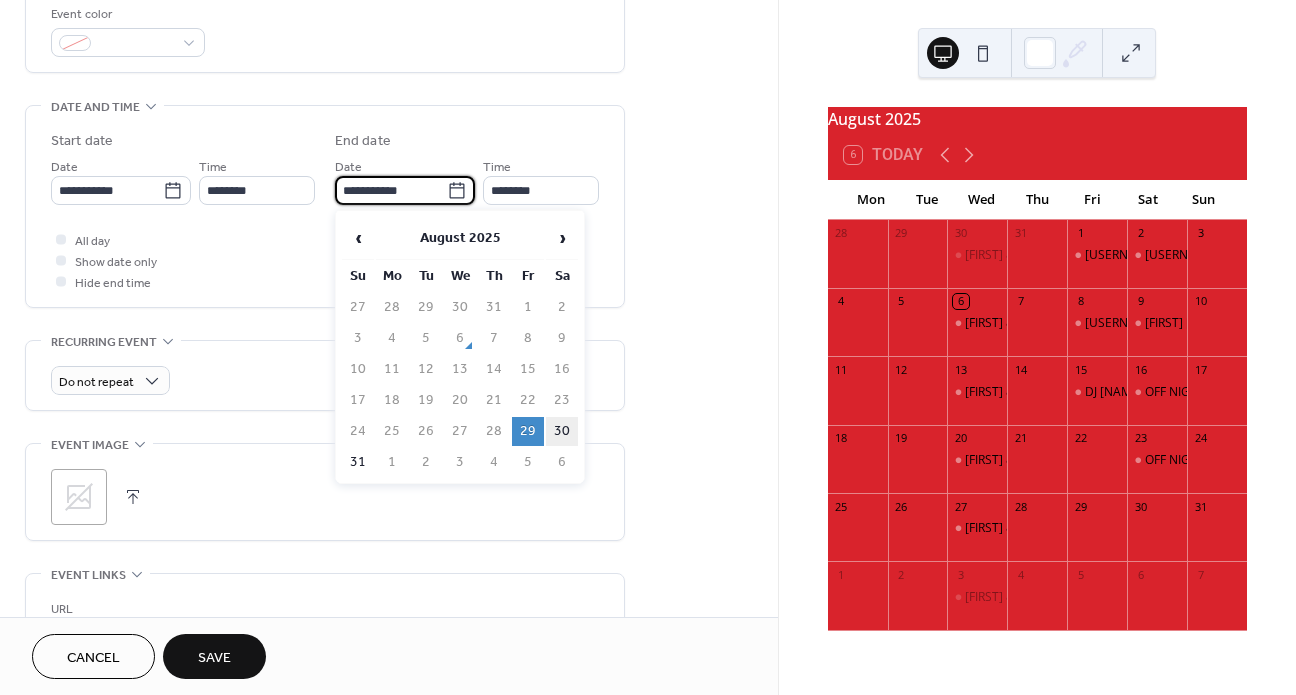 click on "30" at bounding box center (562, 431) 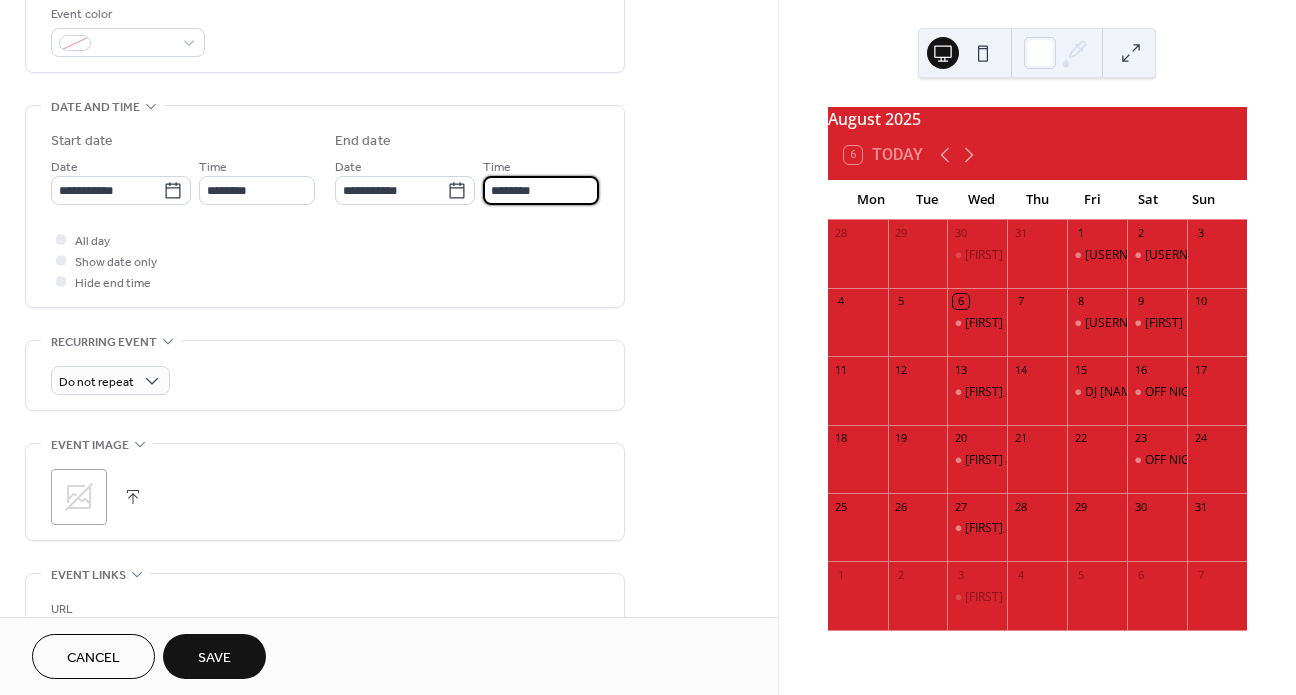 click on "********" at bounding box center [541, 190] 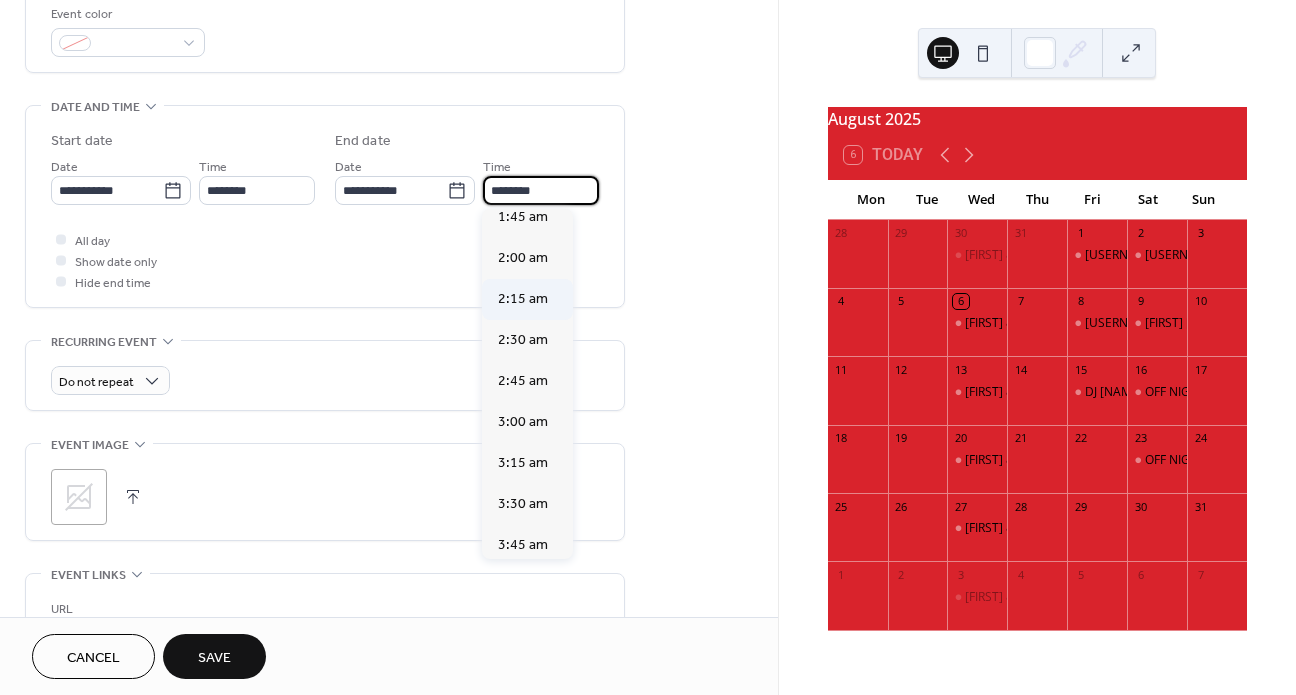 scroll, scrollTop: 298, scrollLeft: 0, axis: vertical 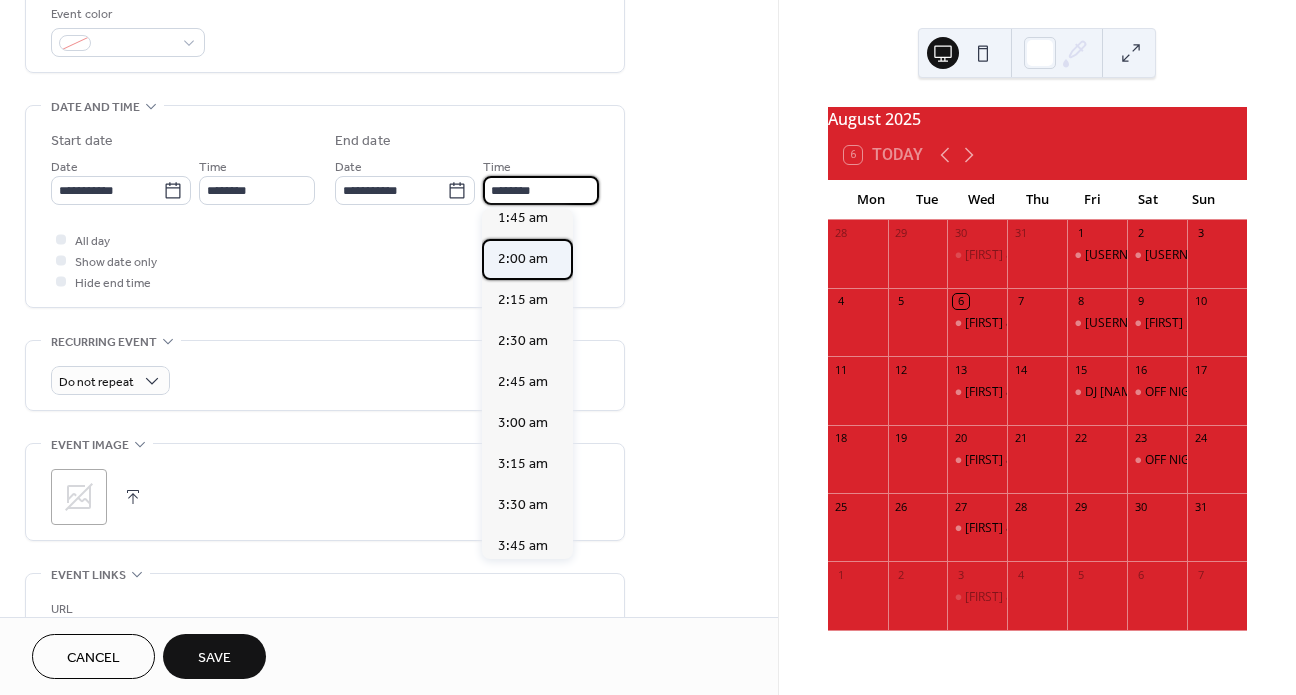 click on "2:00 am" at bounding box center (523, 259) 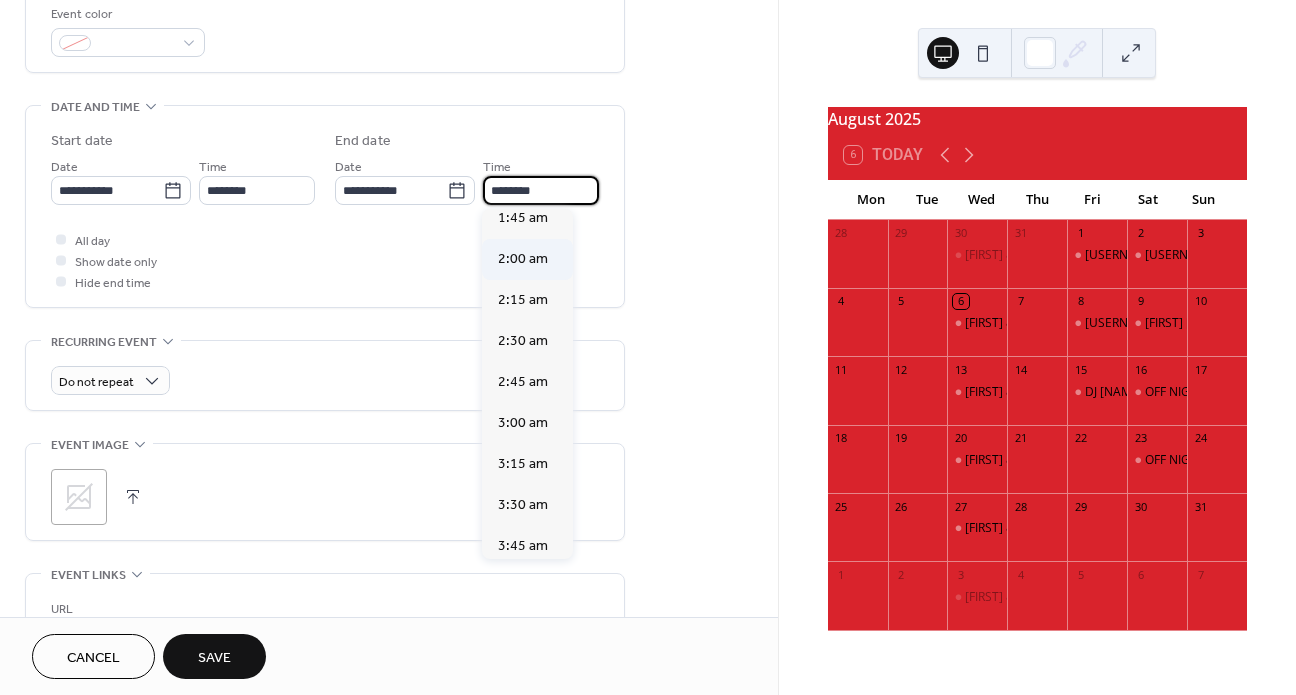type on "*******" 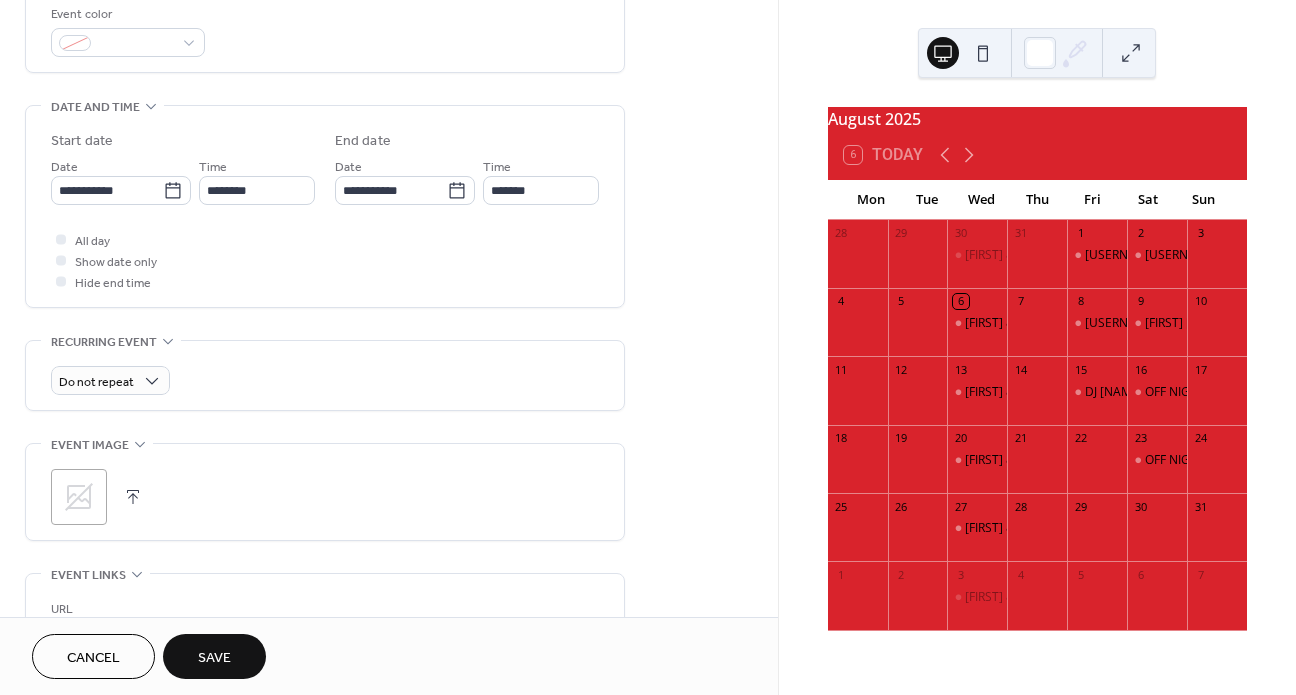 click on "Save" at bounding box center [214, 656] 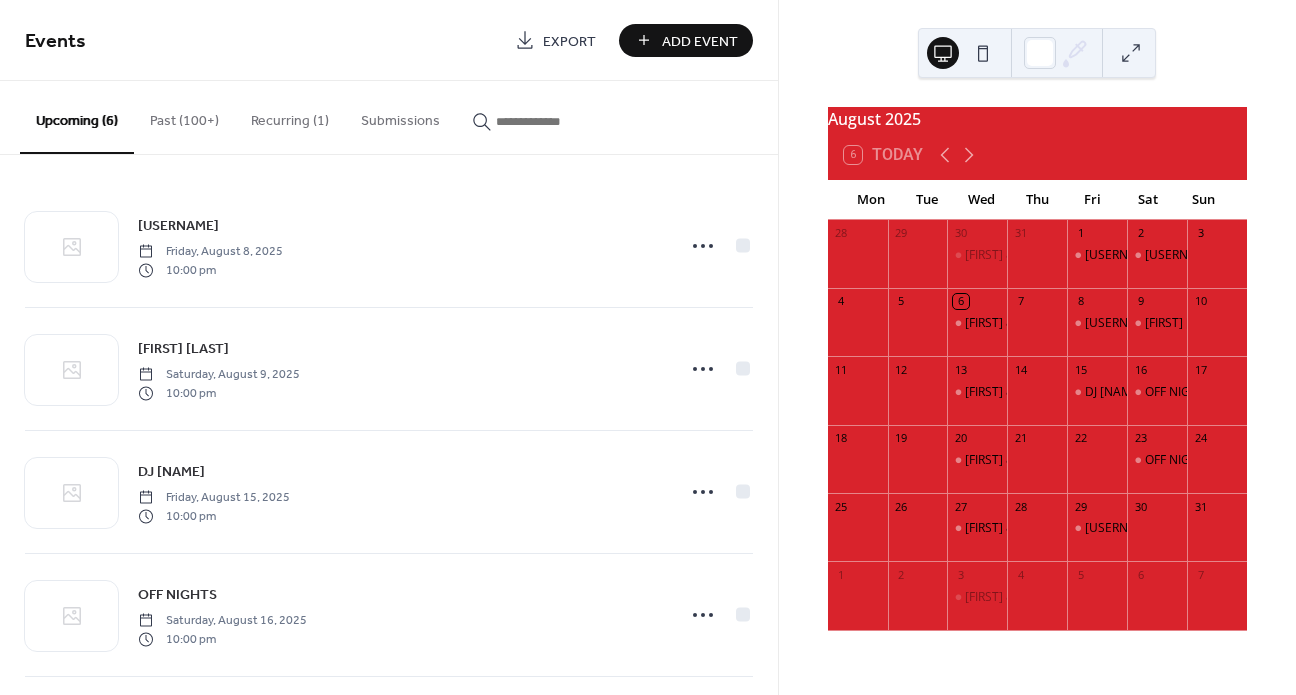 click on "Add Event" at bounding box center [700, 41] 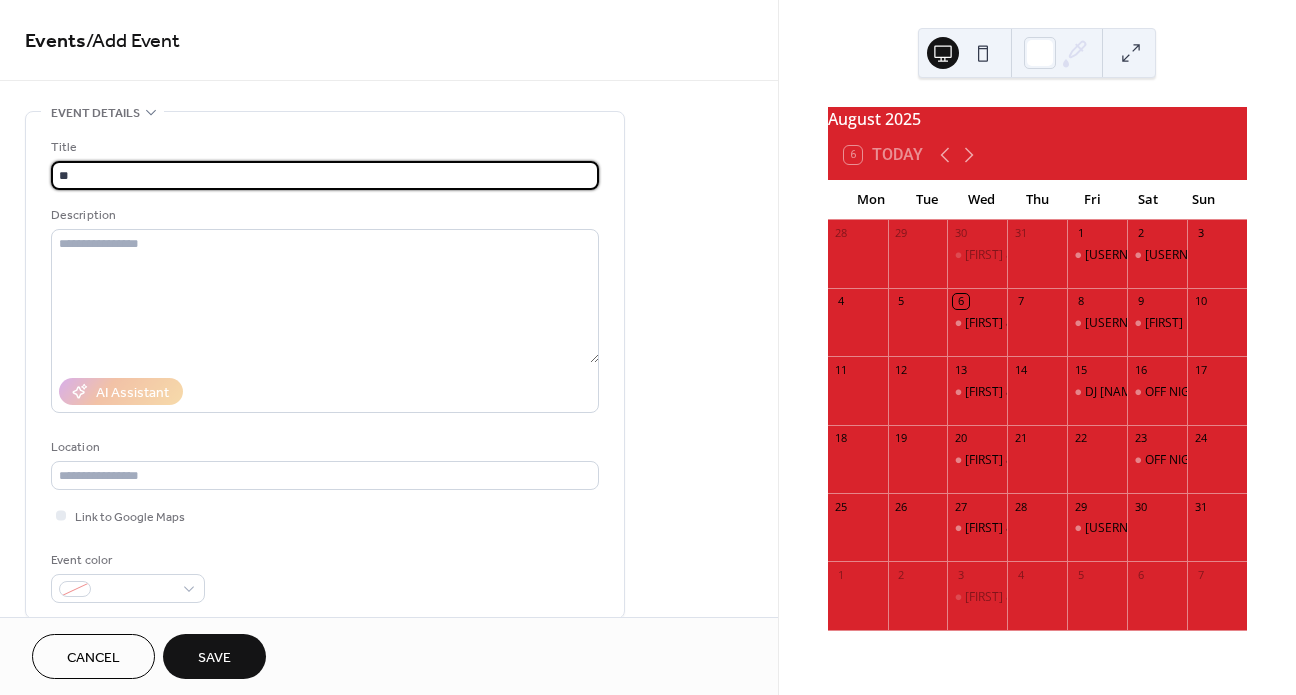 type on "*" 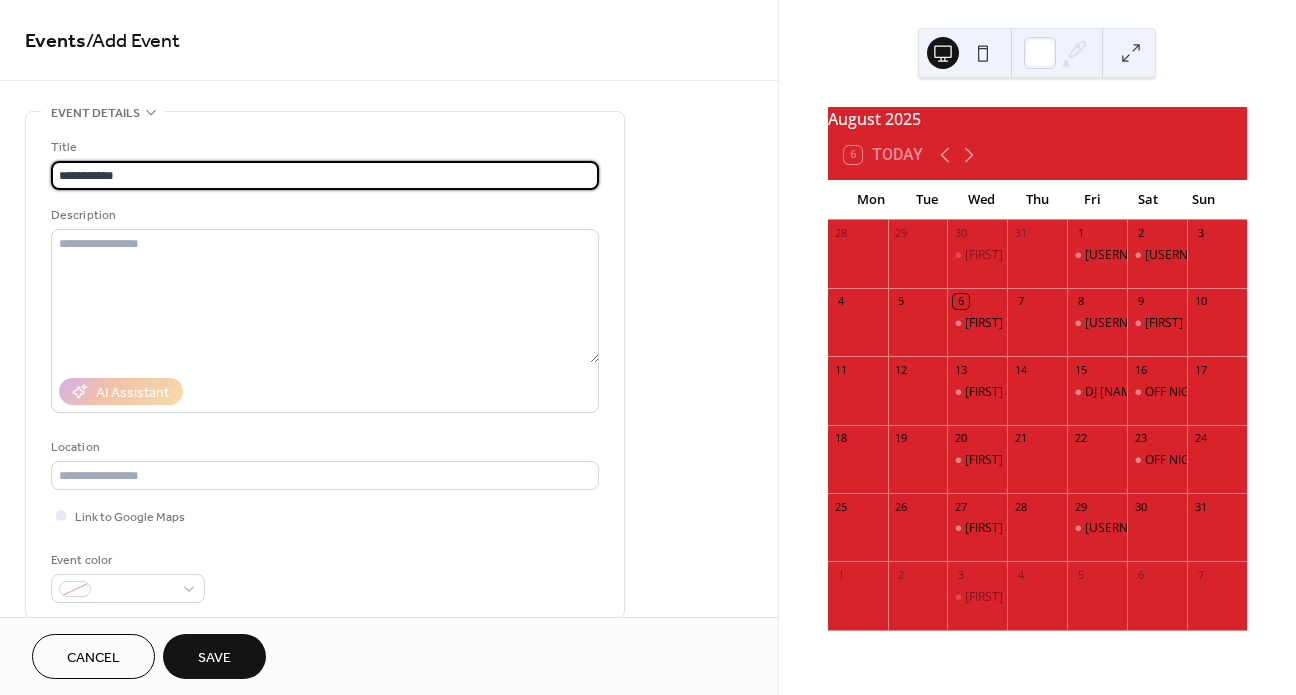 type on "**********" 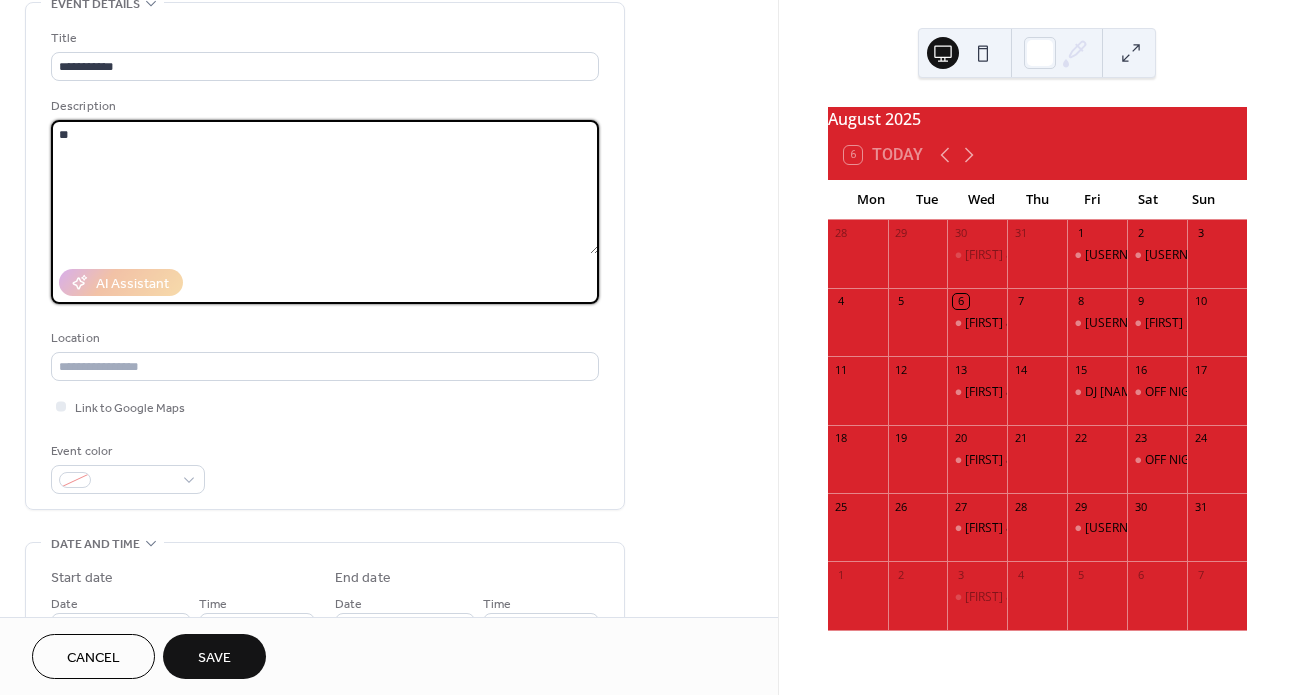 scroll, scrollTop: 405, scrollLeft: 0, axis: vertical 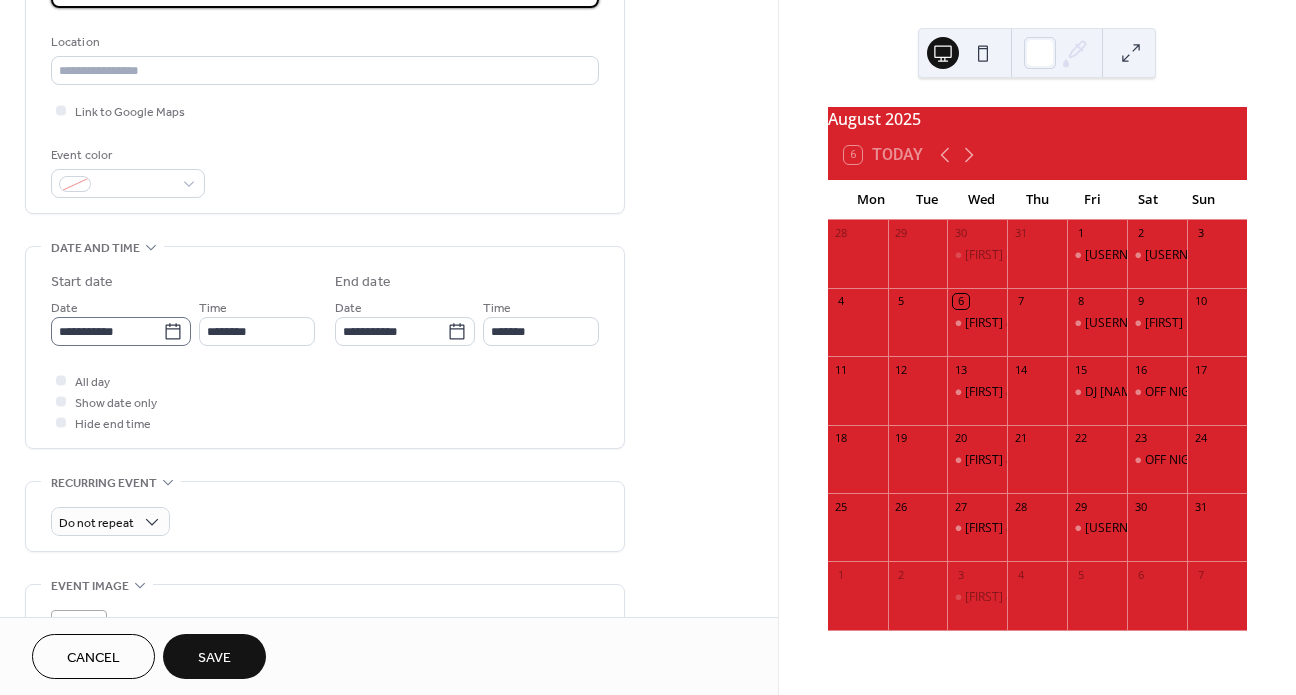 type on "**" 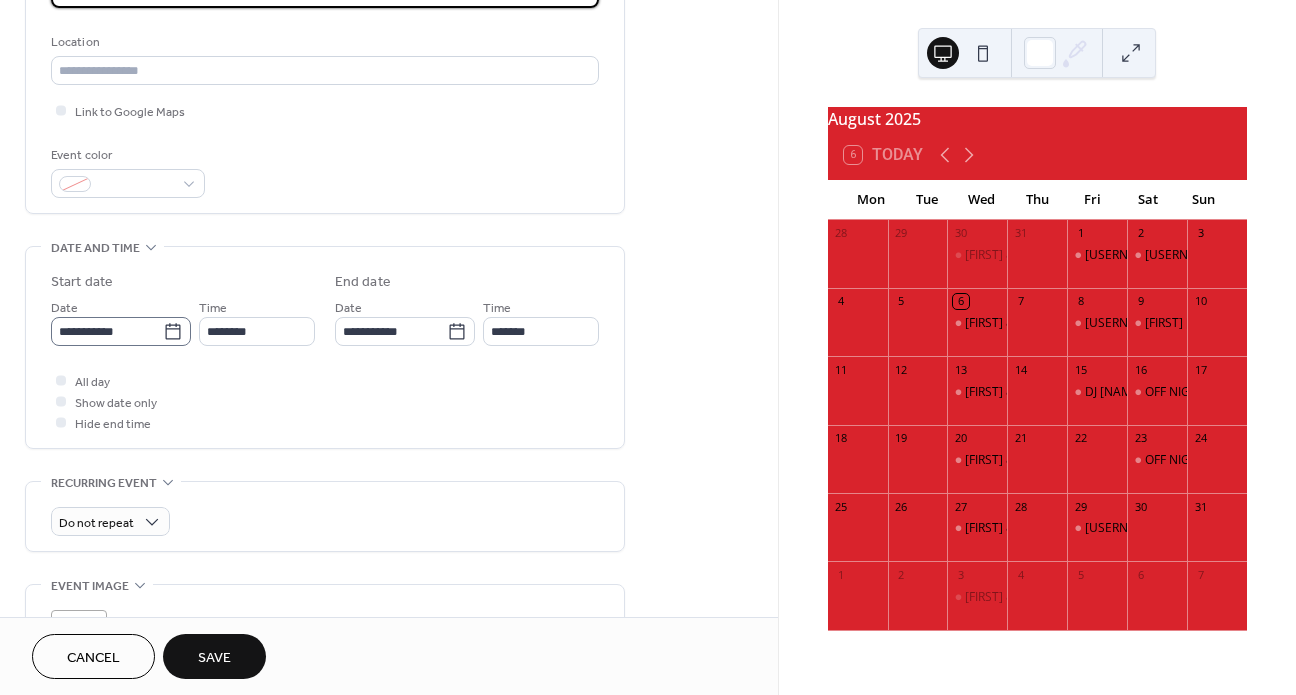 click 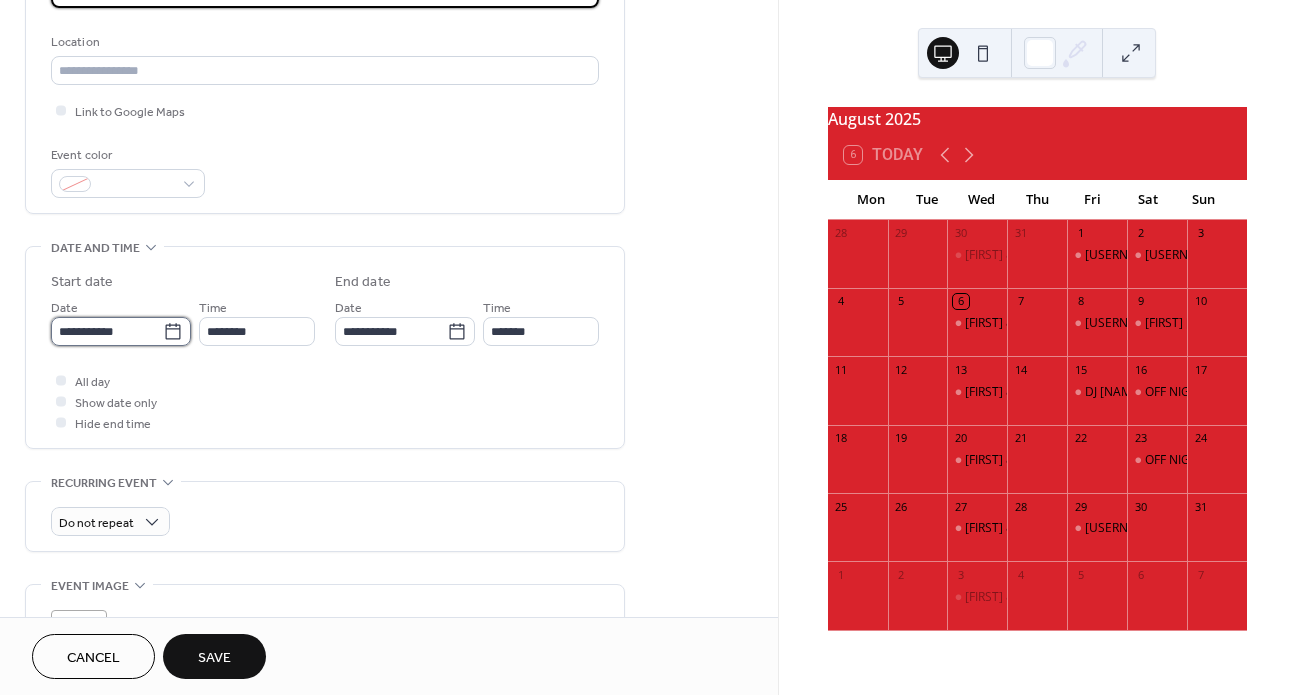 click on "**********" at bounding box center (107, 331) 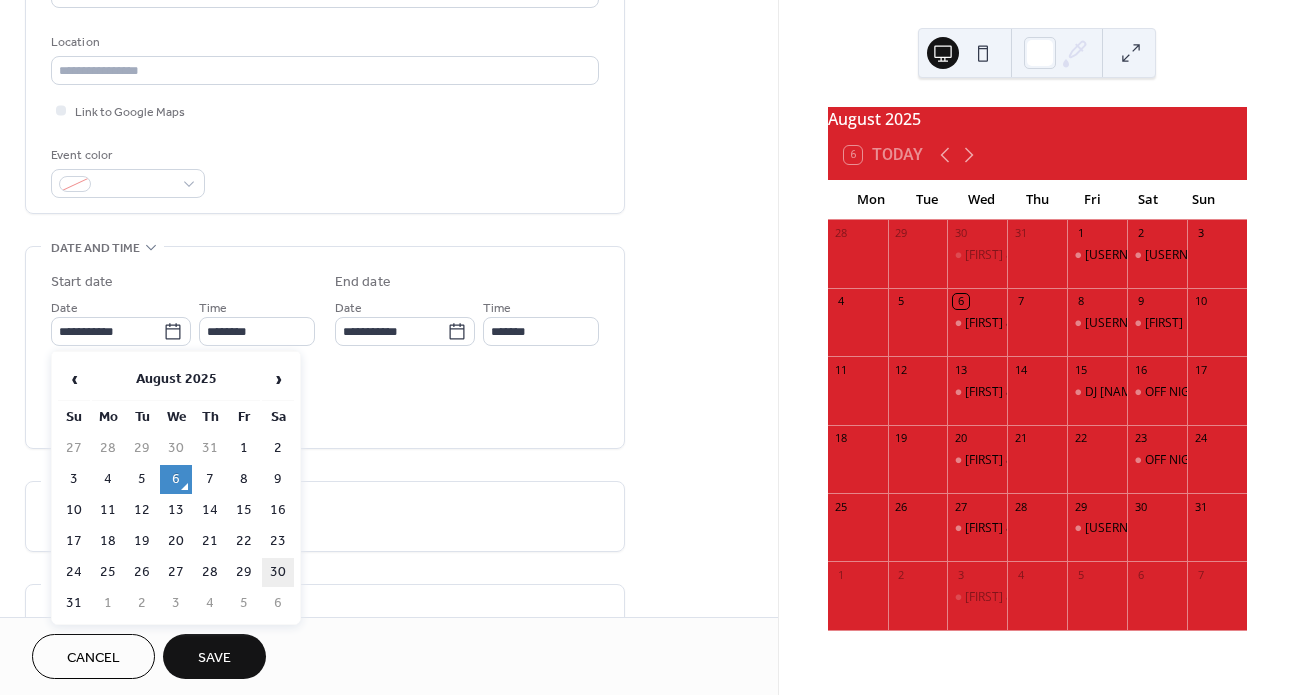 click on "30" at bounding box center (278, 572) 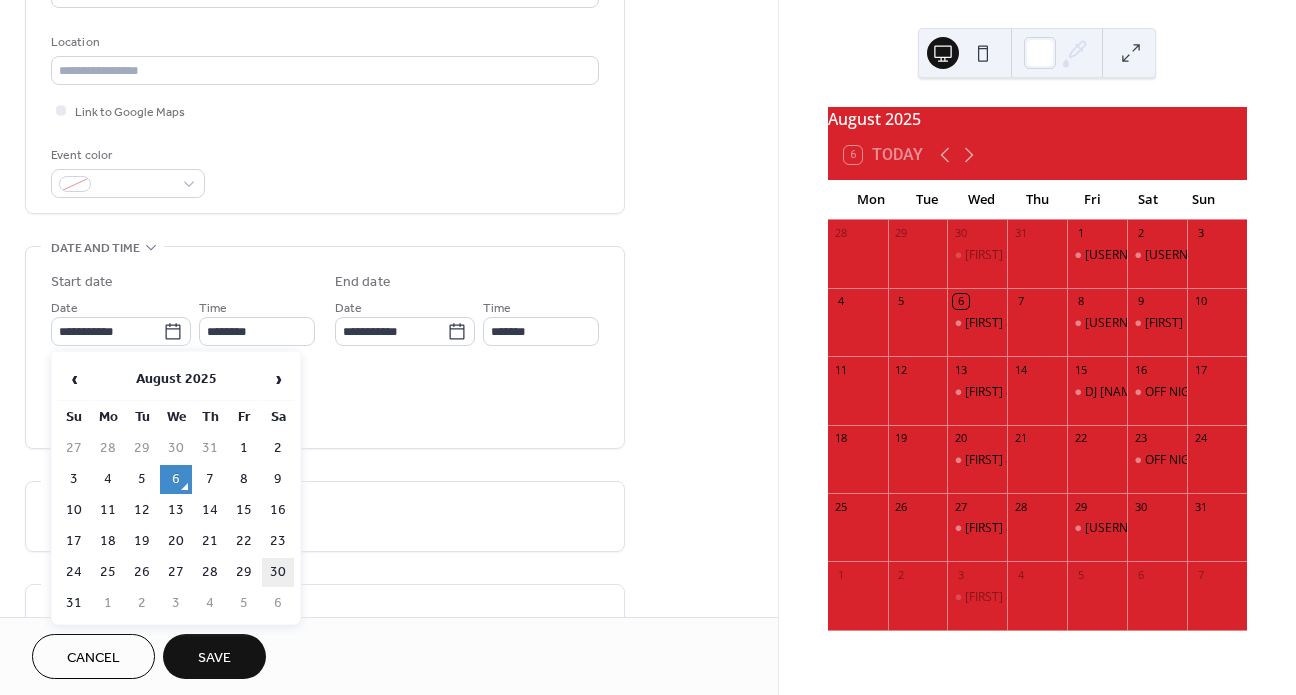type on "**********" 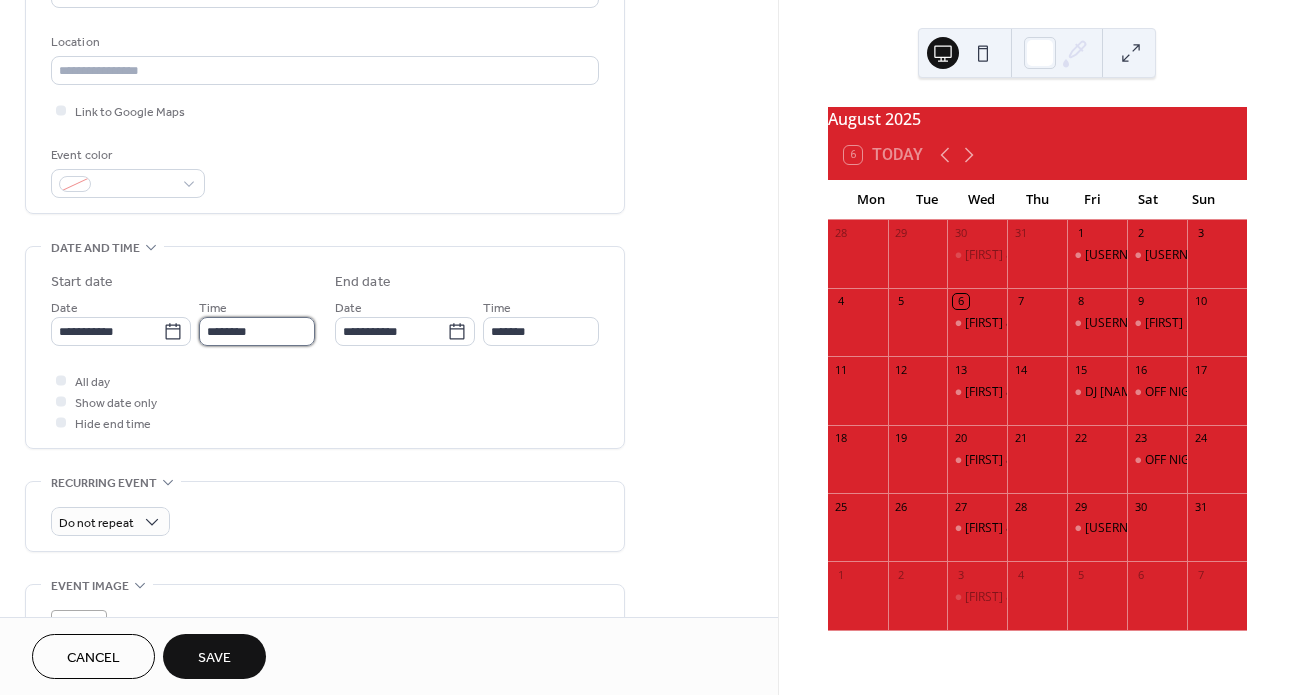 click on "********" at bounding box center (257, 331) 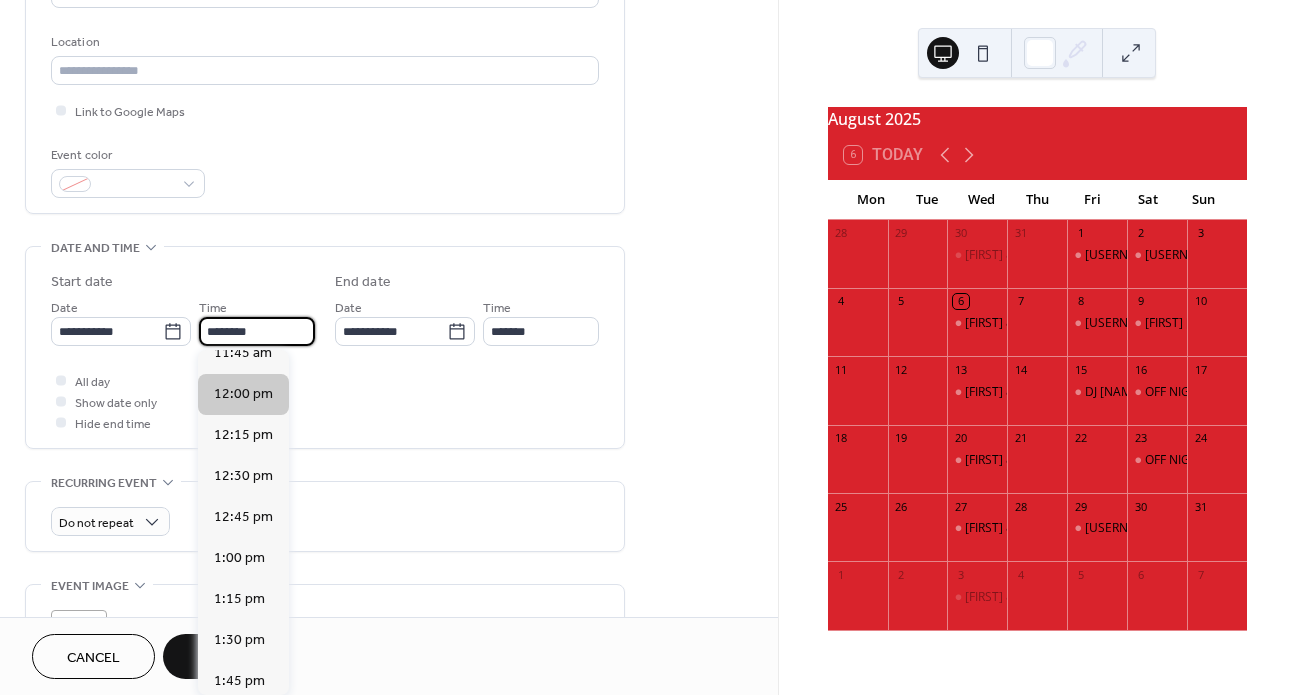 scroll, scrollTop: 1937, scrollLeft: 0, axis: vertical 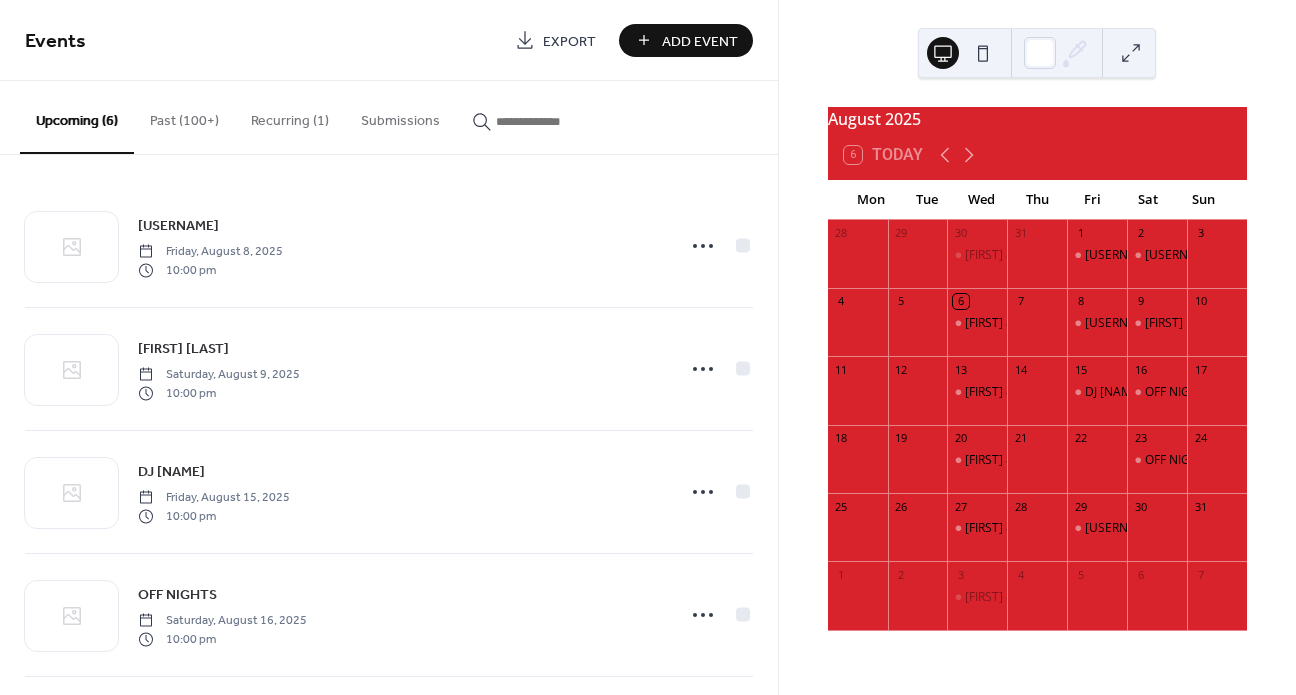 click on "Add Event" at bounding box center [700, 41] 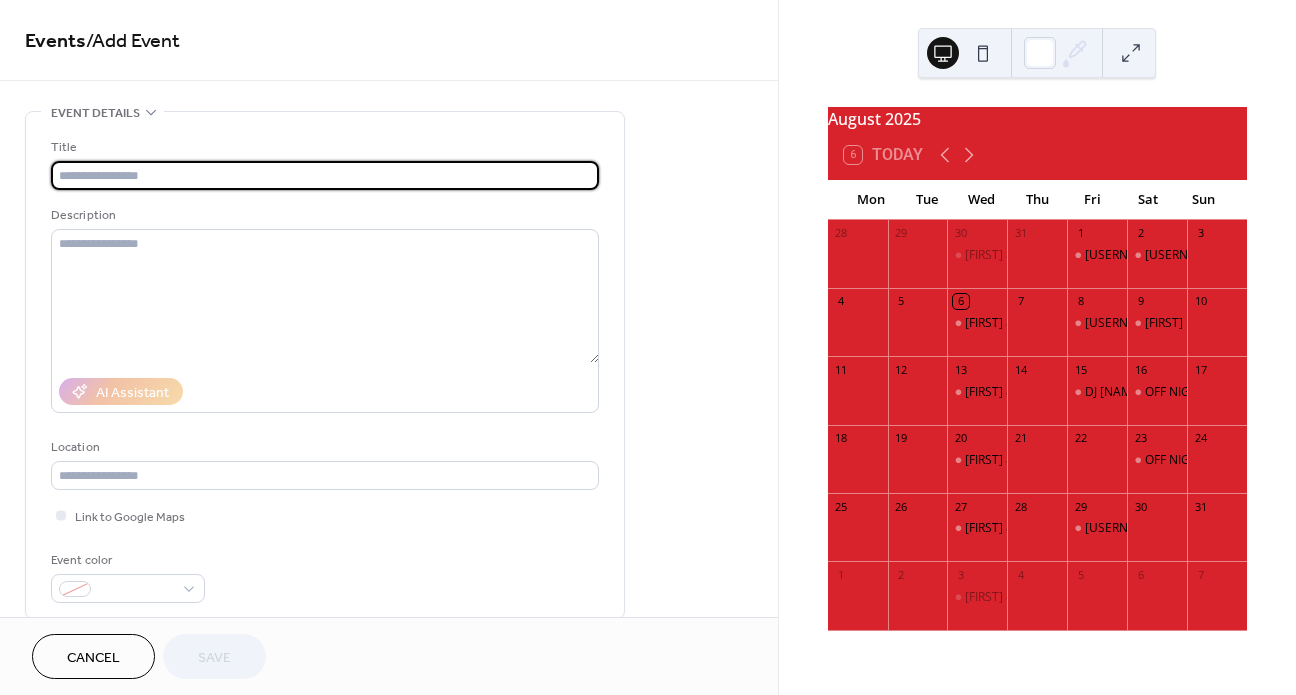 type on "*" 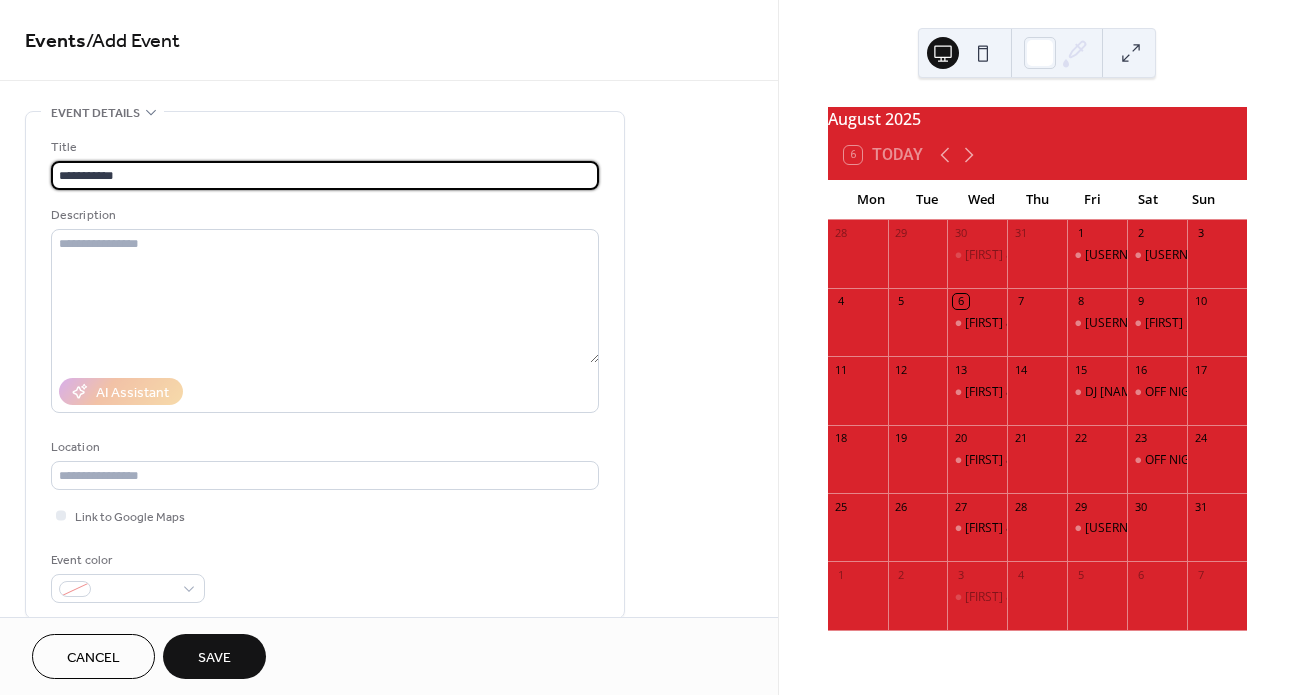 type on "**********" 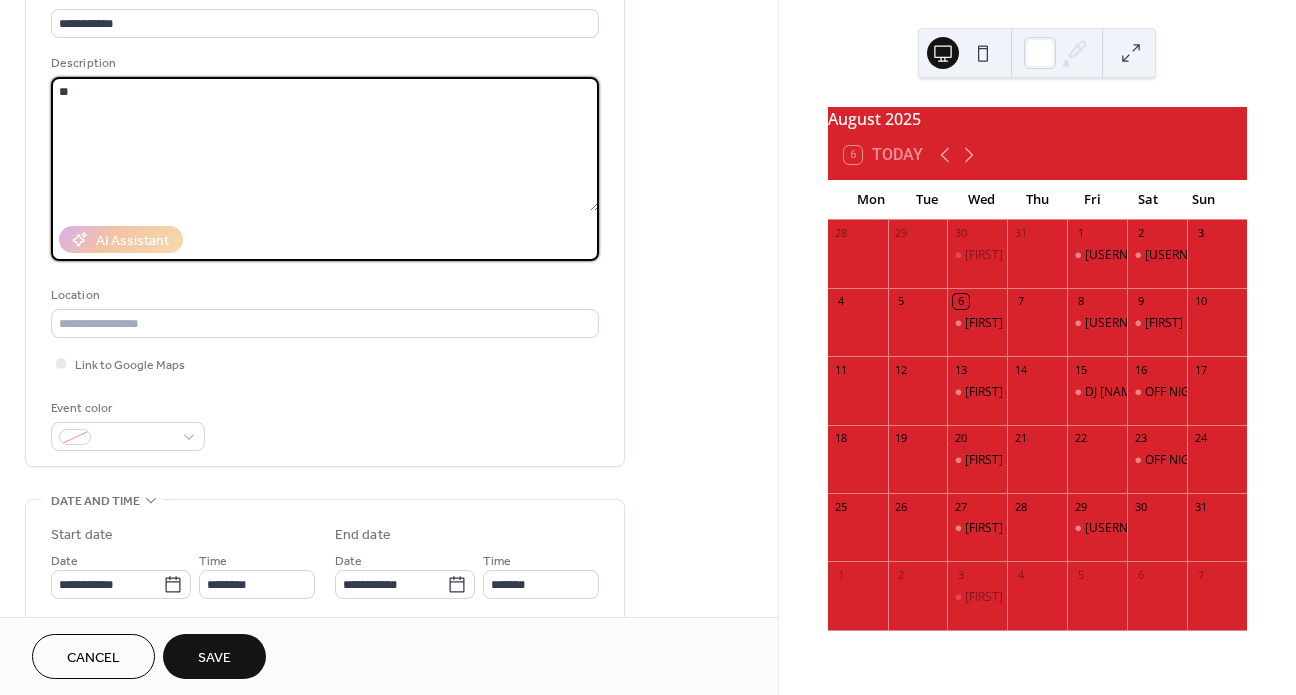 scroll, scrollTop: 226, scrollLeft: 0, axis: vertical 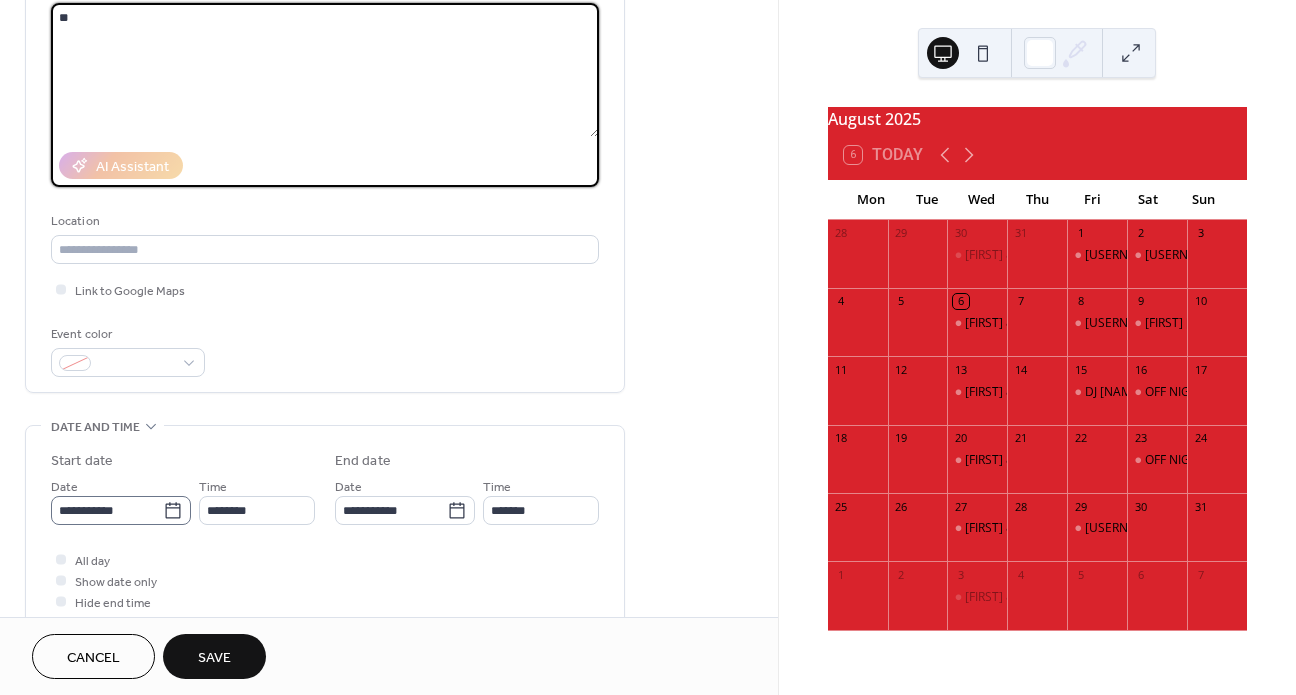 type on "**" 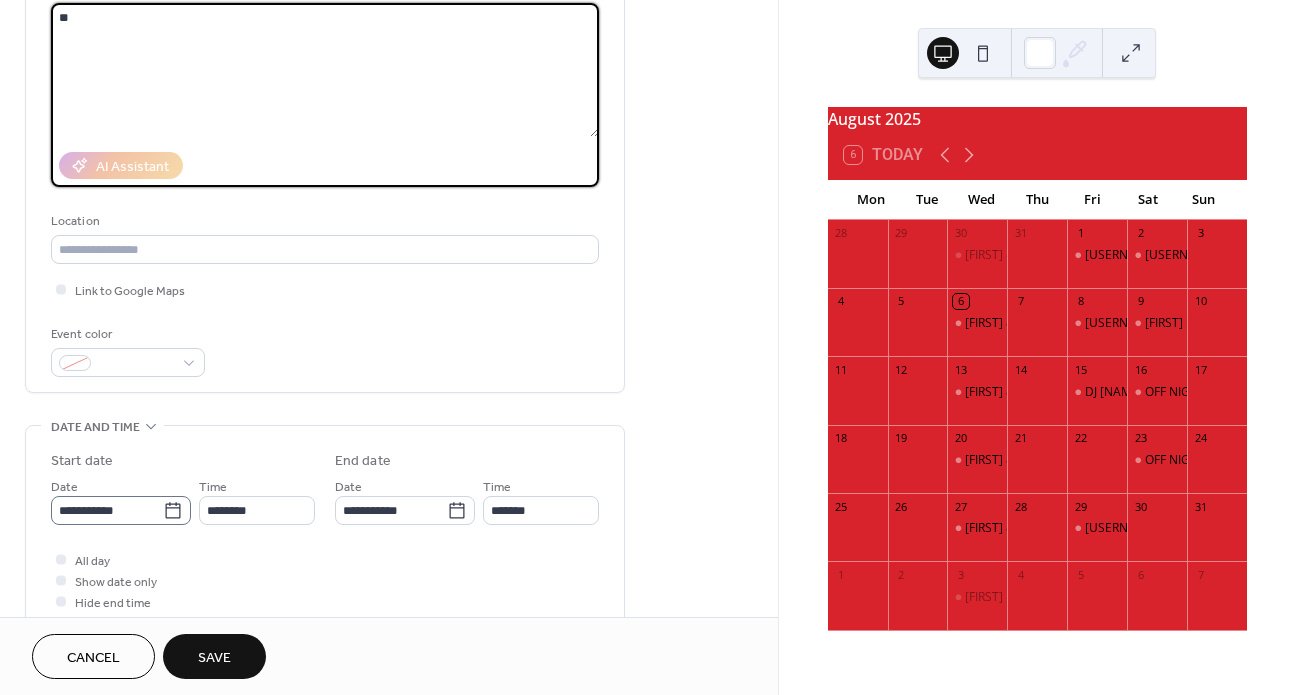click 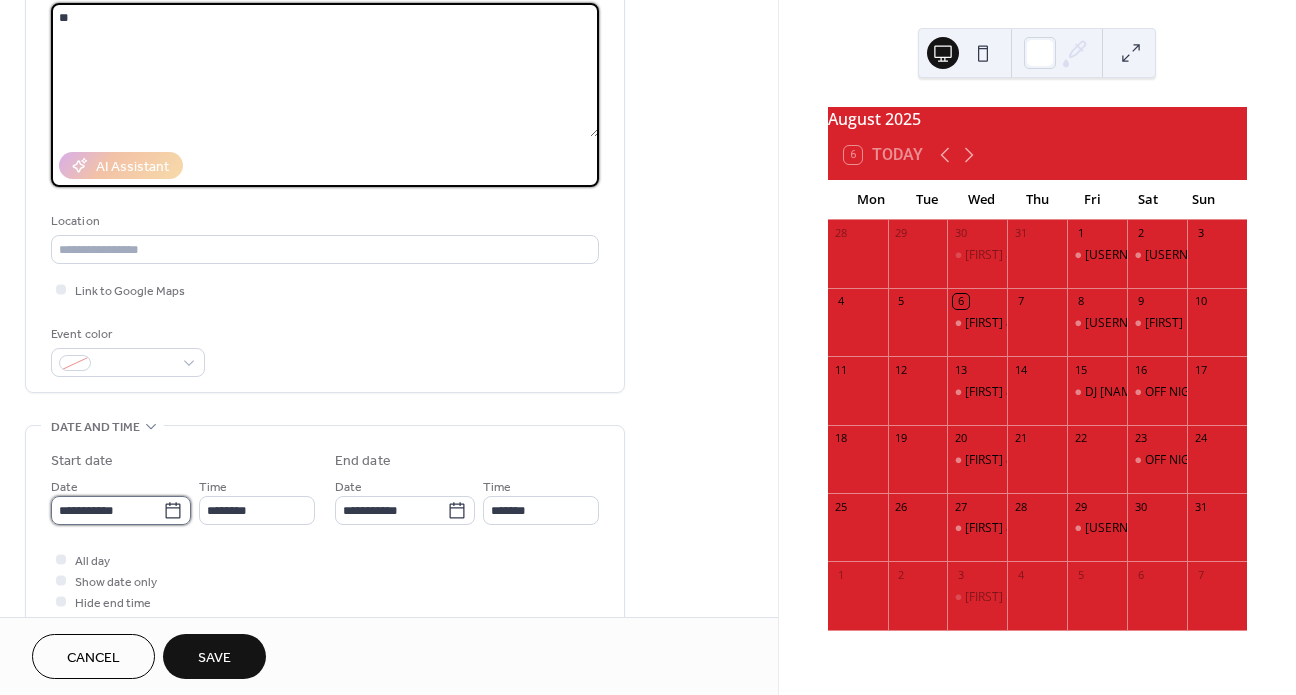 click on "**********" at bounding box center [107, 510] 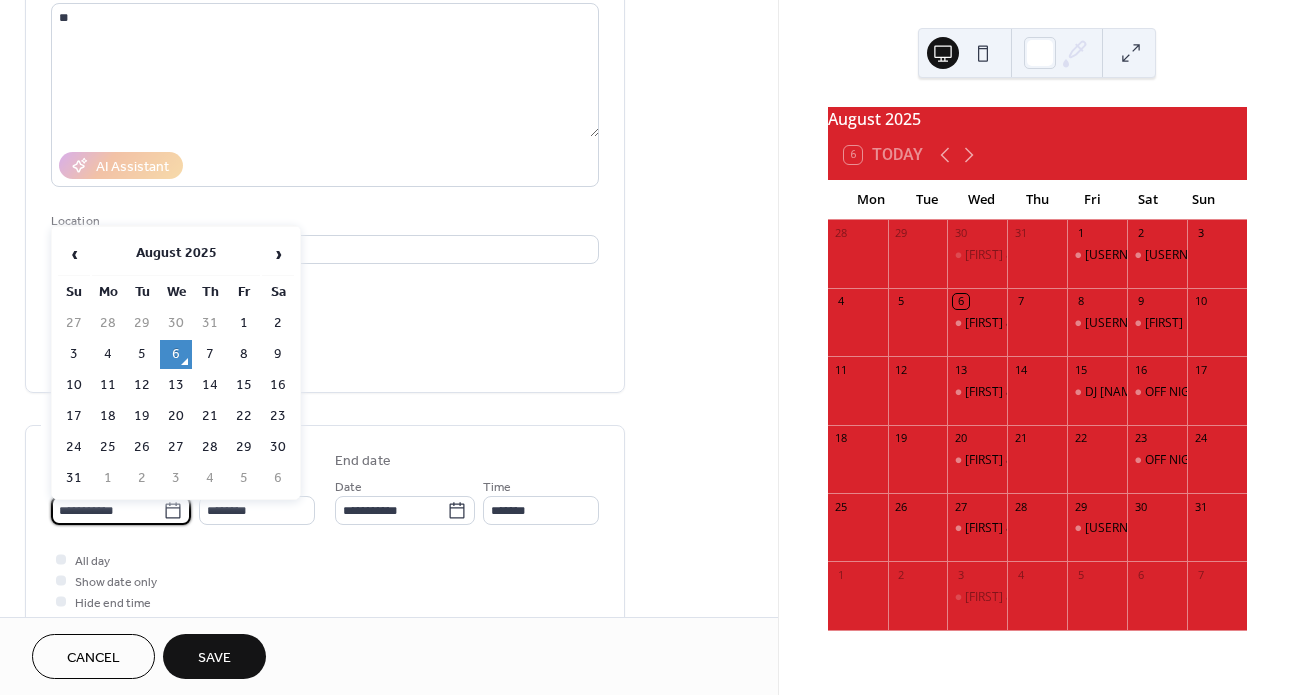 click on "30" at bounding box center (278, 447) 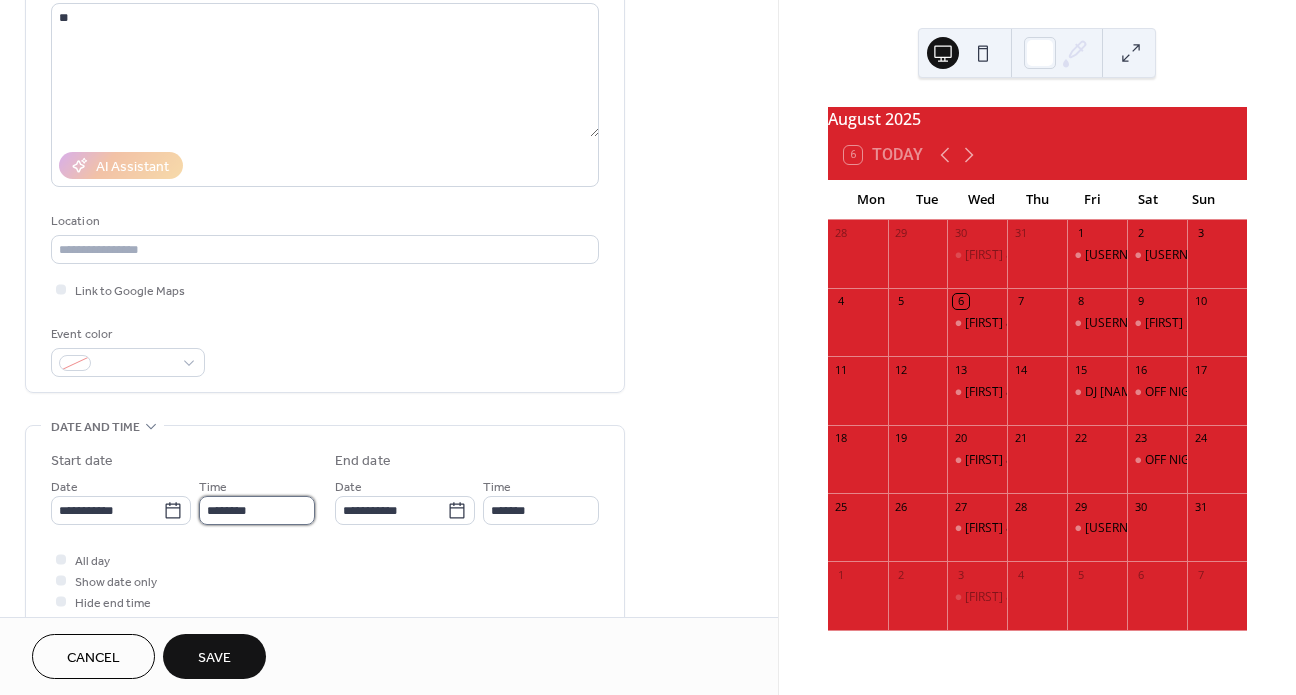 click on "********" at bounding box center (257, 510) 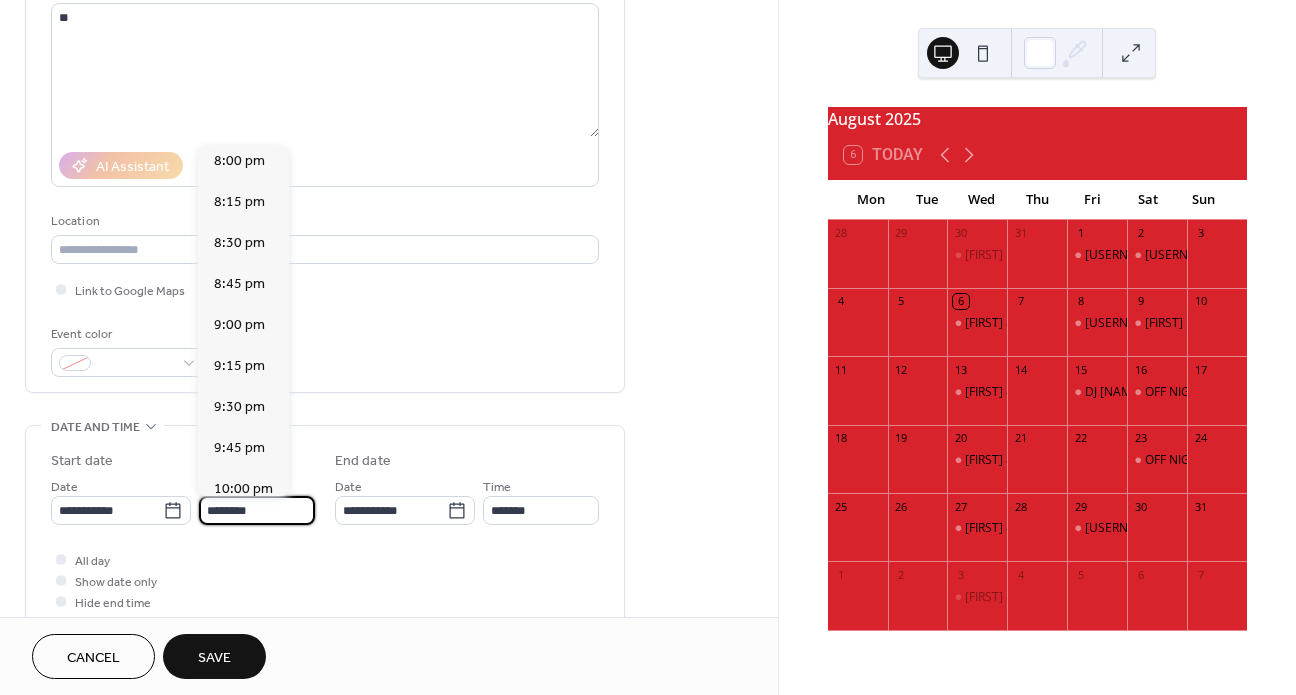scroll, scrollTop: 3325, scrollLeft: 0, axis: vertical 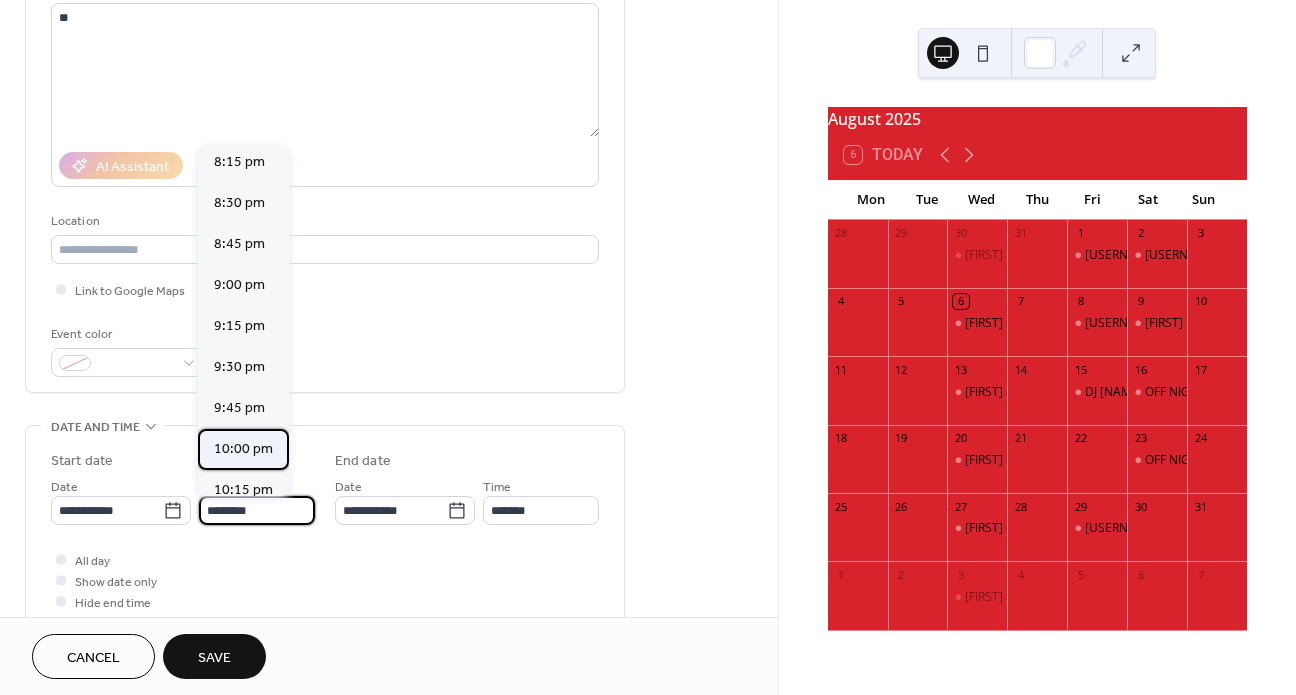click on "10:00 pm" at bounding box center (243, 449) 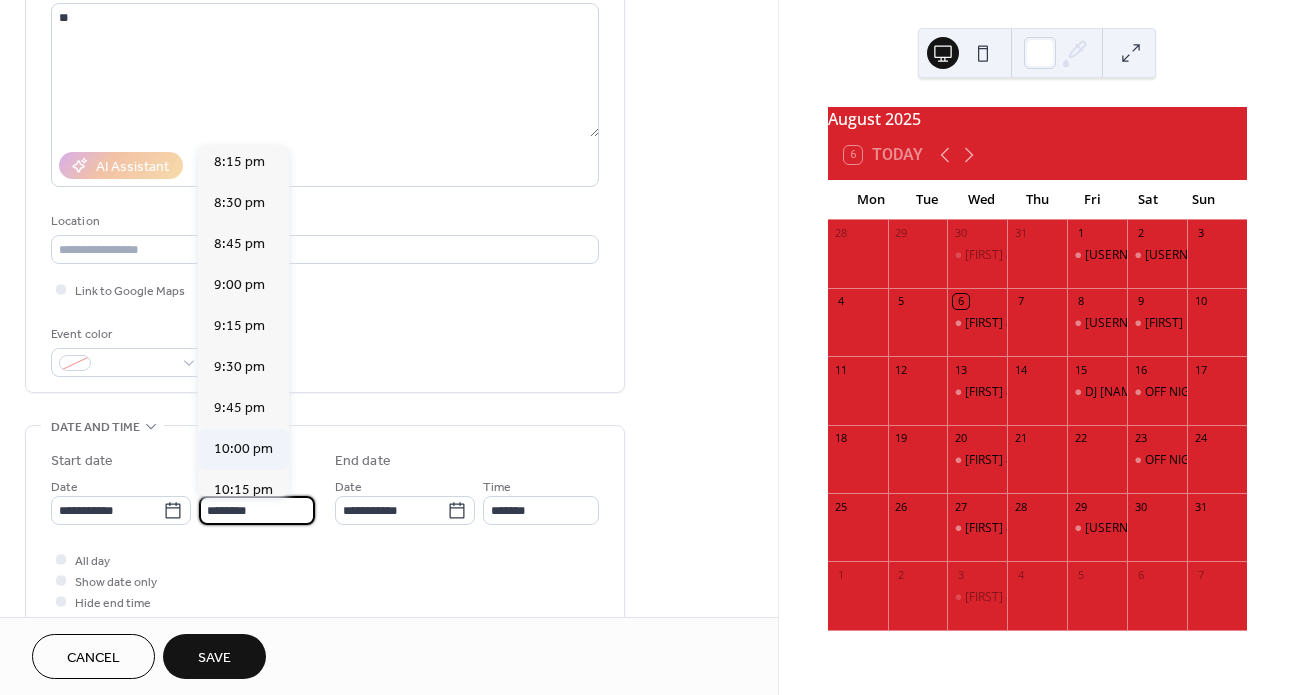 type on "********" 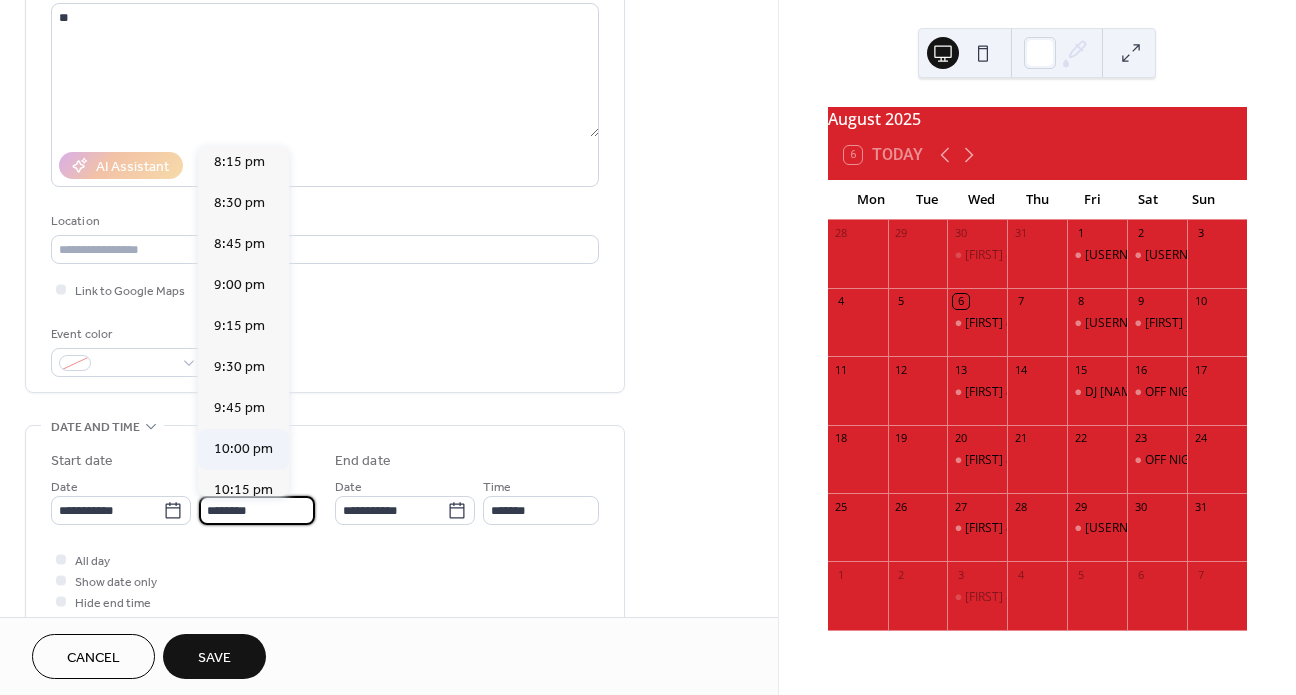 type on "********" 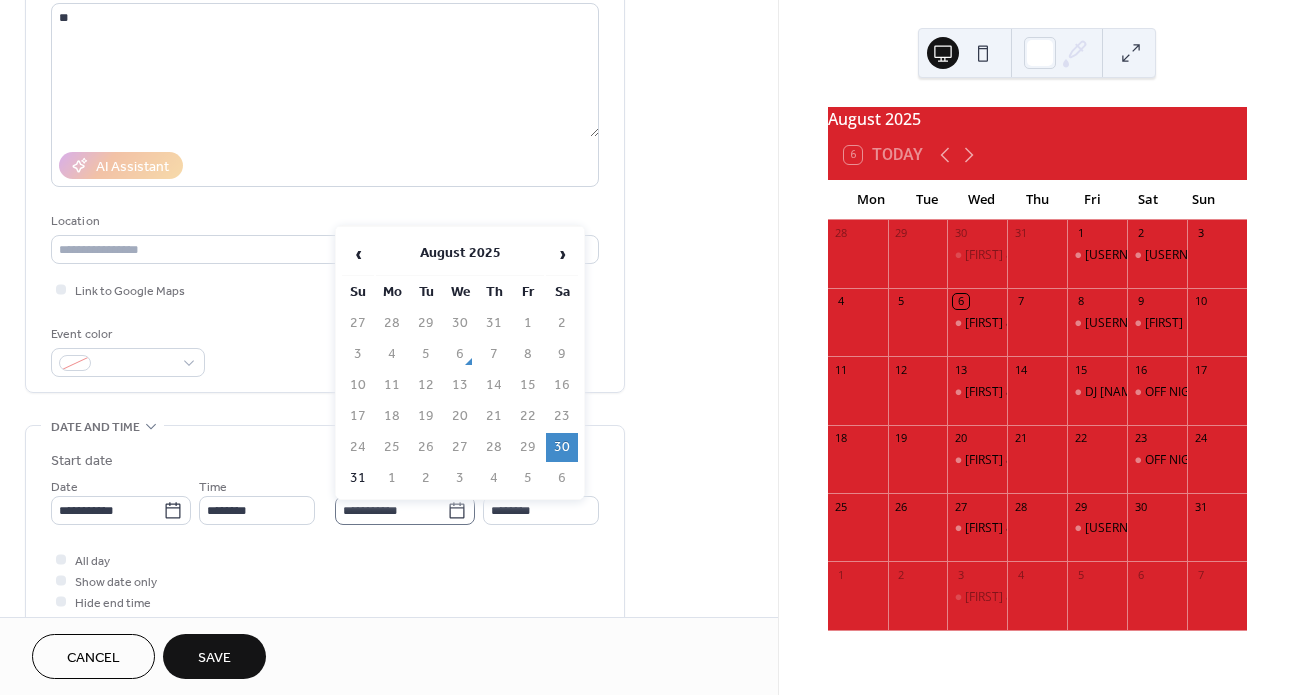 click 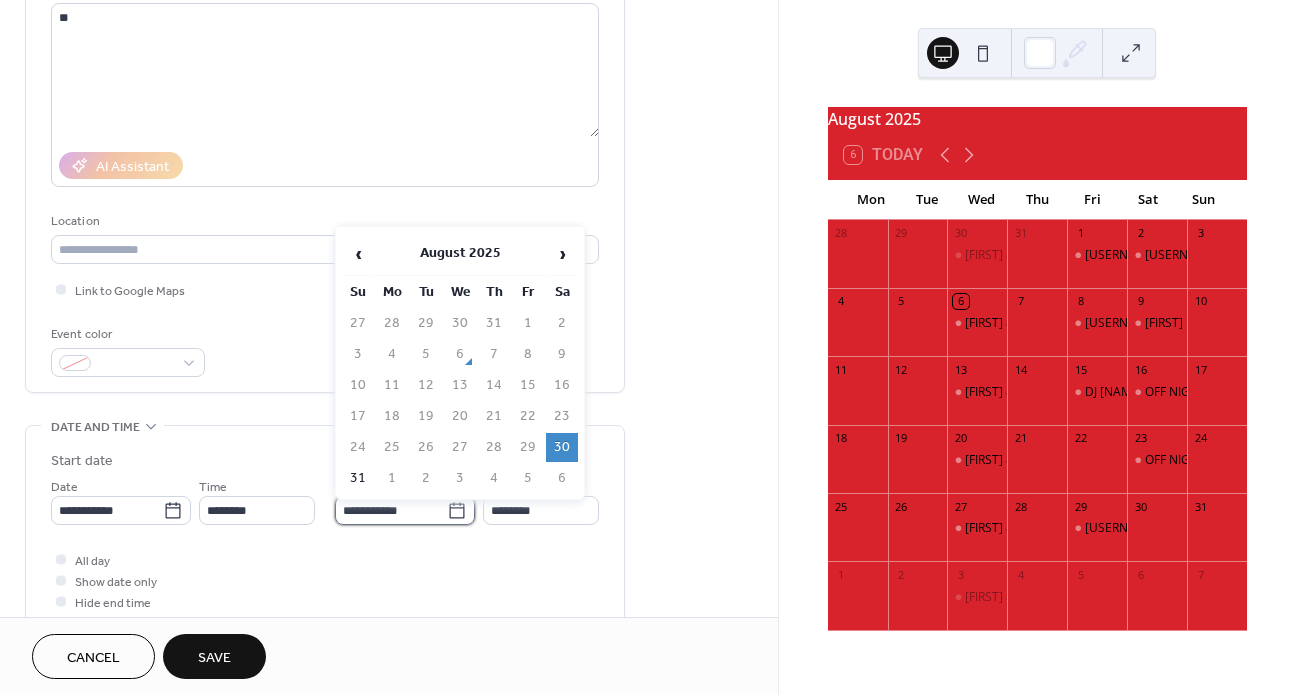 click on "**********" at bounding box center [391, 510] 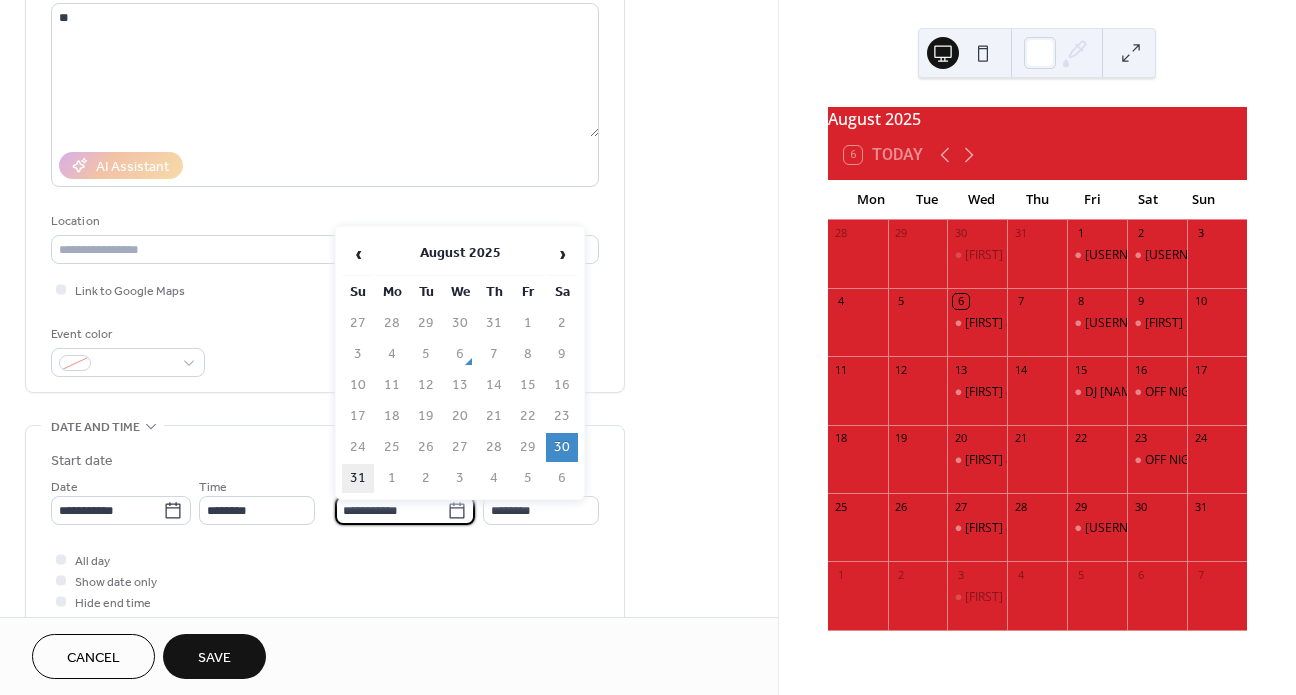 click on "31" at bounding box center (358, 478) 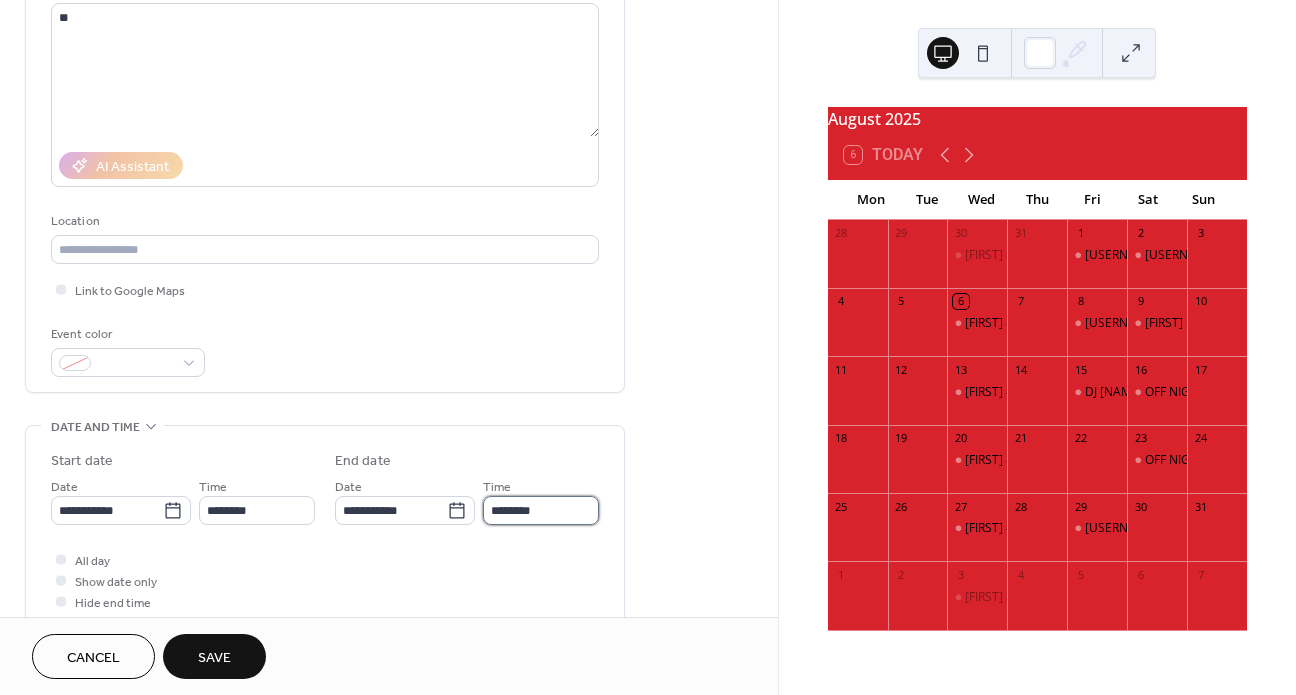 click on "********" at bounding box center [541, 510] 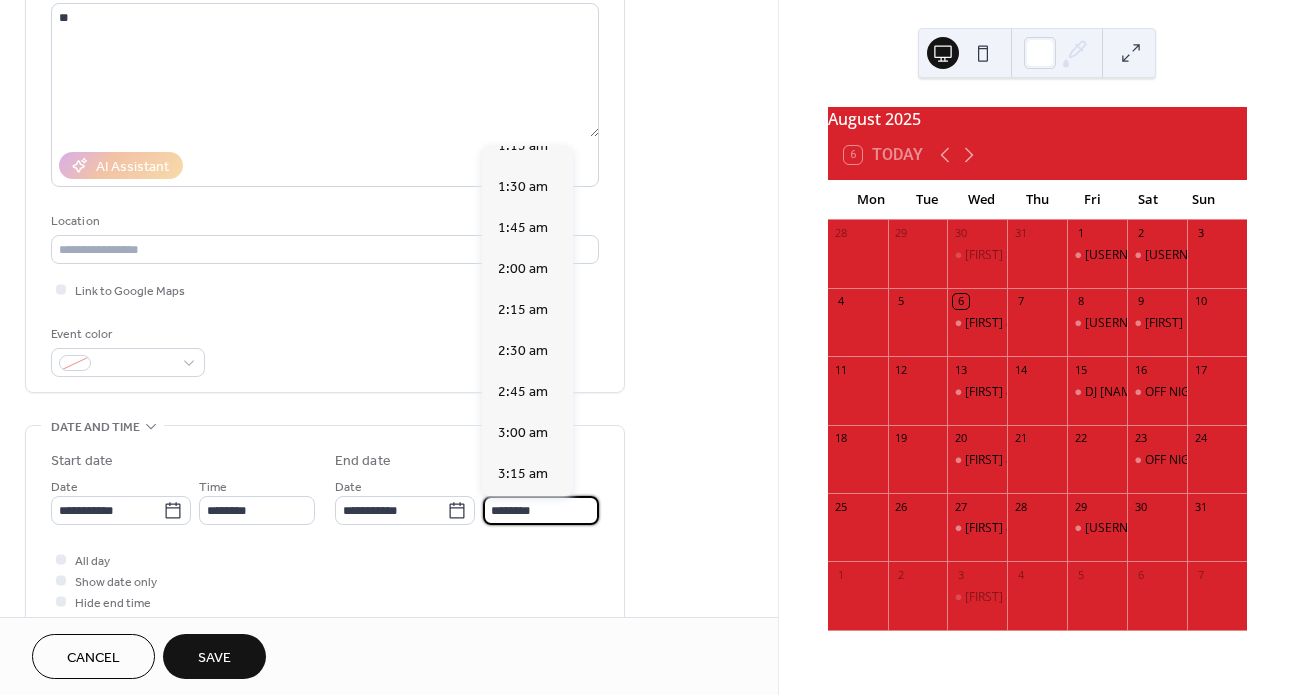 scroll, scrollTop: 293, scrollLeft: 0, axis: vertical 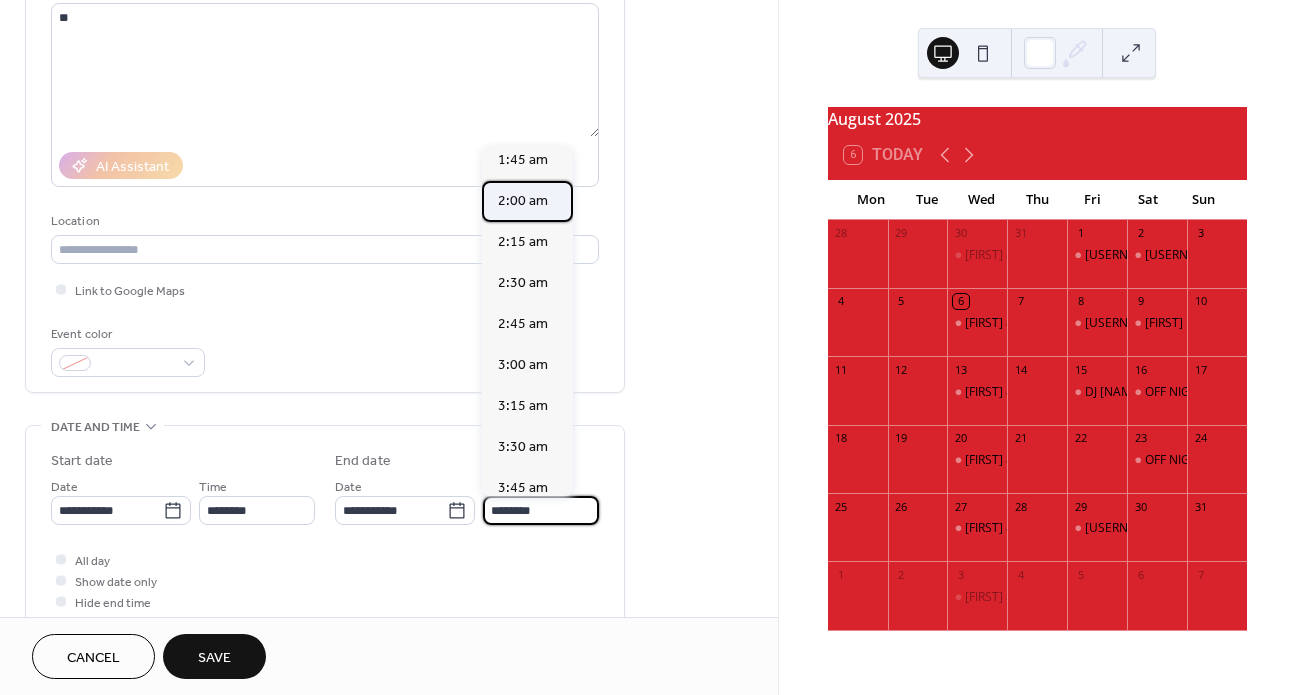 click on "2:00 am" at bounding box center [523, 201] 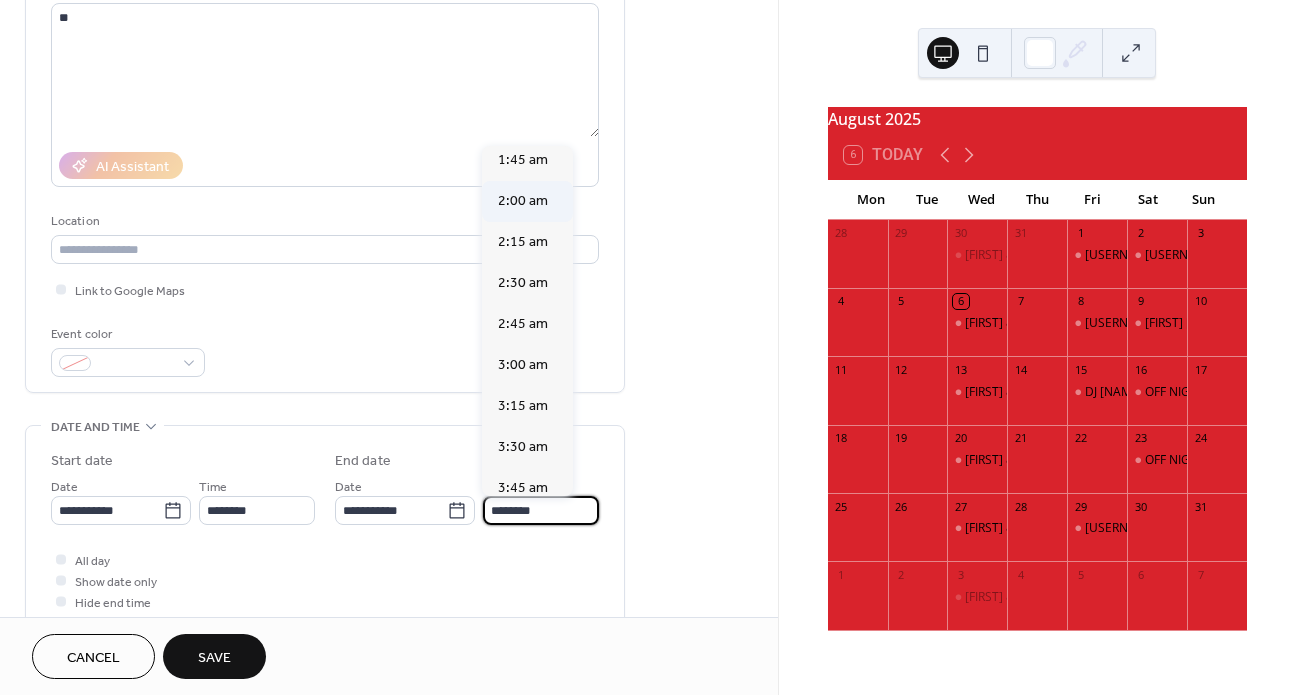 type on "*******" 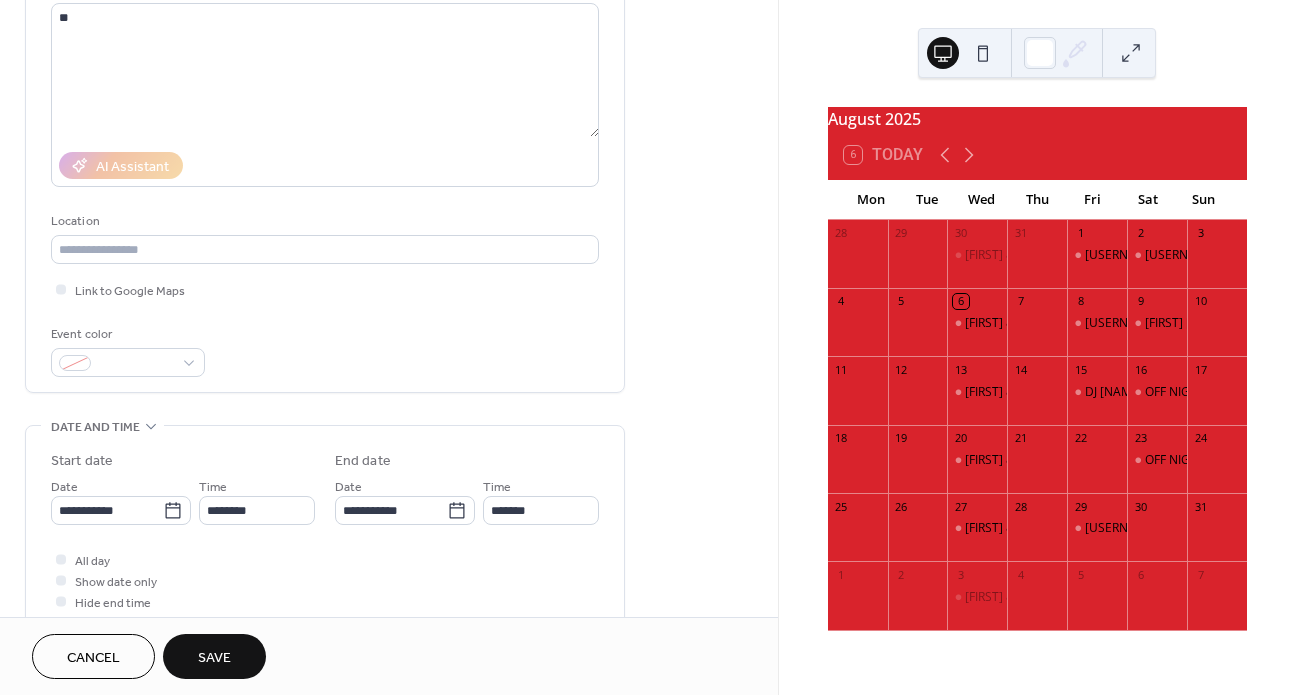 click on "Save" at bounding box center [214, 656] 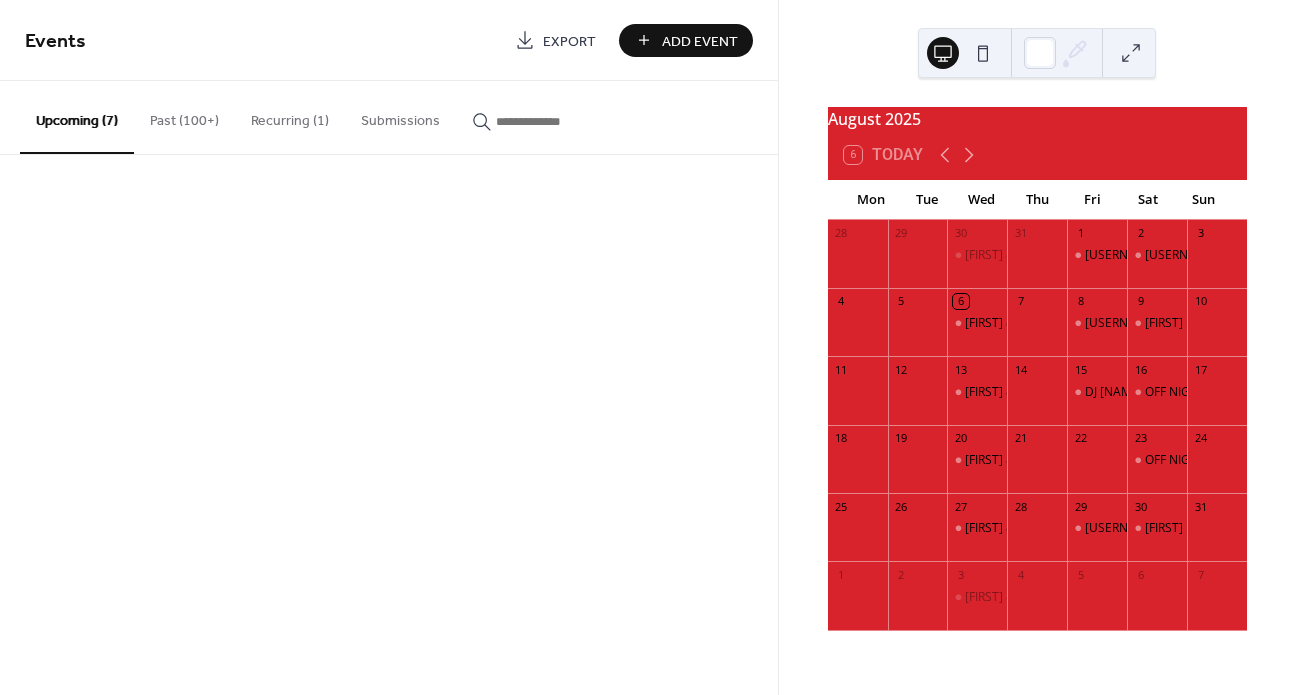 click on "Events Export Add Event Upcoming (7) Past (100+) Recurring (1) Submissions Cancel" at bounding box center [389, 347] 